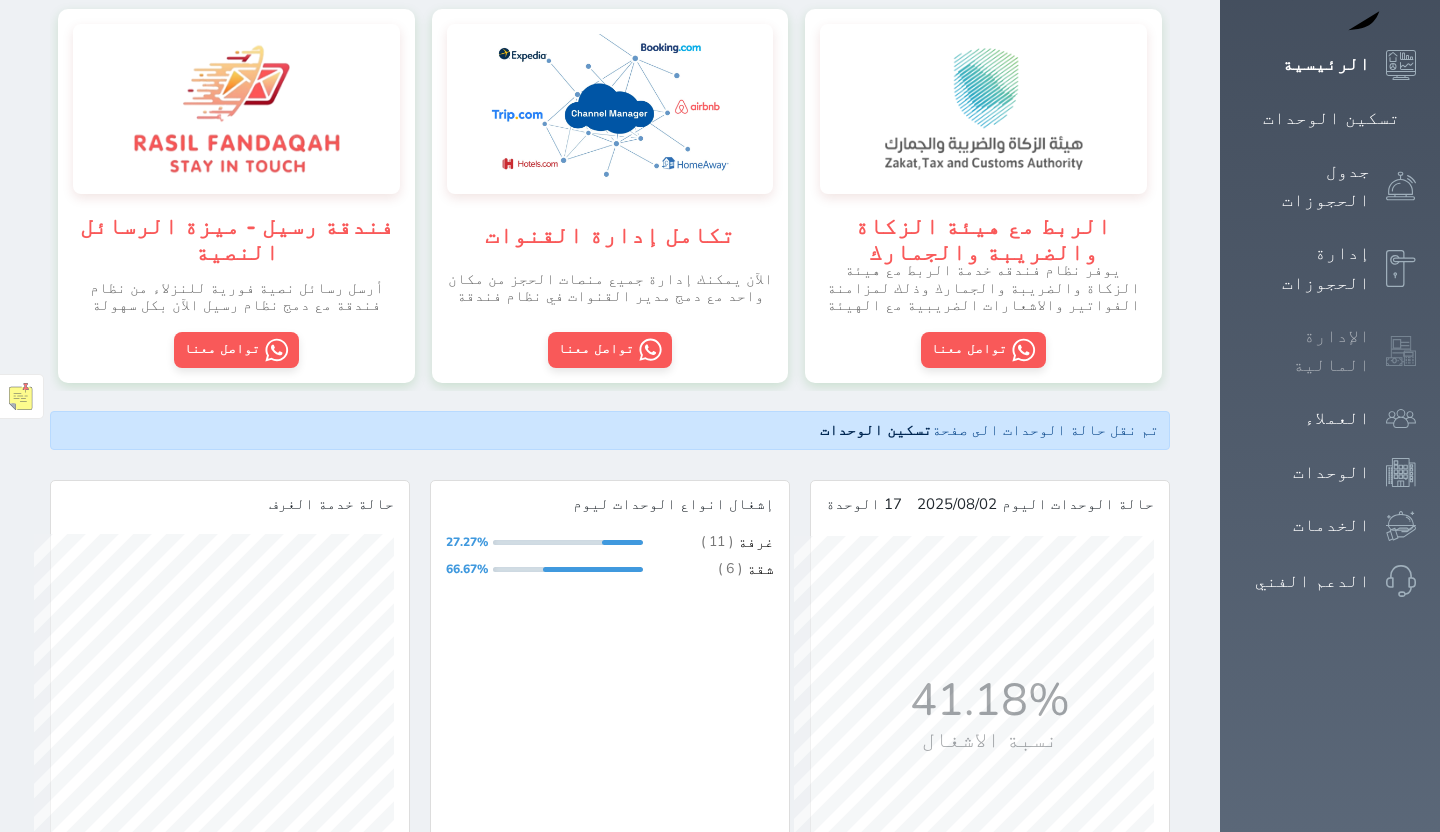 scroll, scrollTop: 305, scrollLeft: 0, axis: vertical 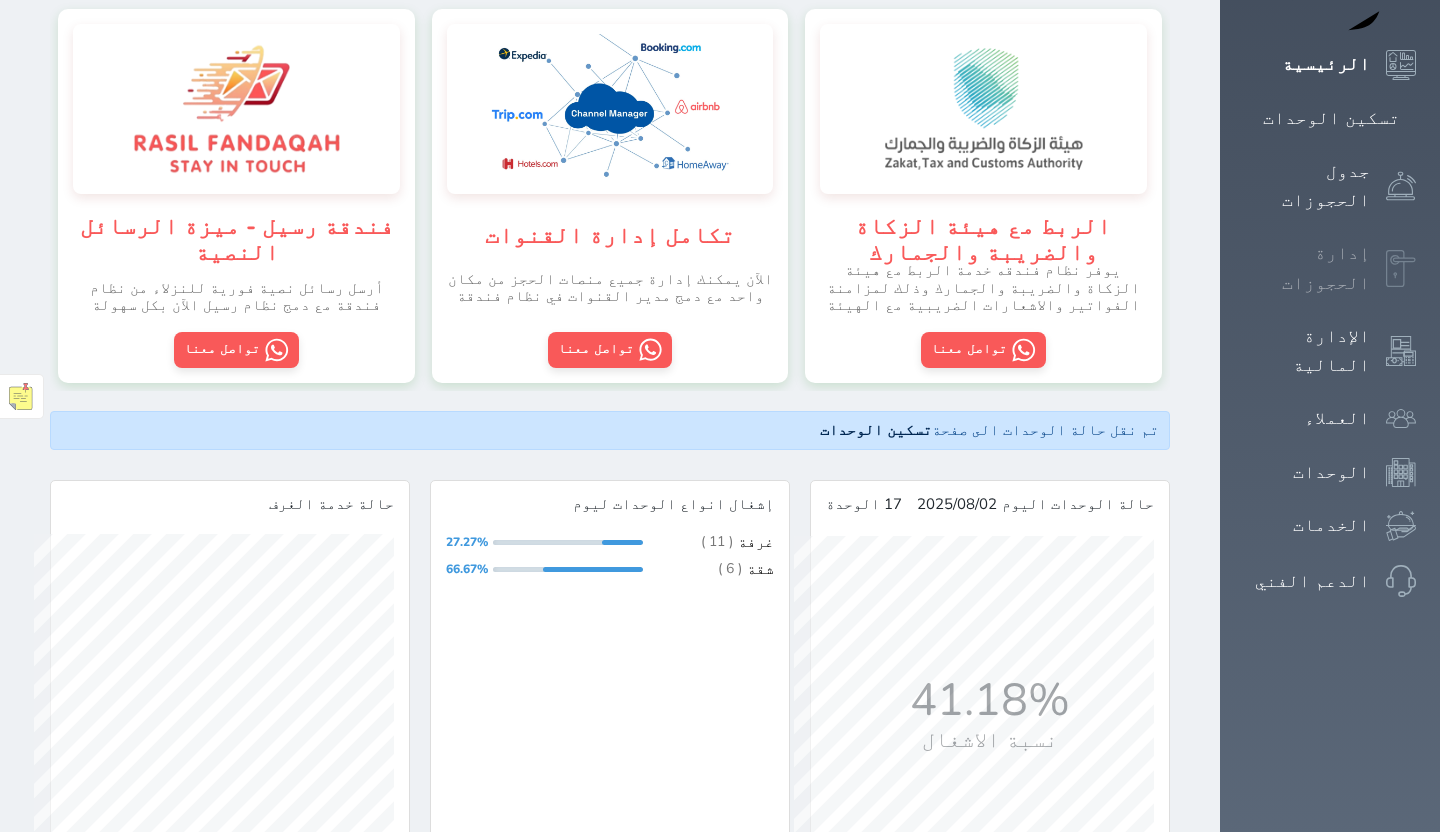 click on "إدارة الحجوزات" at bounding box center [1307, 268] 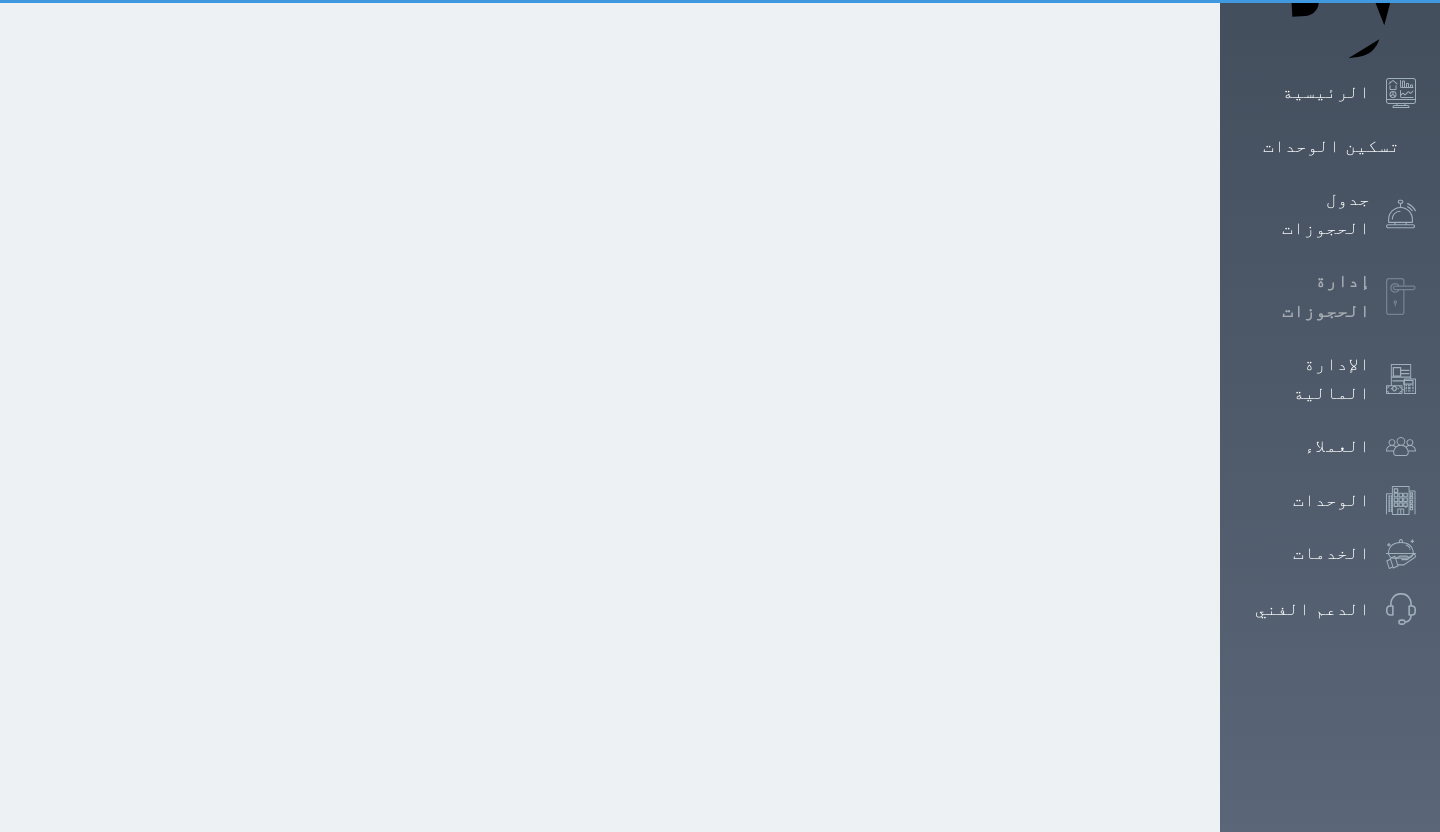 scroll, scrollTop: 35, scrollLeft: 0, axis: vertical 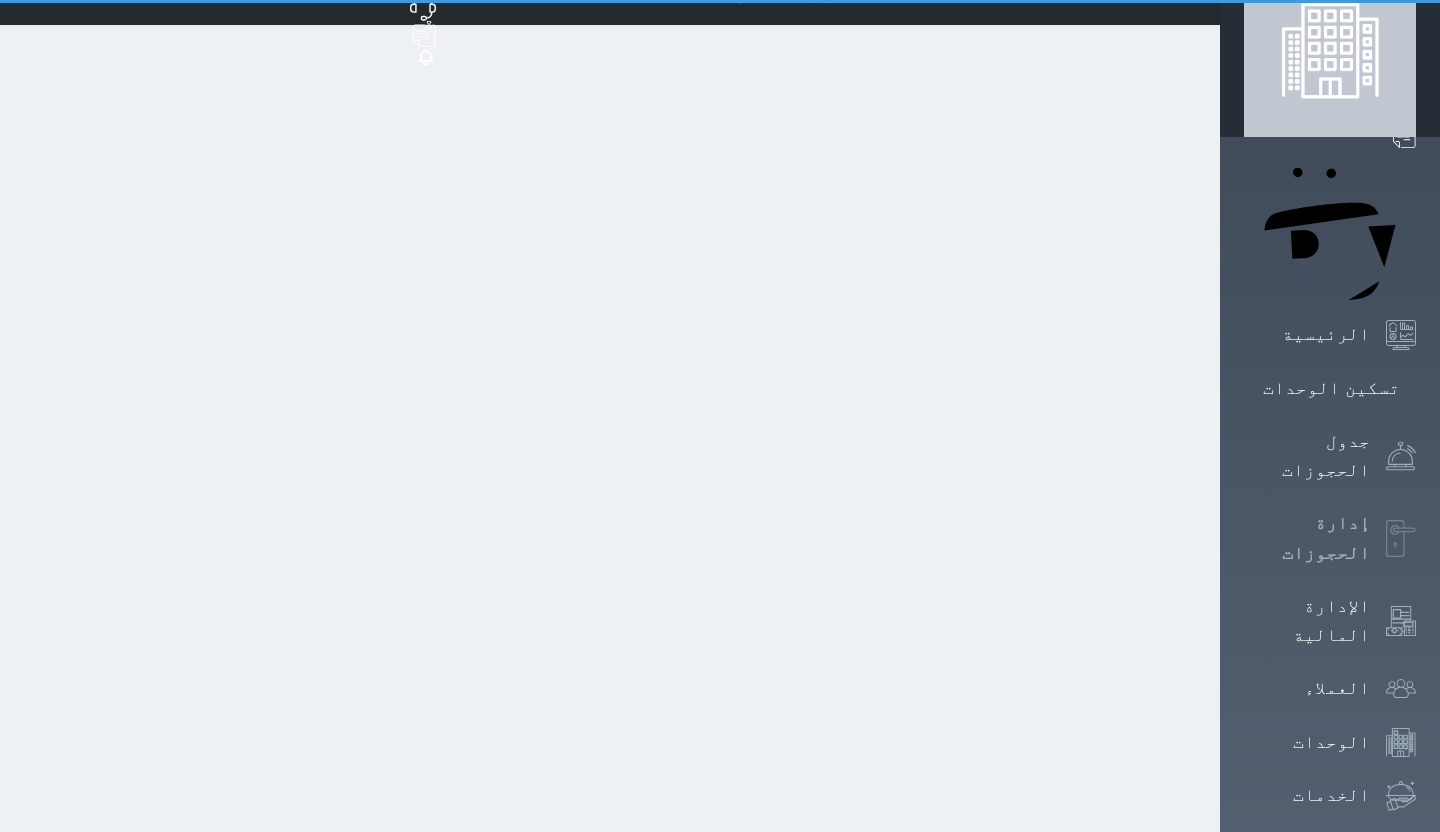 select on "open_all" 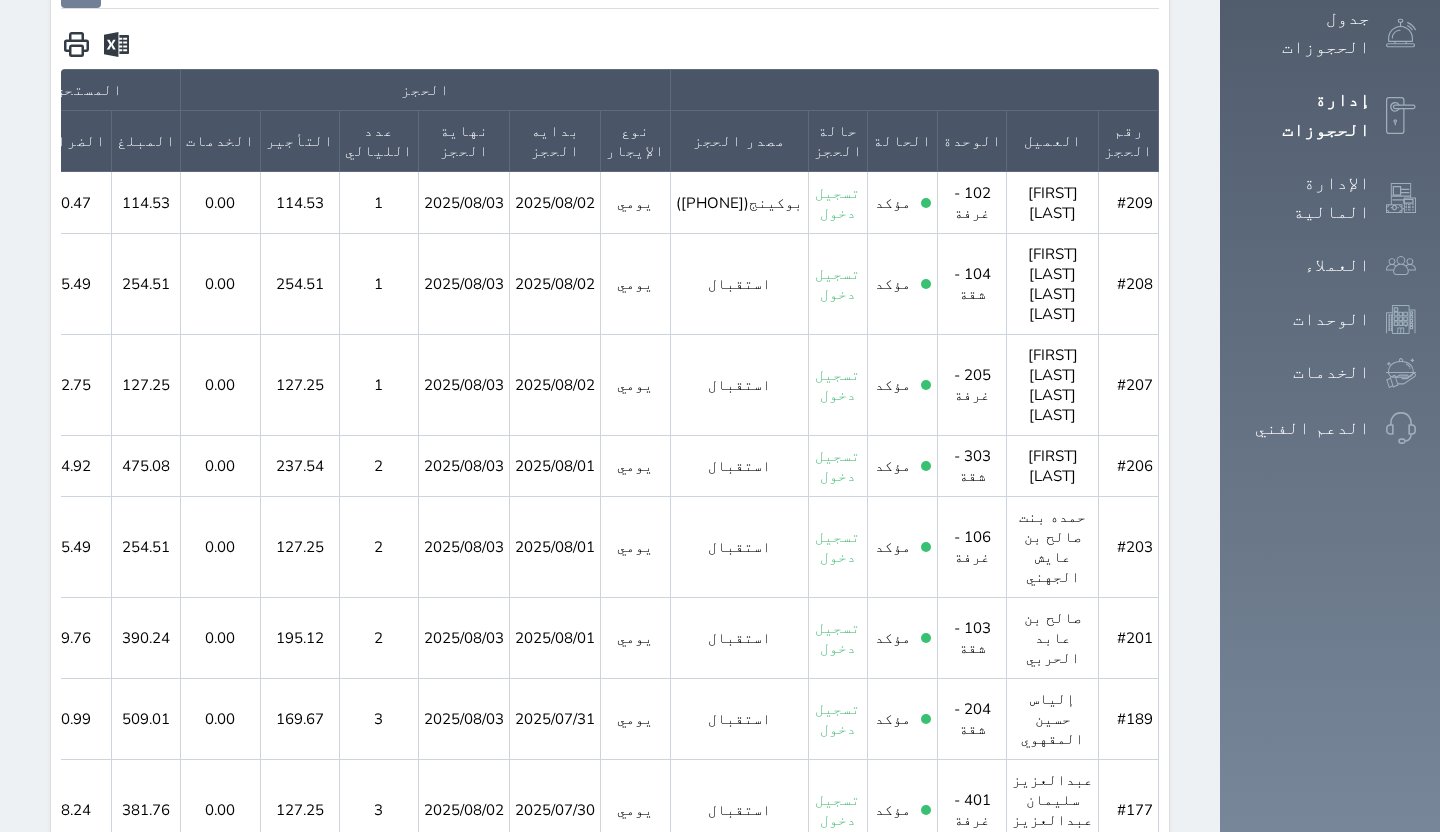 scroll, scrollTop: 476, scrollLeft: 0, axis: vertical 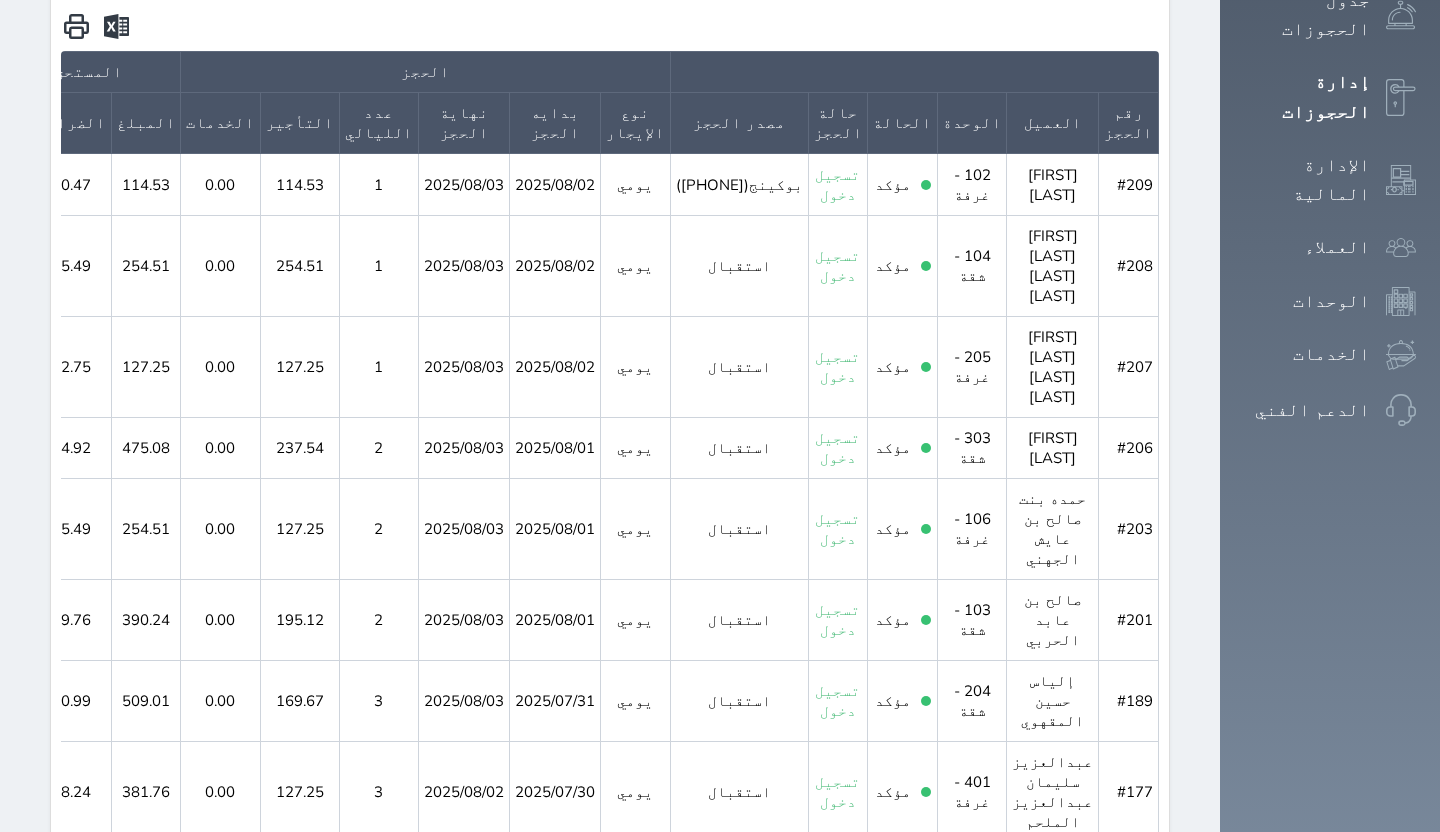 click on "مؤكد" at bounding box center [903, 529] 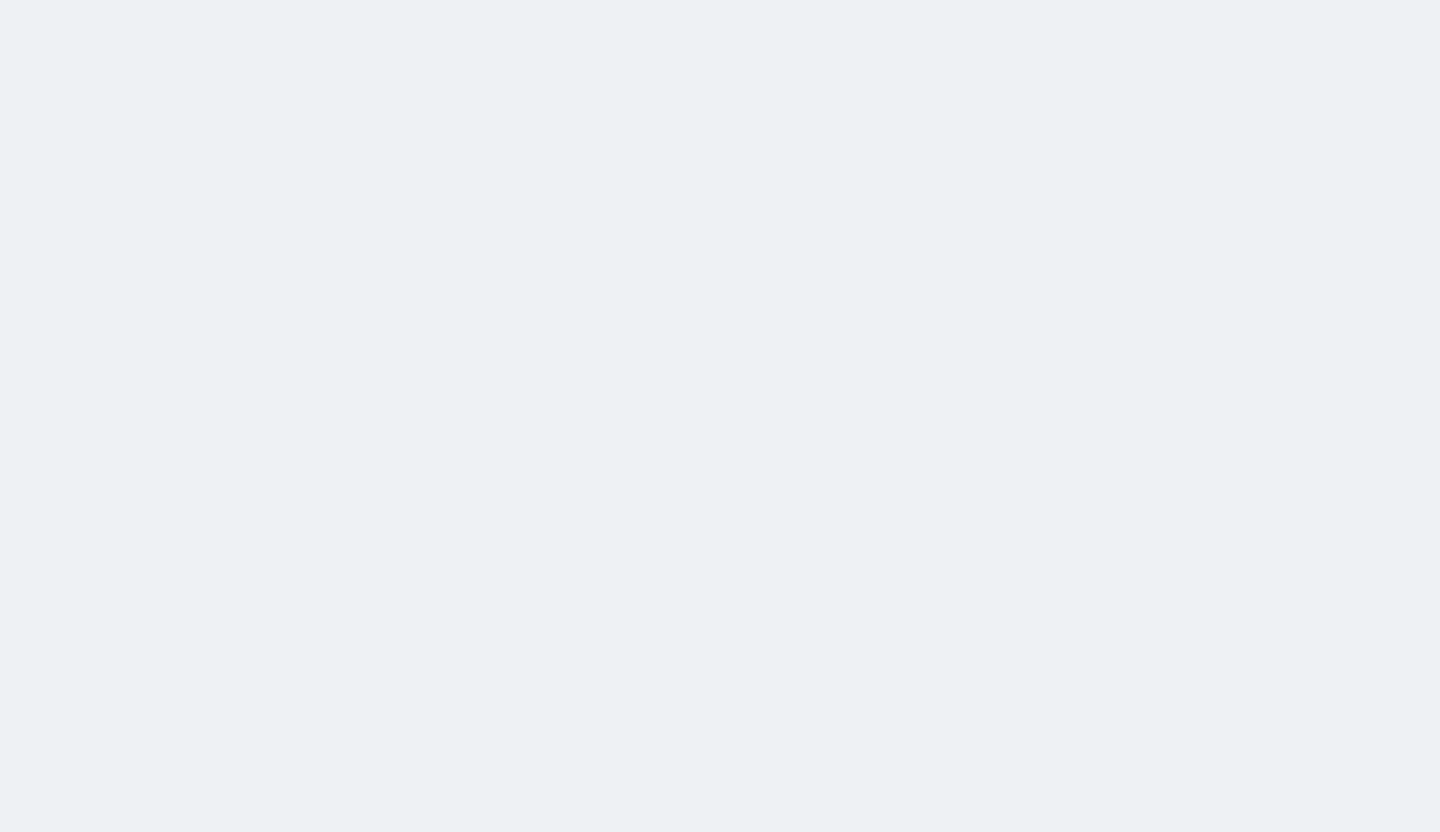 scroll, scrollTop: 0, scrollLeft: 0, axis: both 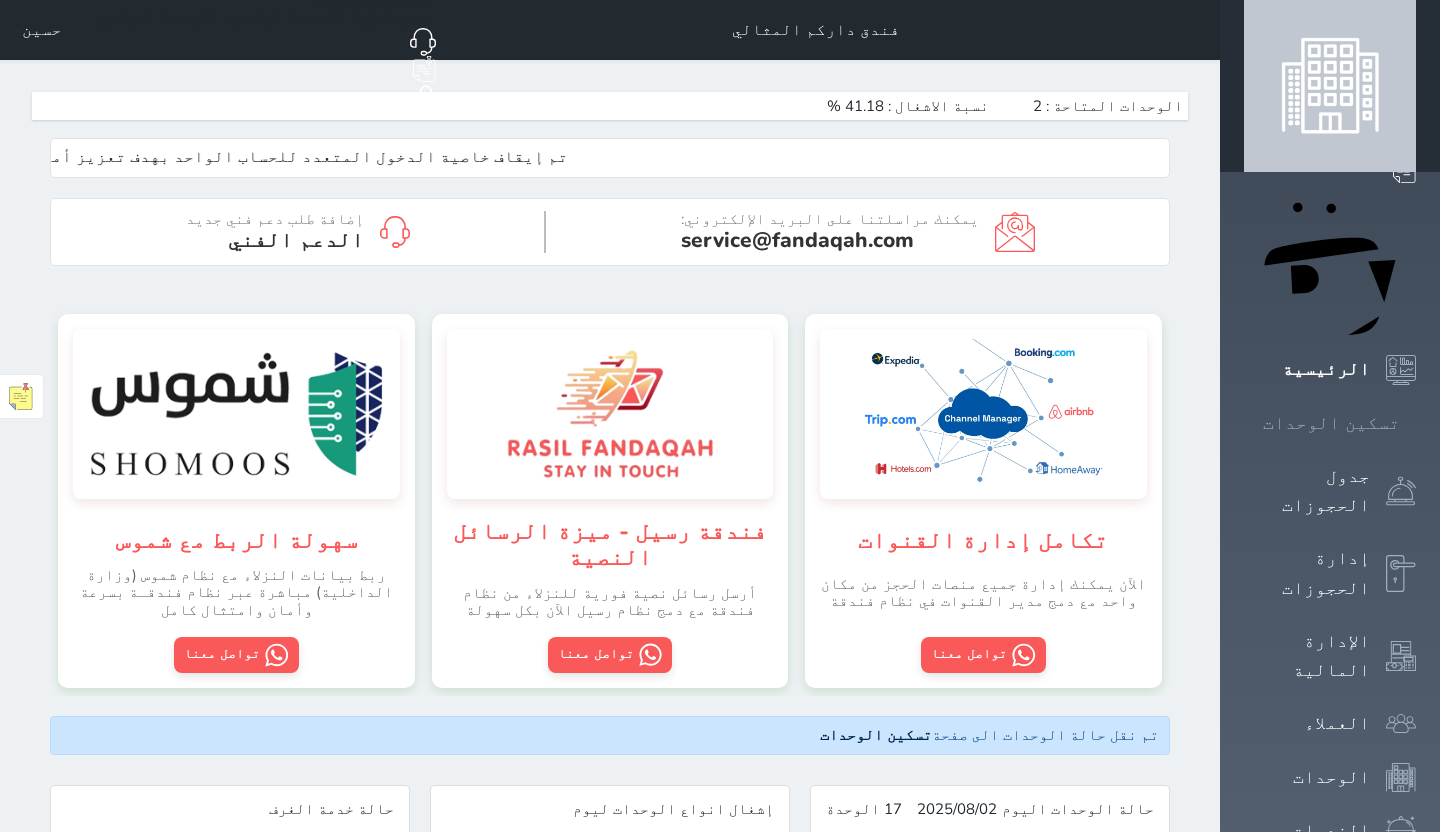 click on "تسكين الوحدات" at bounding box center (1330, 423) 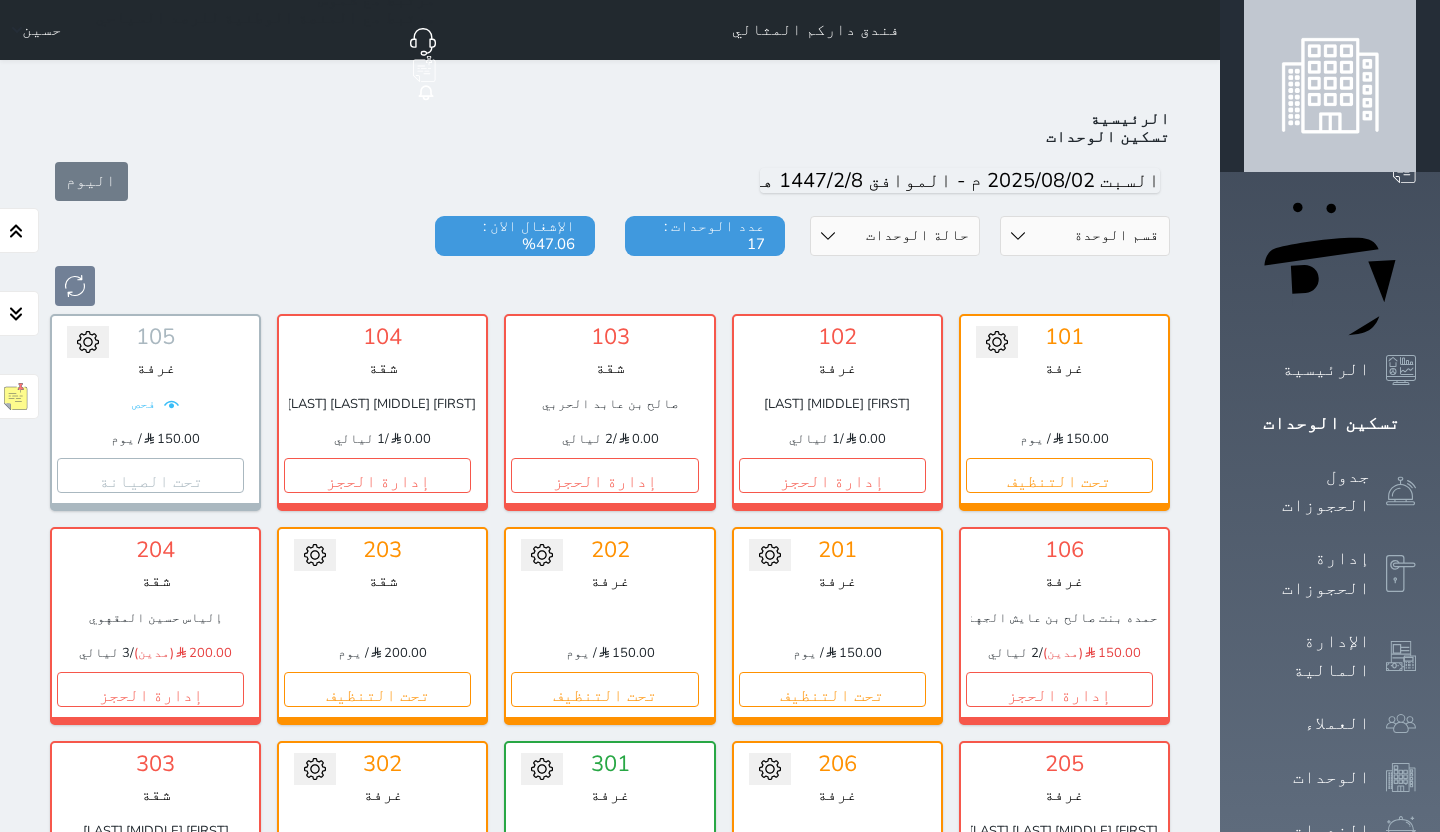 scroll, scrollTop: 78, scrollLeft: 0, axis: vertical 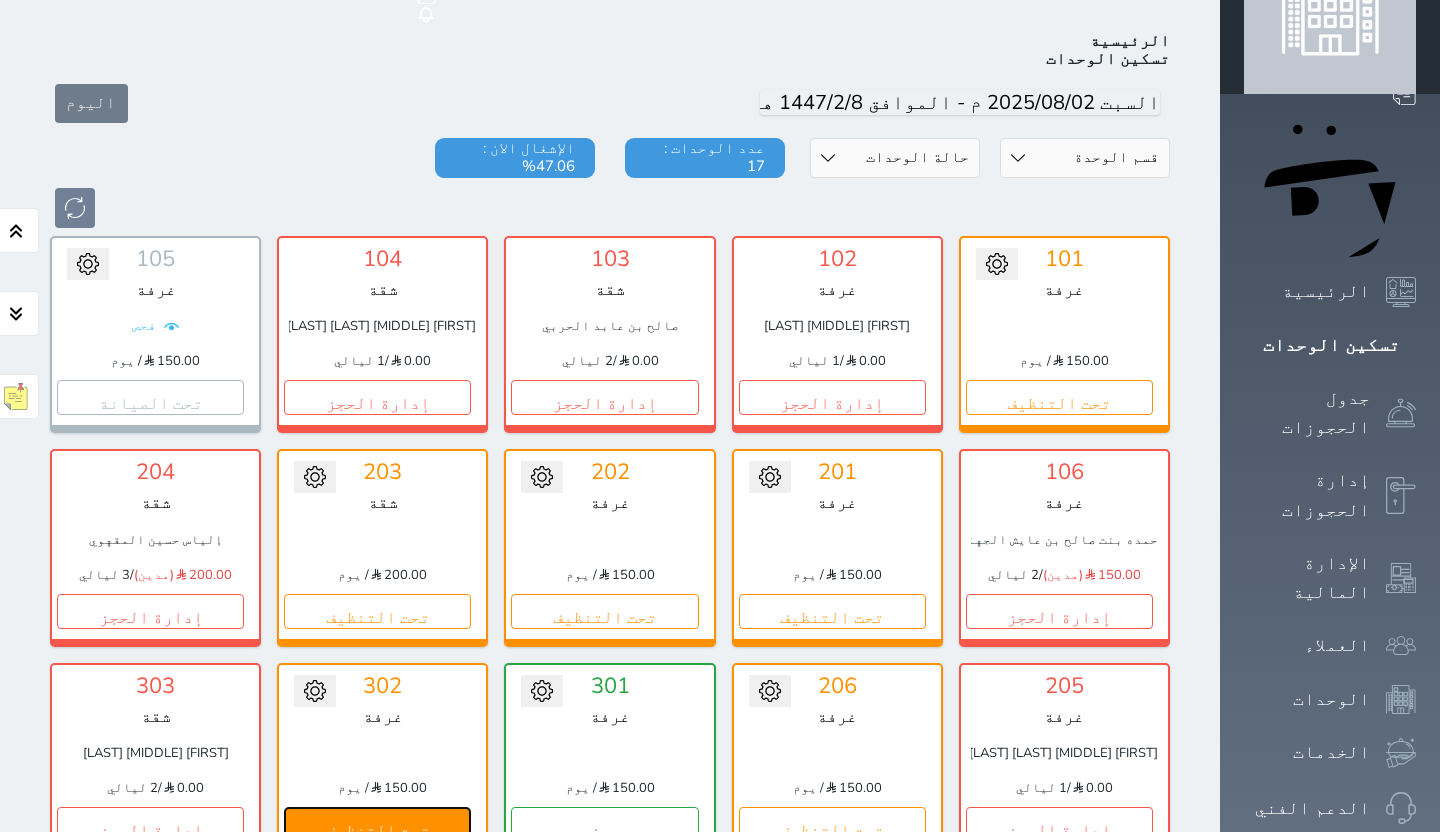click on "تحت التنظيف" at bounding box center [377, 824] 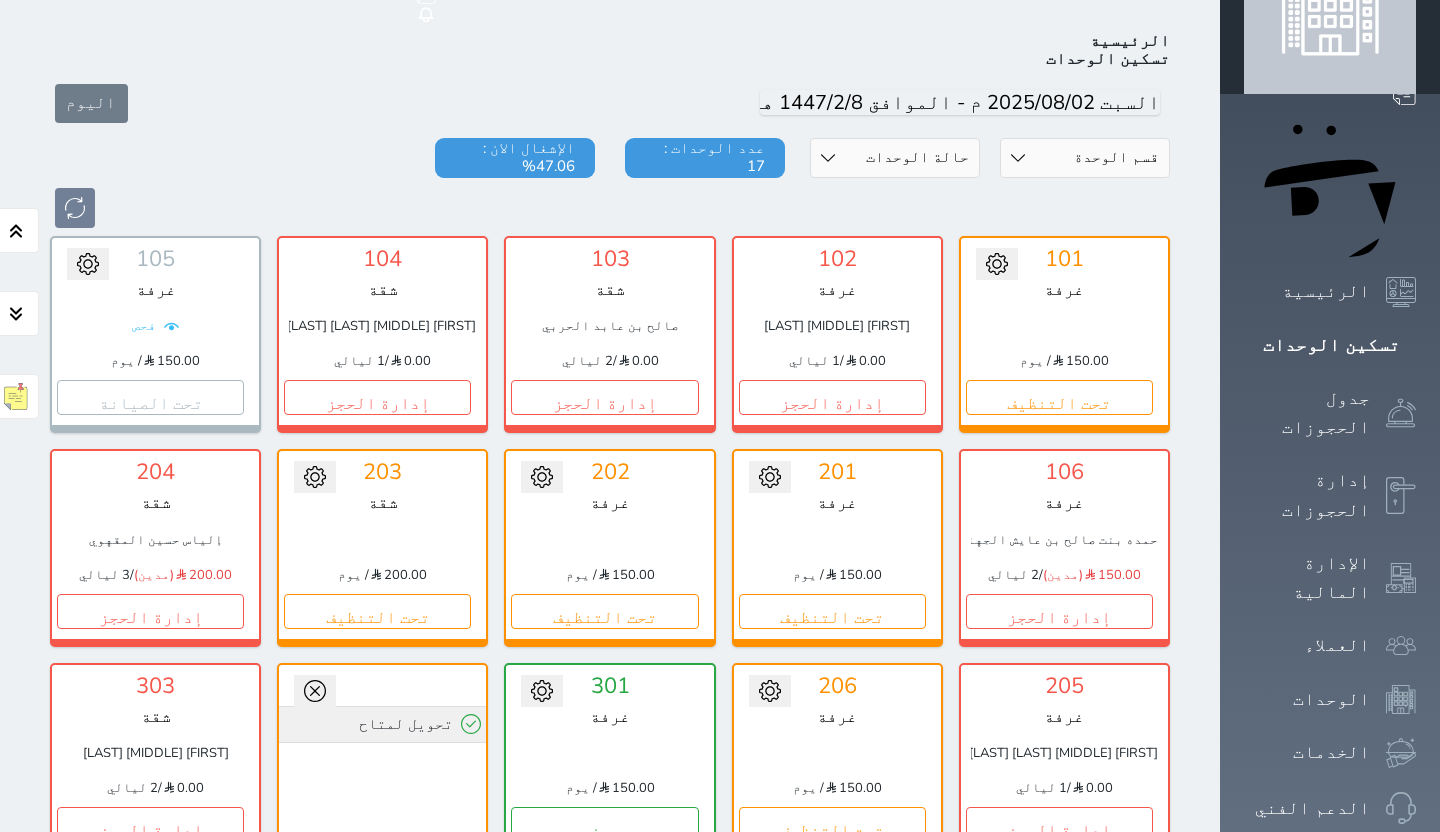 click on "تحويل لمتاح" at bounding box center [382, 724] 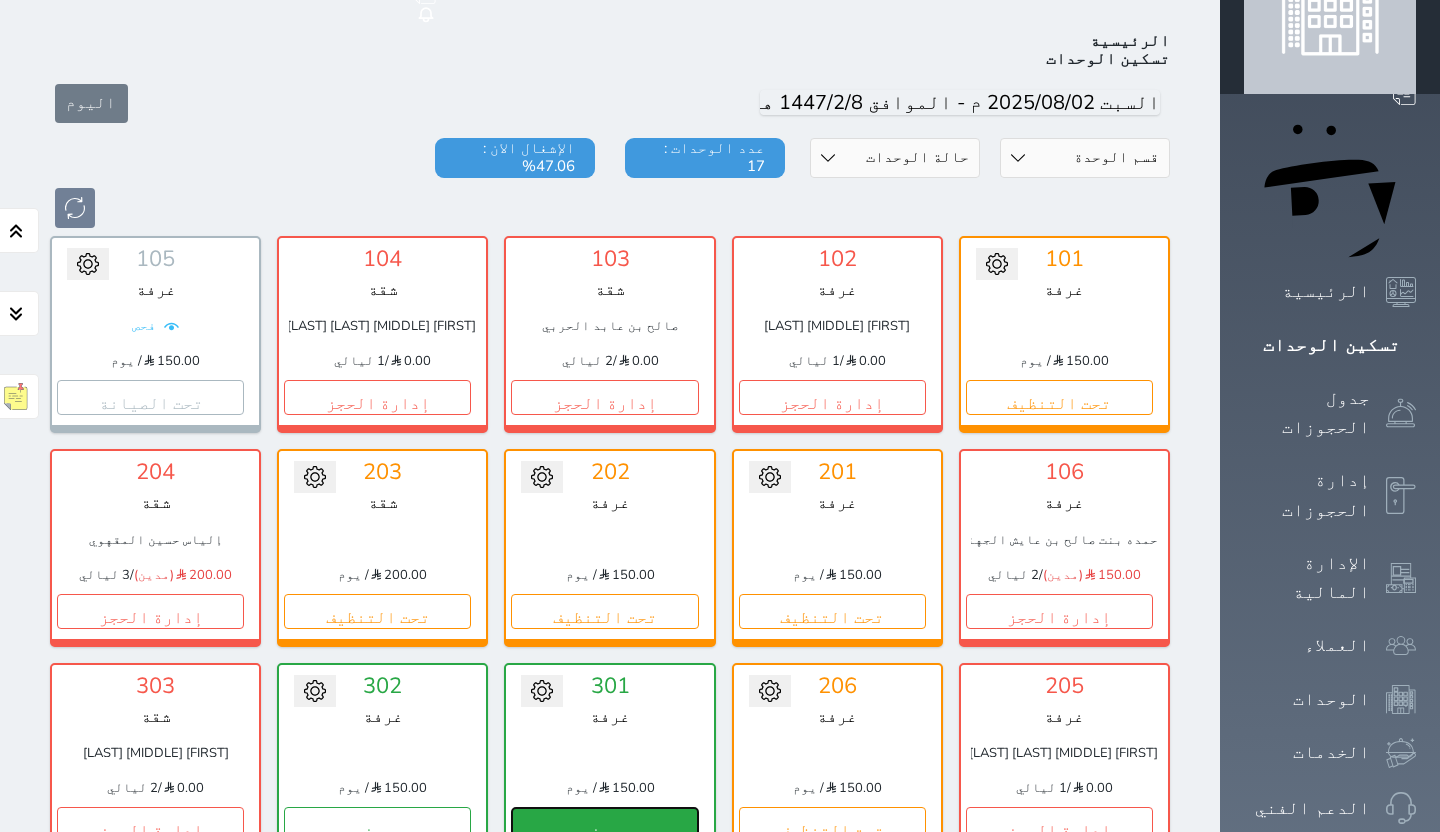 click on "حجز" at bounding box center [604, 824] 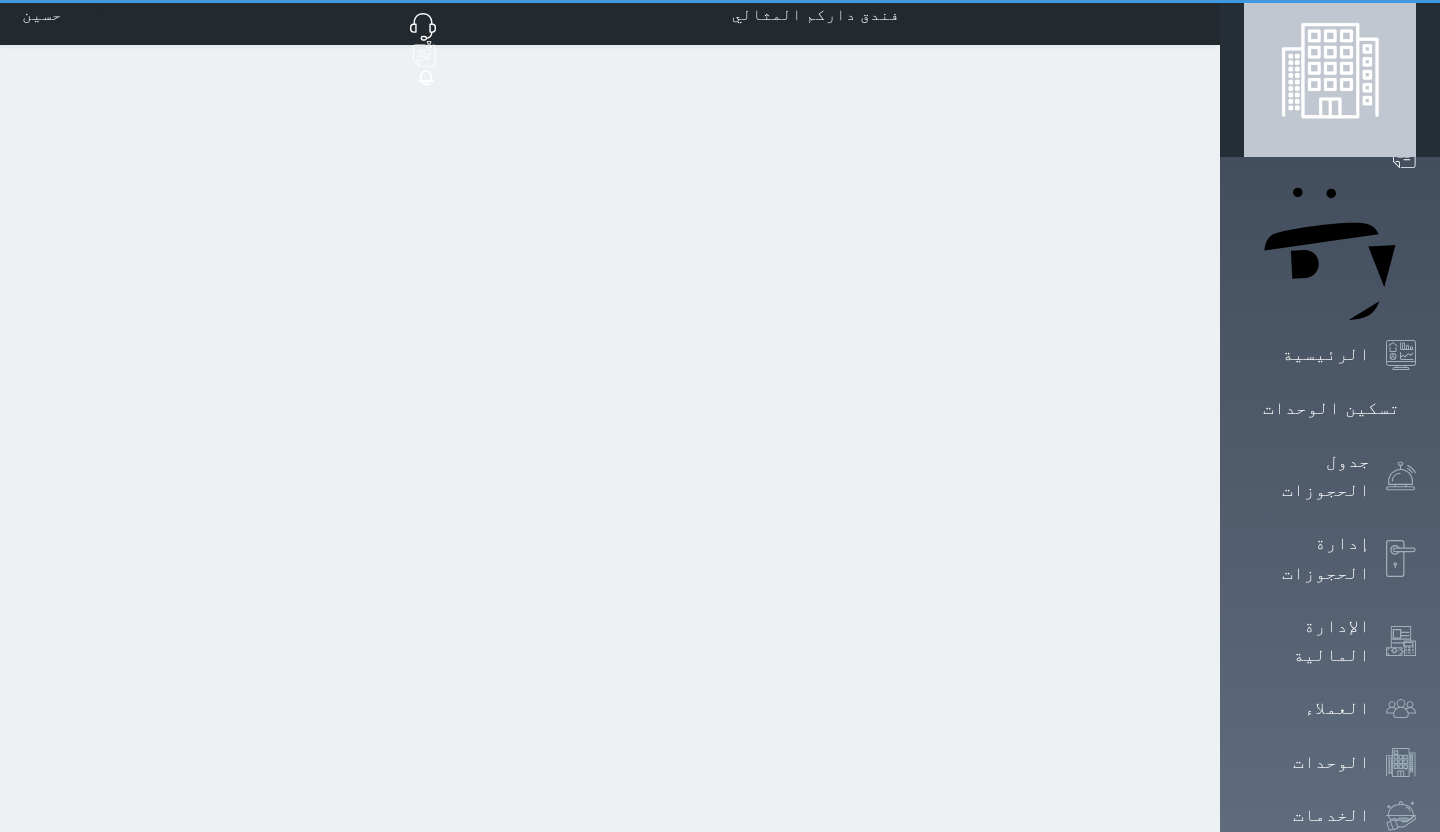 scroll, scrollTop: 0, scrollLeft: 0, axis: both 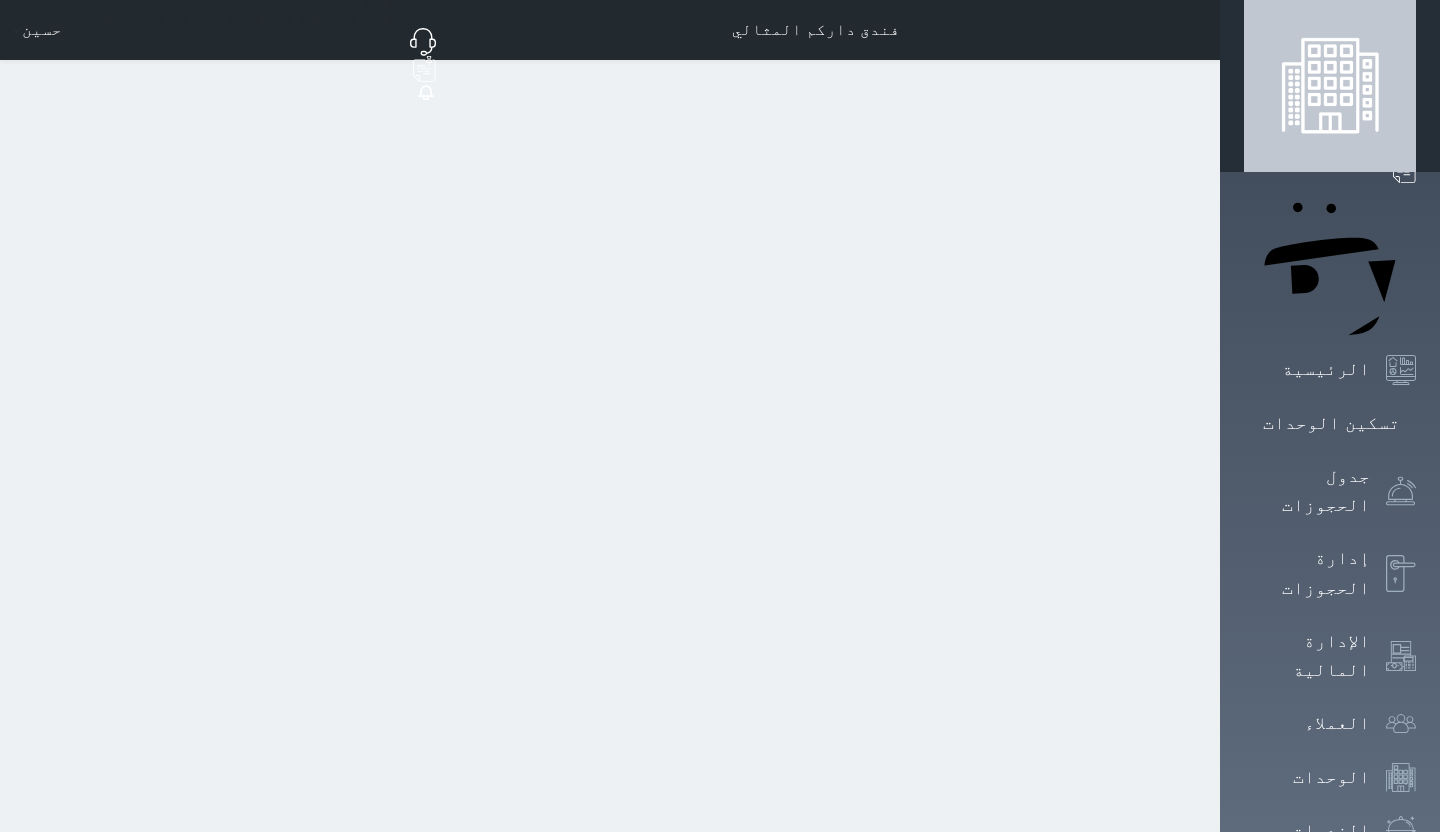 select on "1" 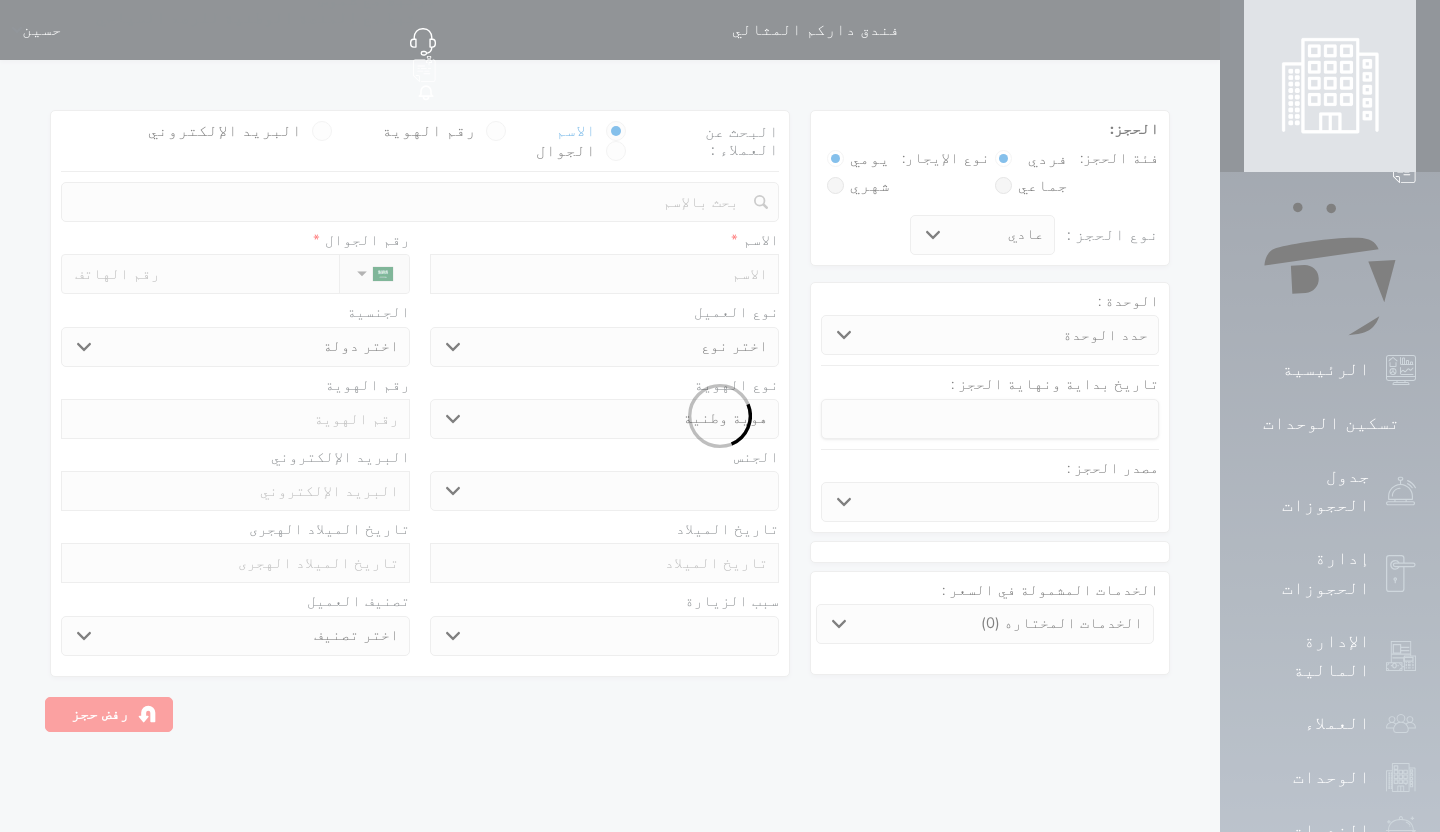 select 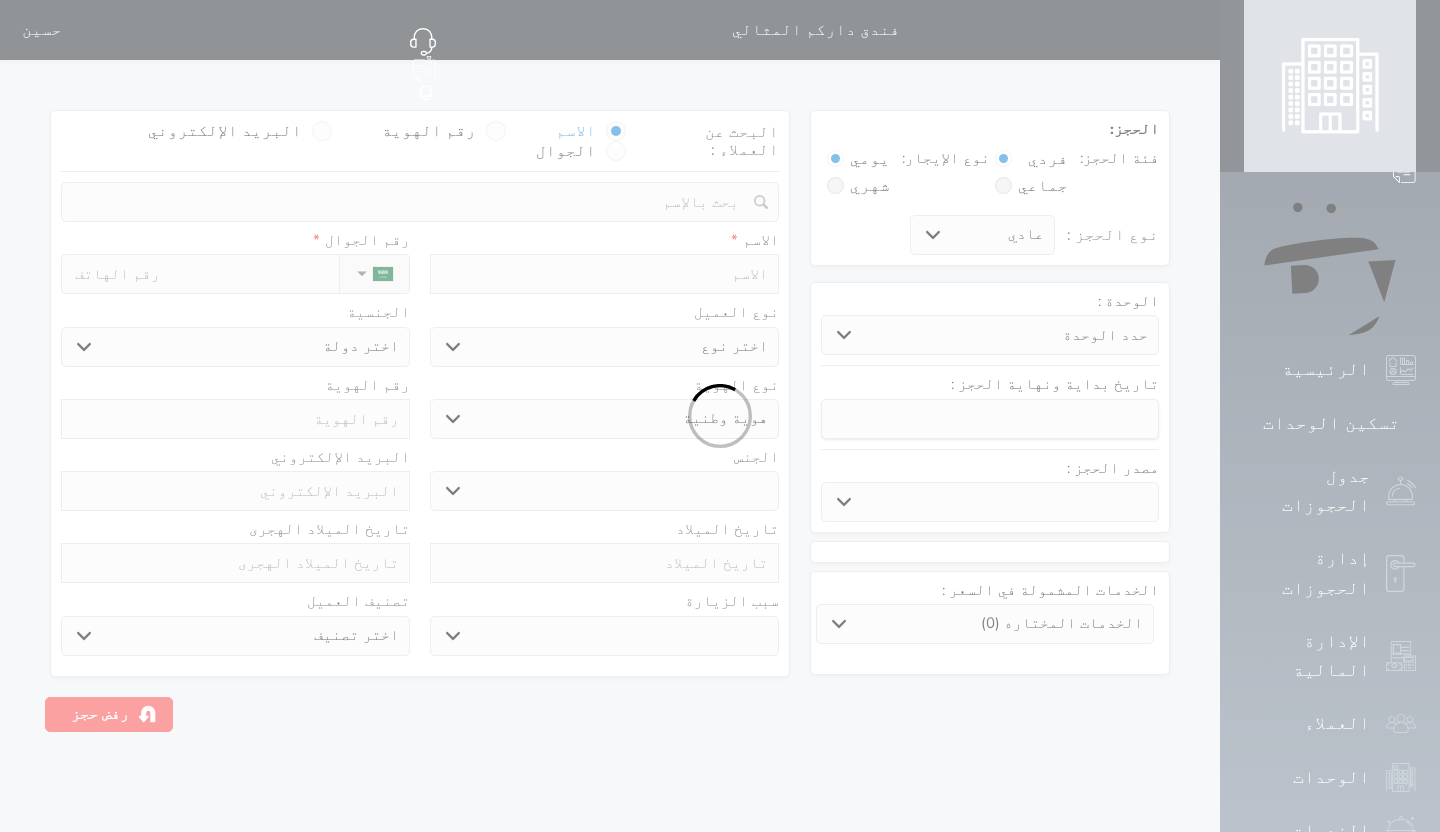 select 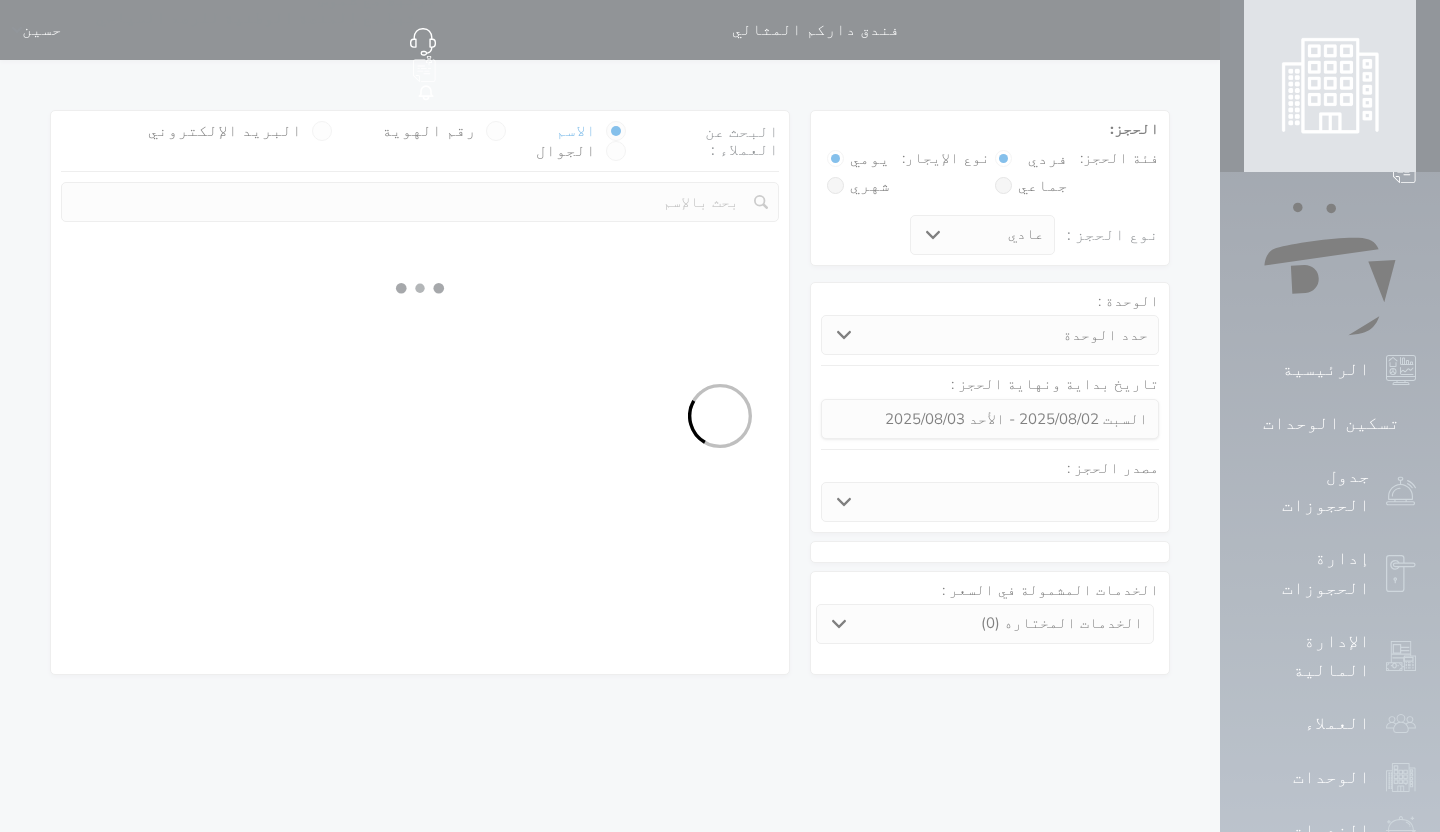 select 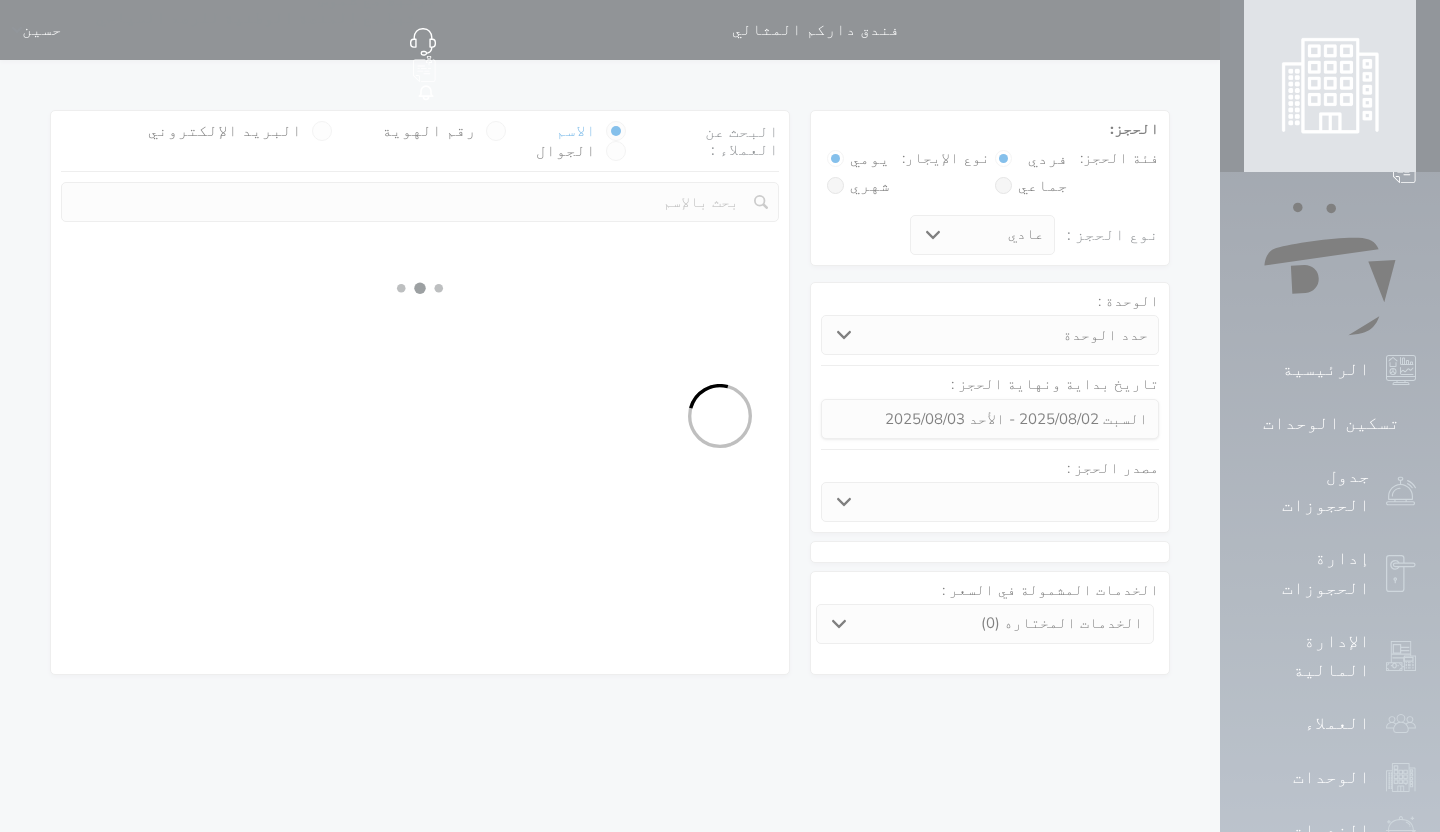 select on "1" 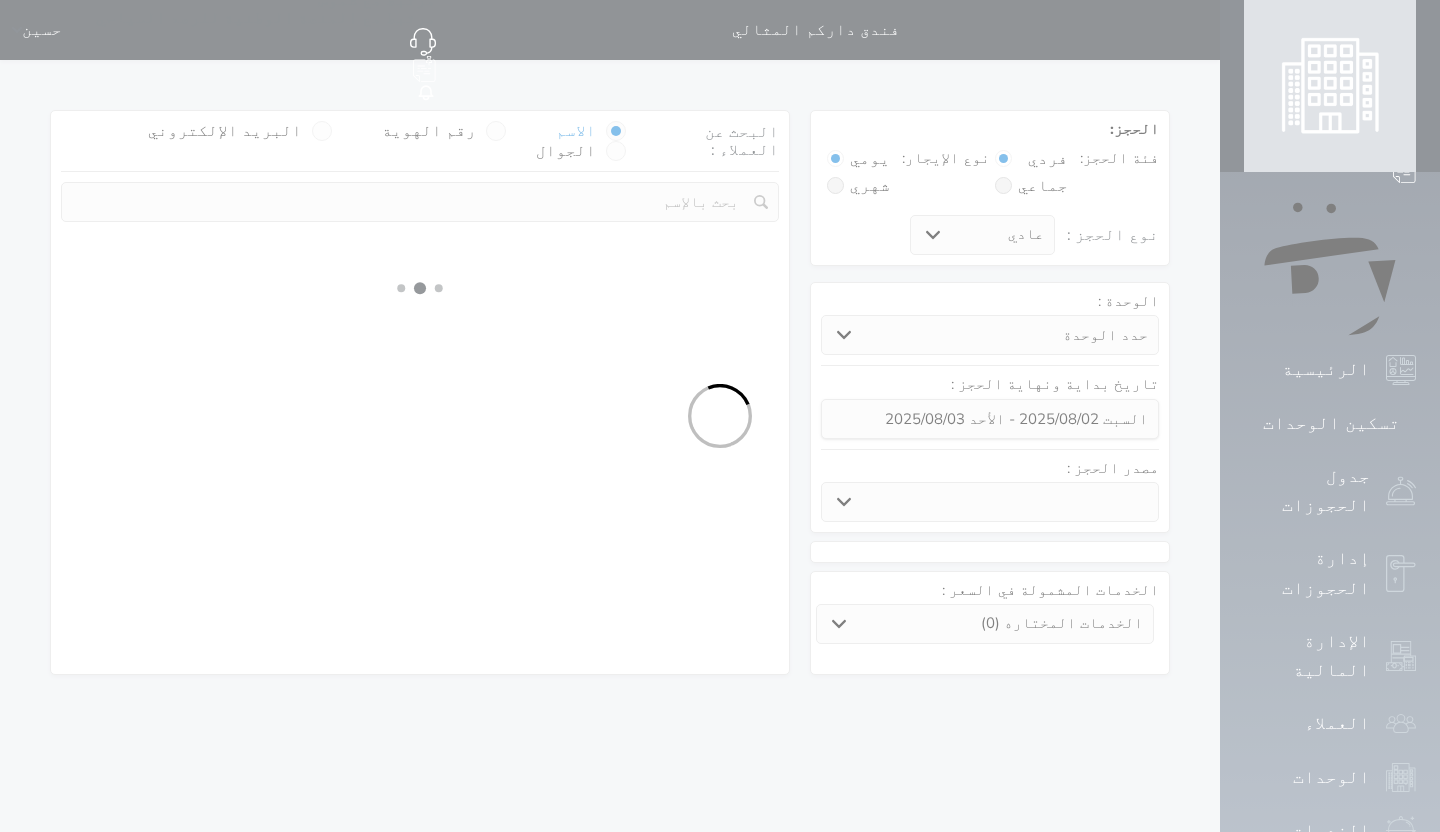select on "1" 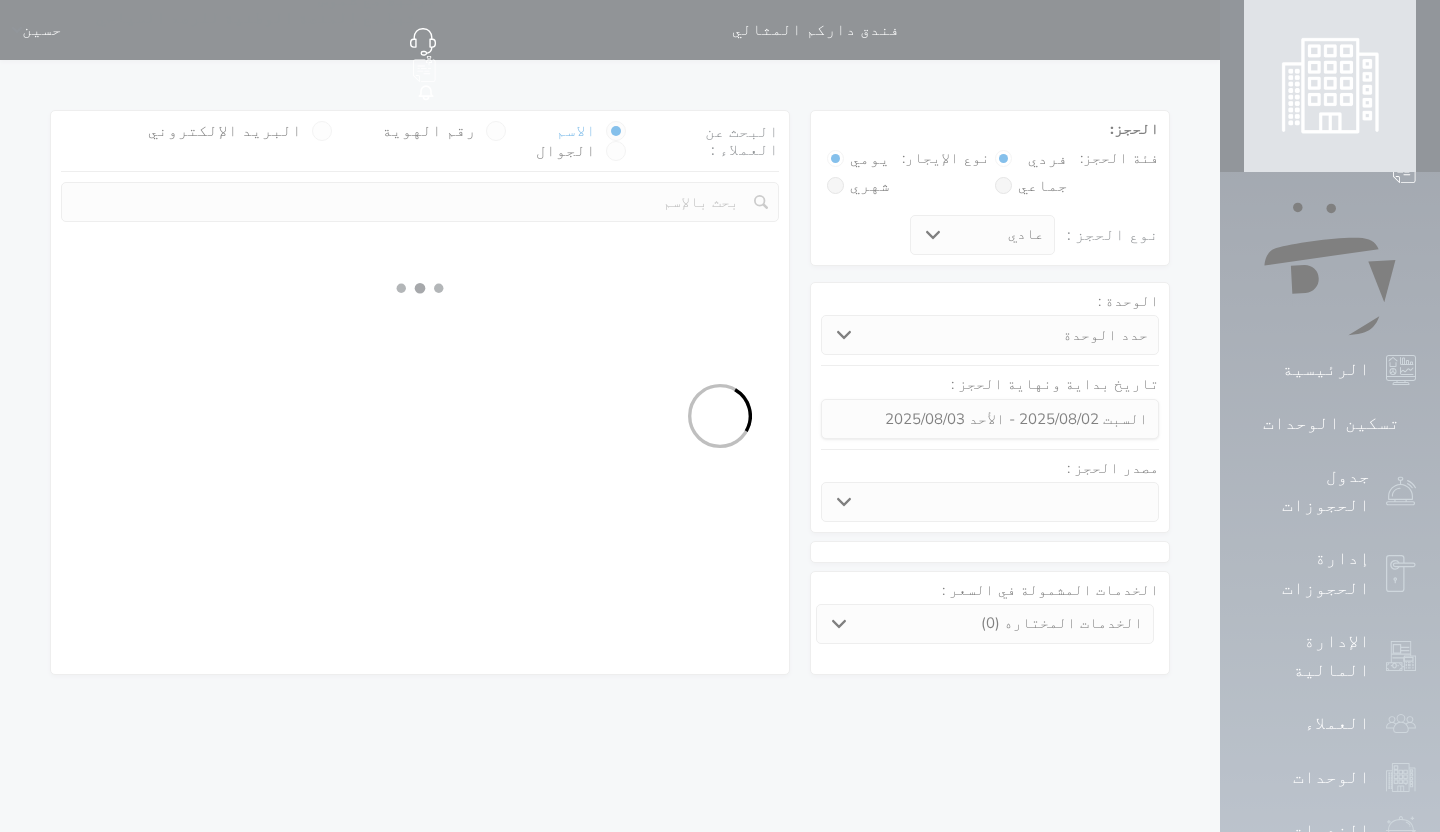 select 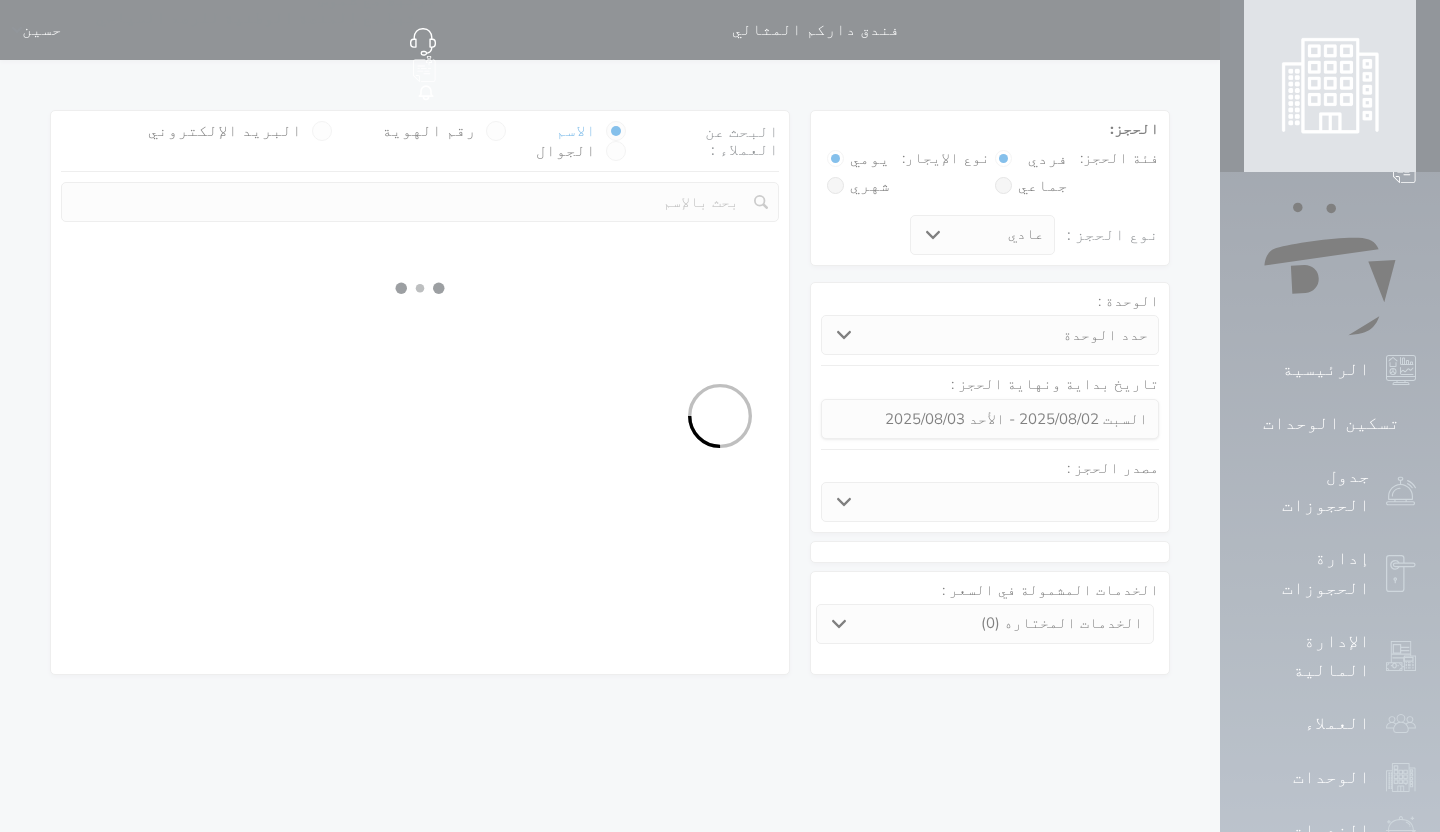 select on "7" 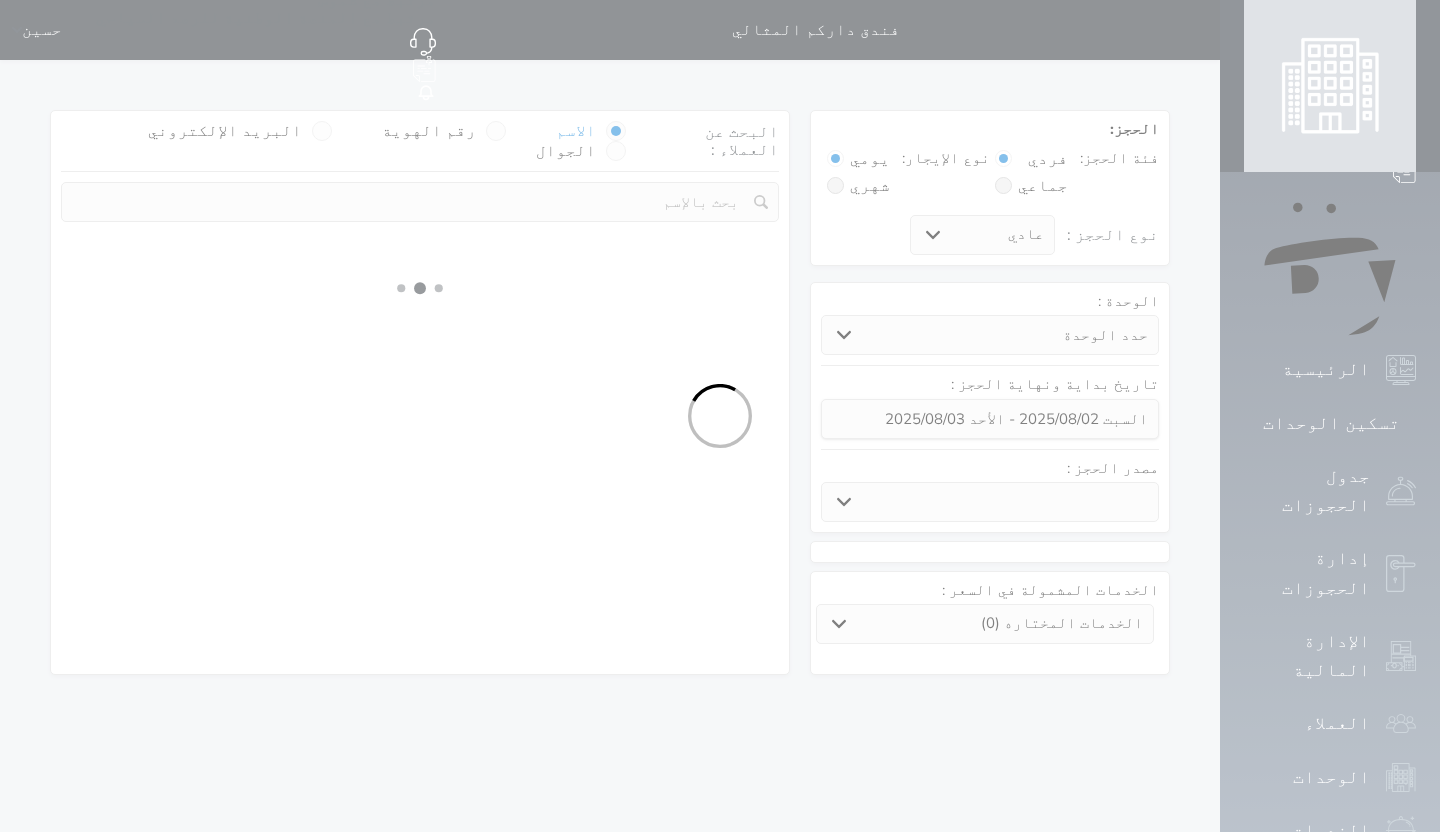 select 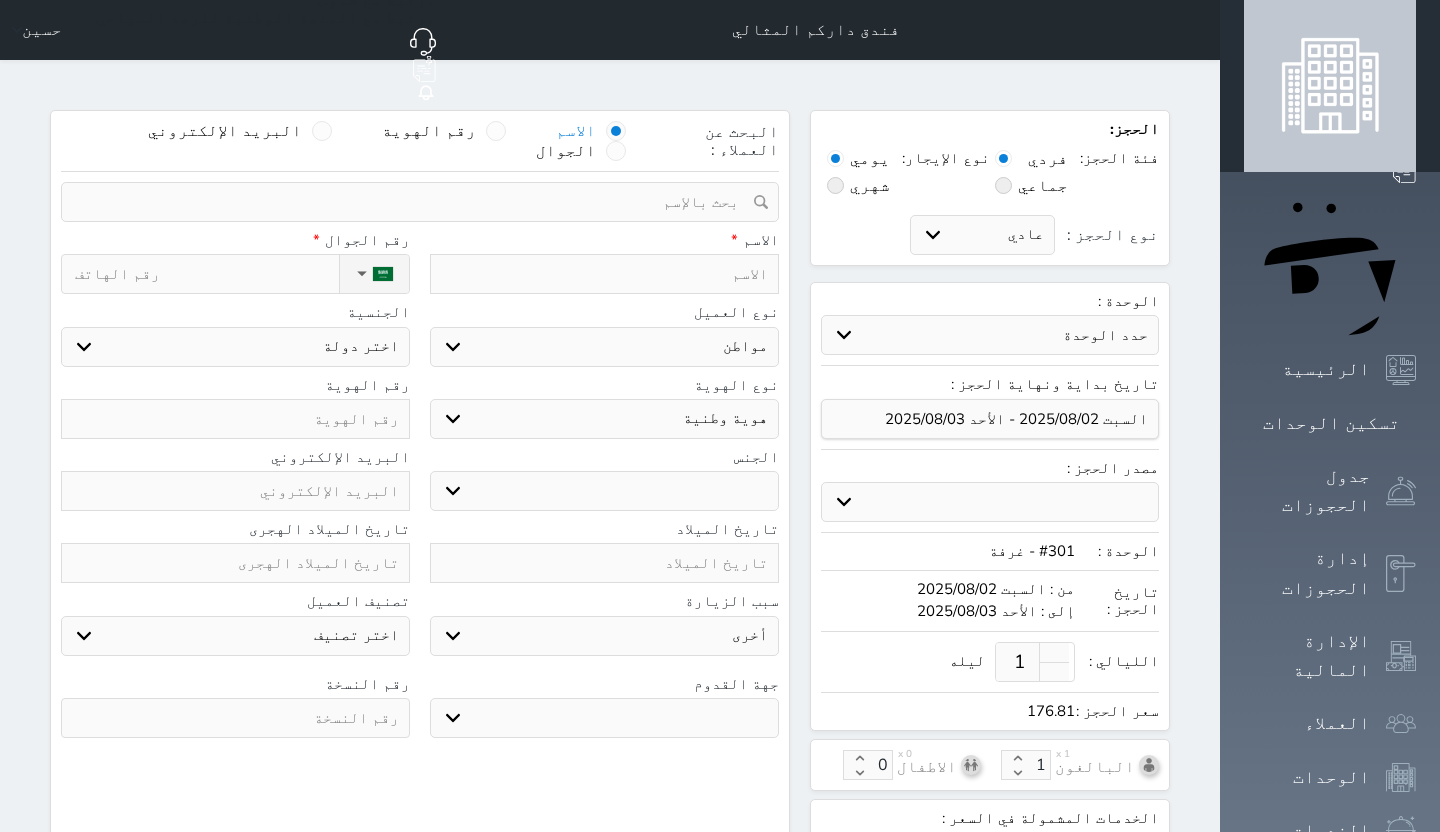 select 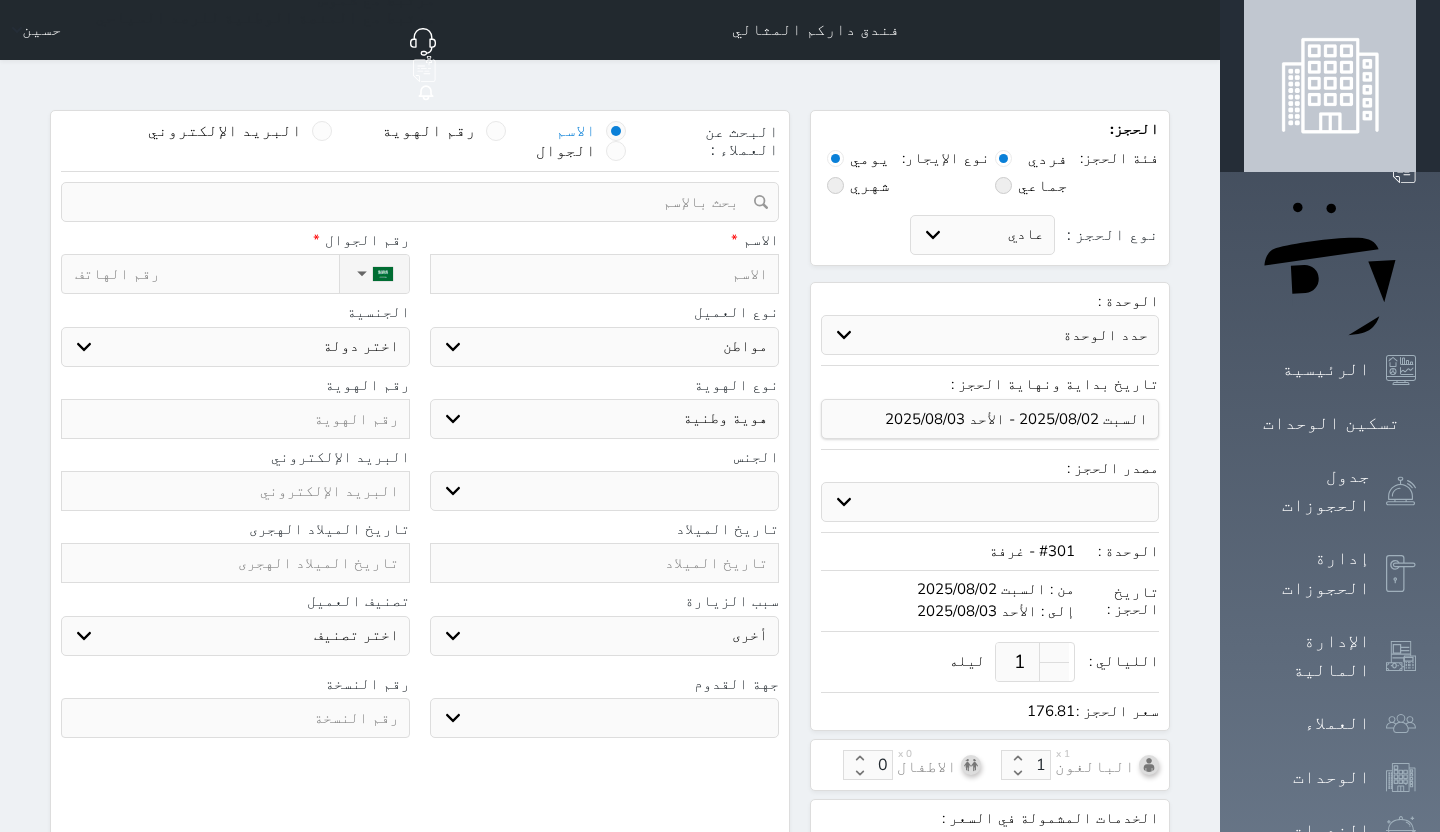 select 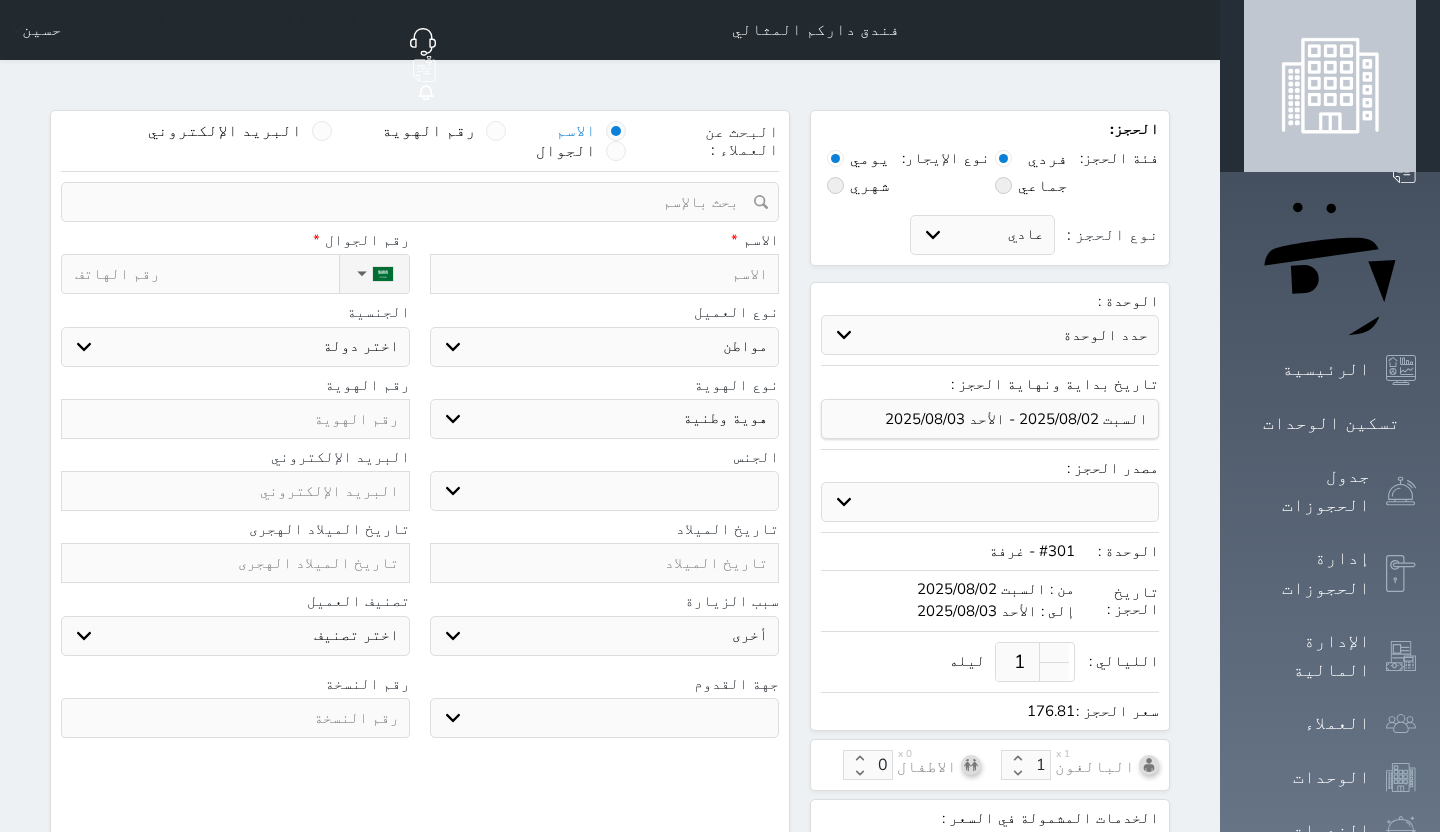 select 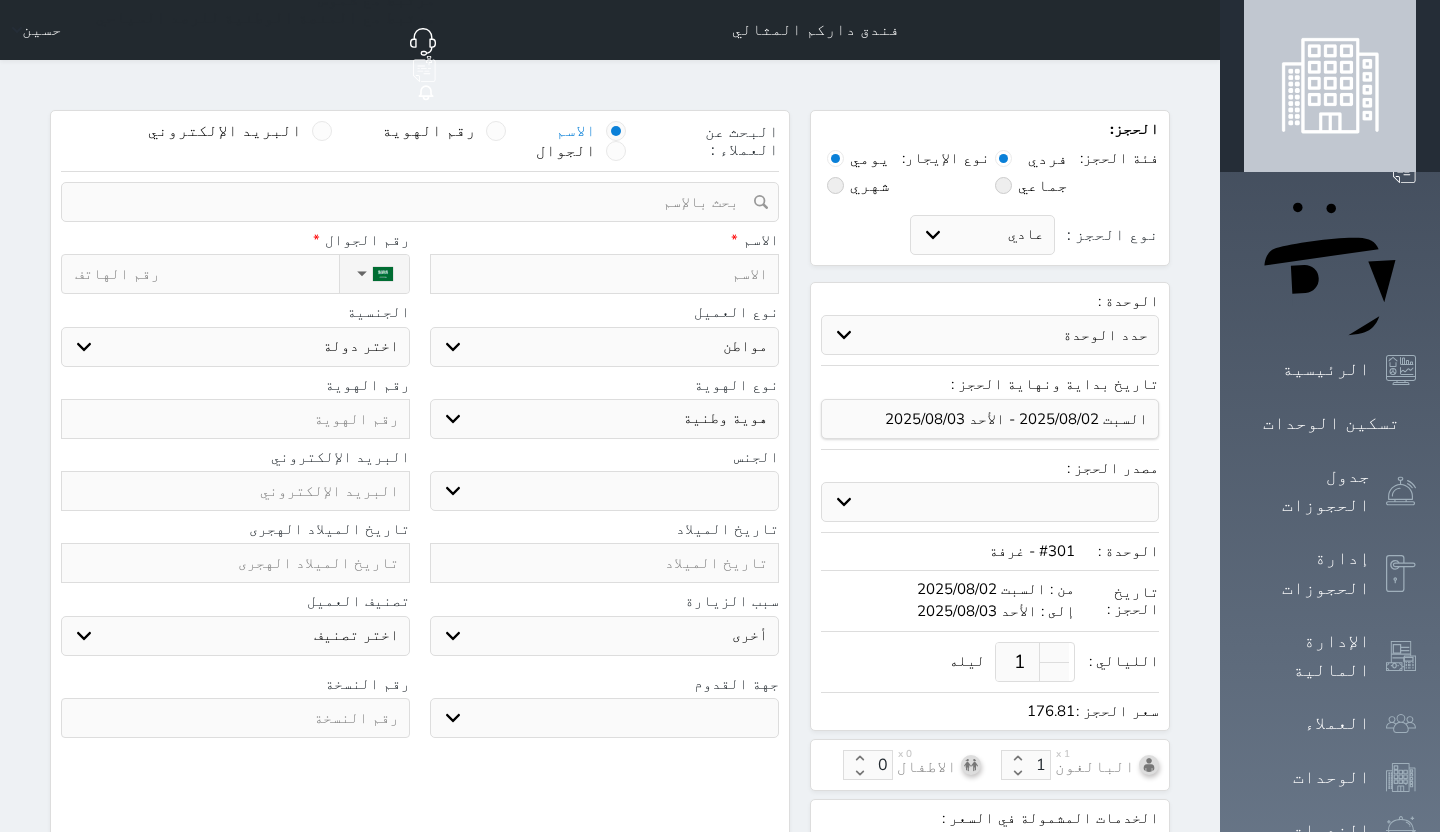 select 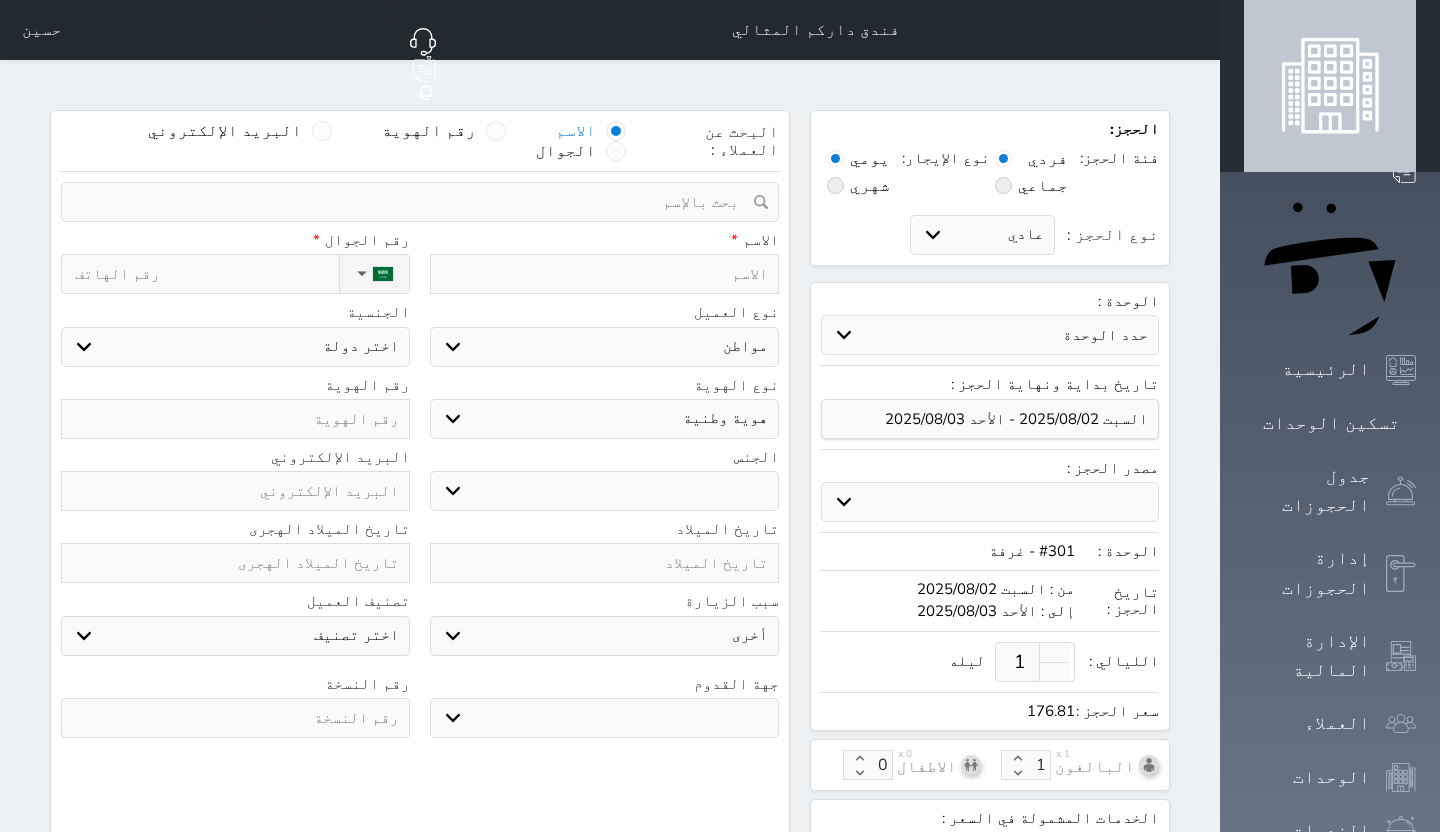 select 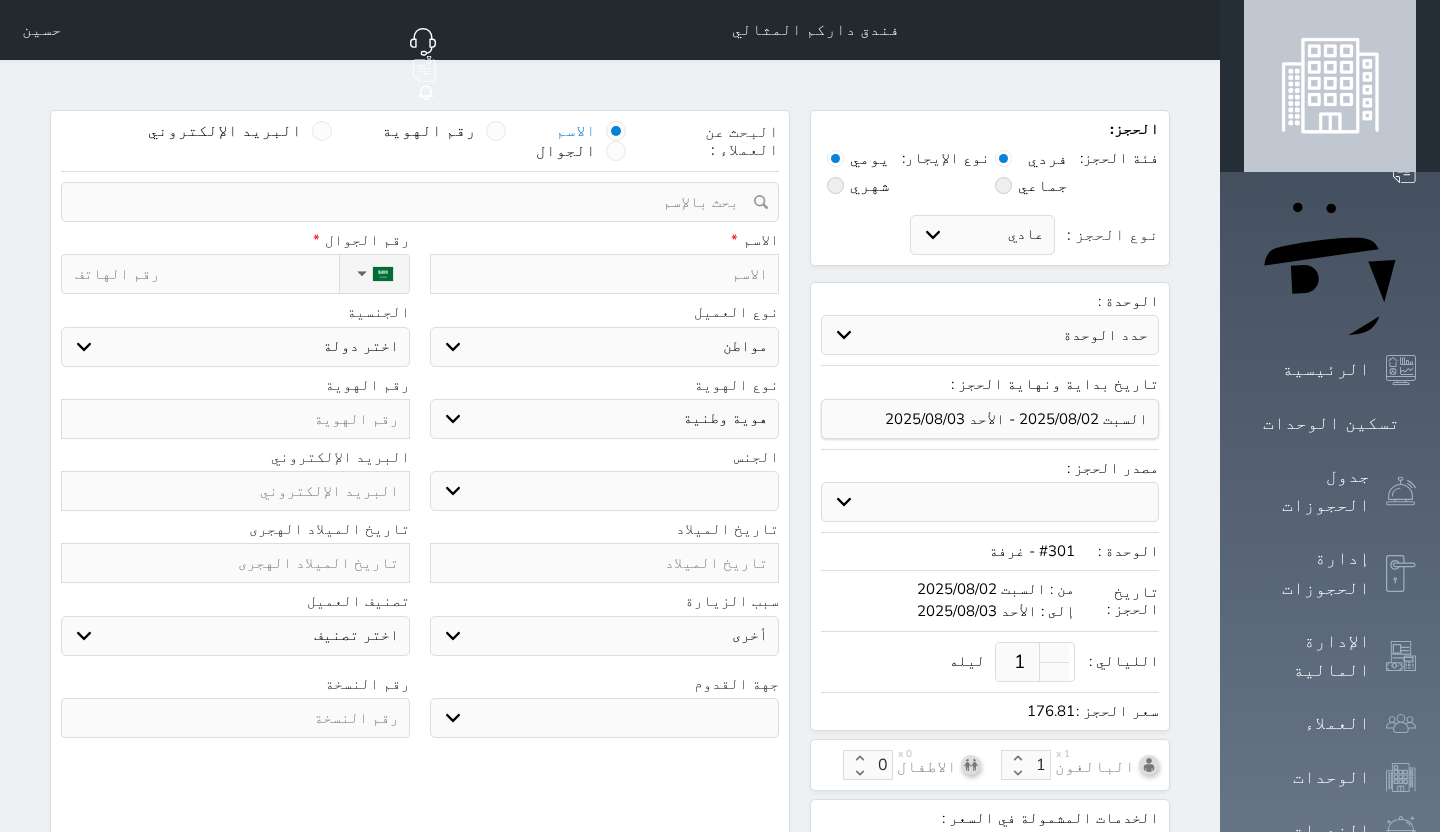 select 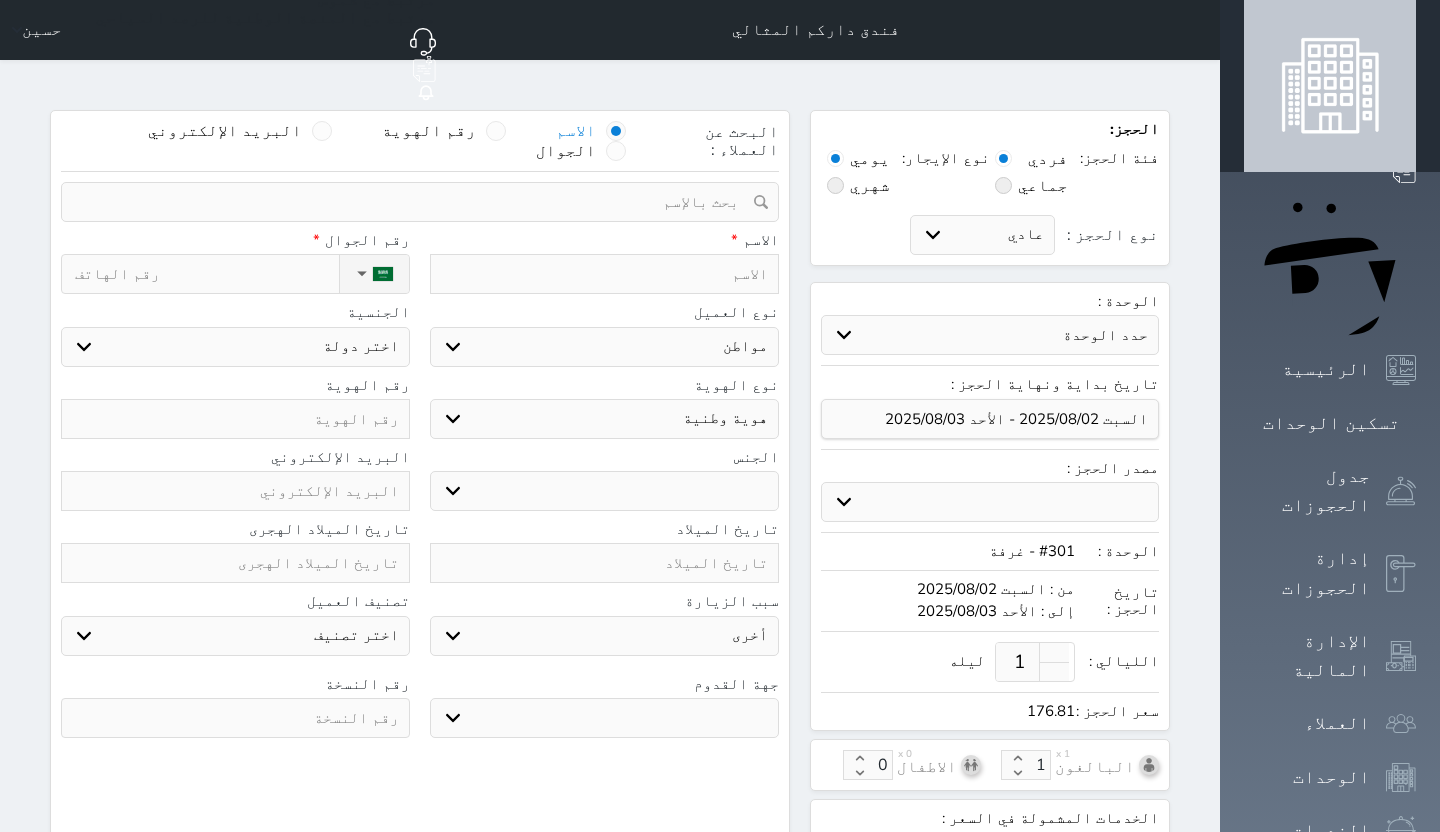 click at bounding box center [413, 202] 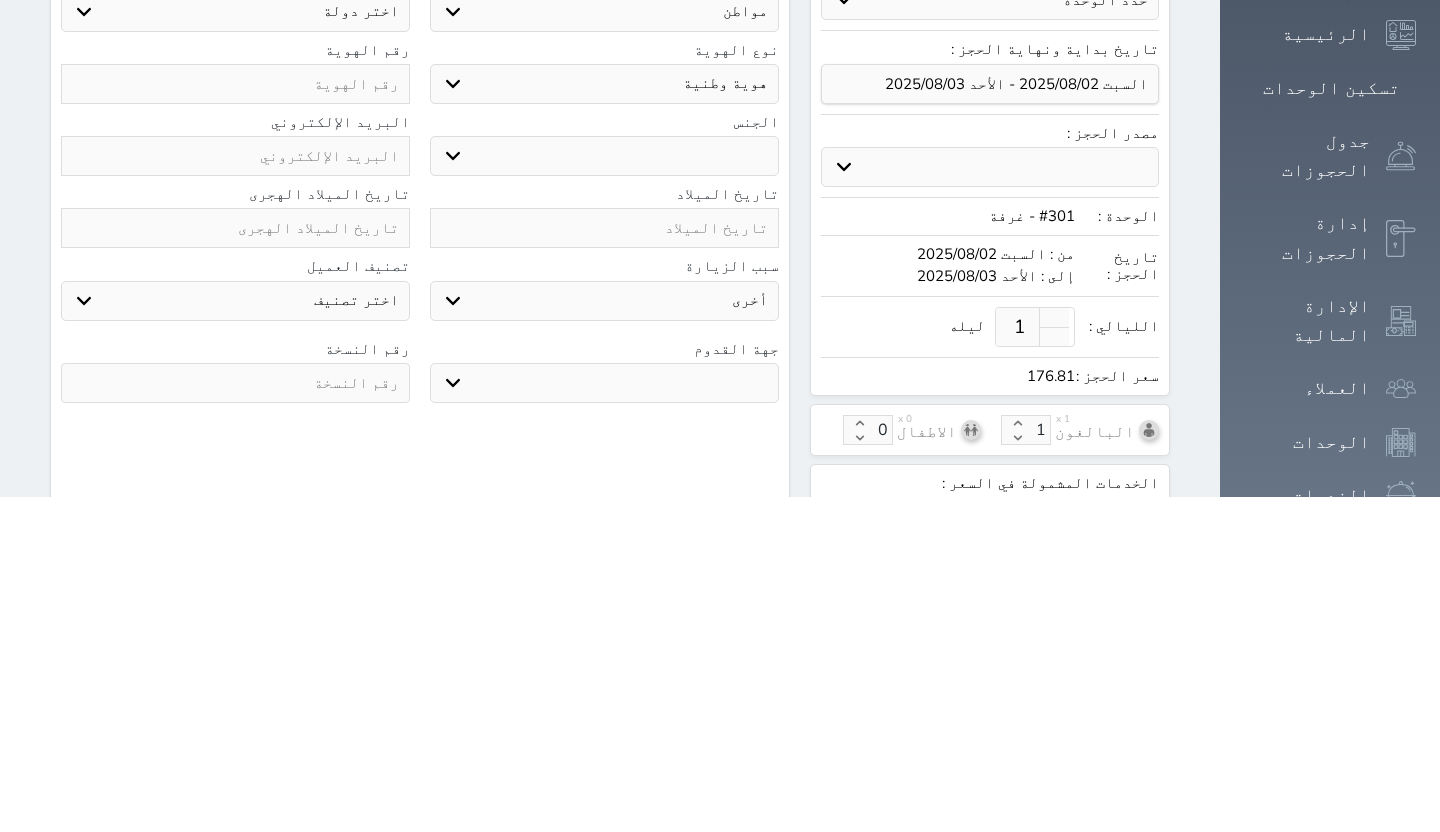 click on "استقبال الموقع الإلكتروني بوكينج المسافر اكسبيديا مواقع التواصل الإجتماعي اويو اخرى" at bounding box center [990, 502] 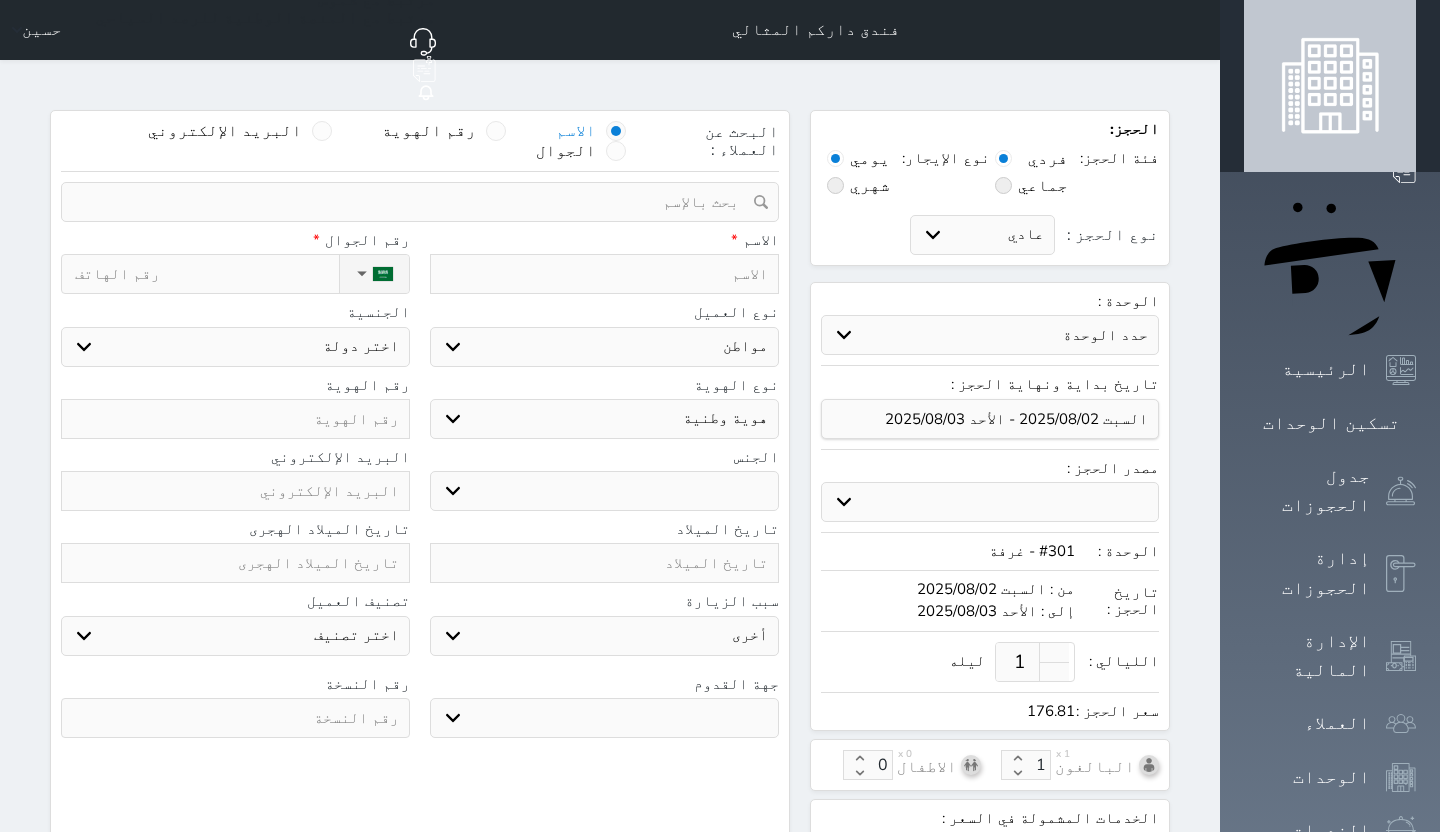select 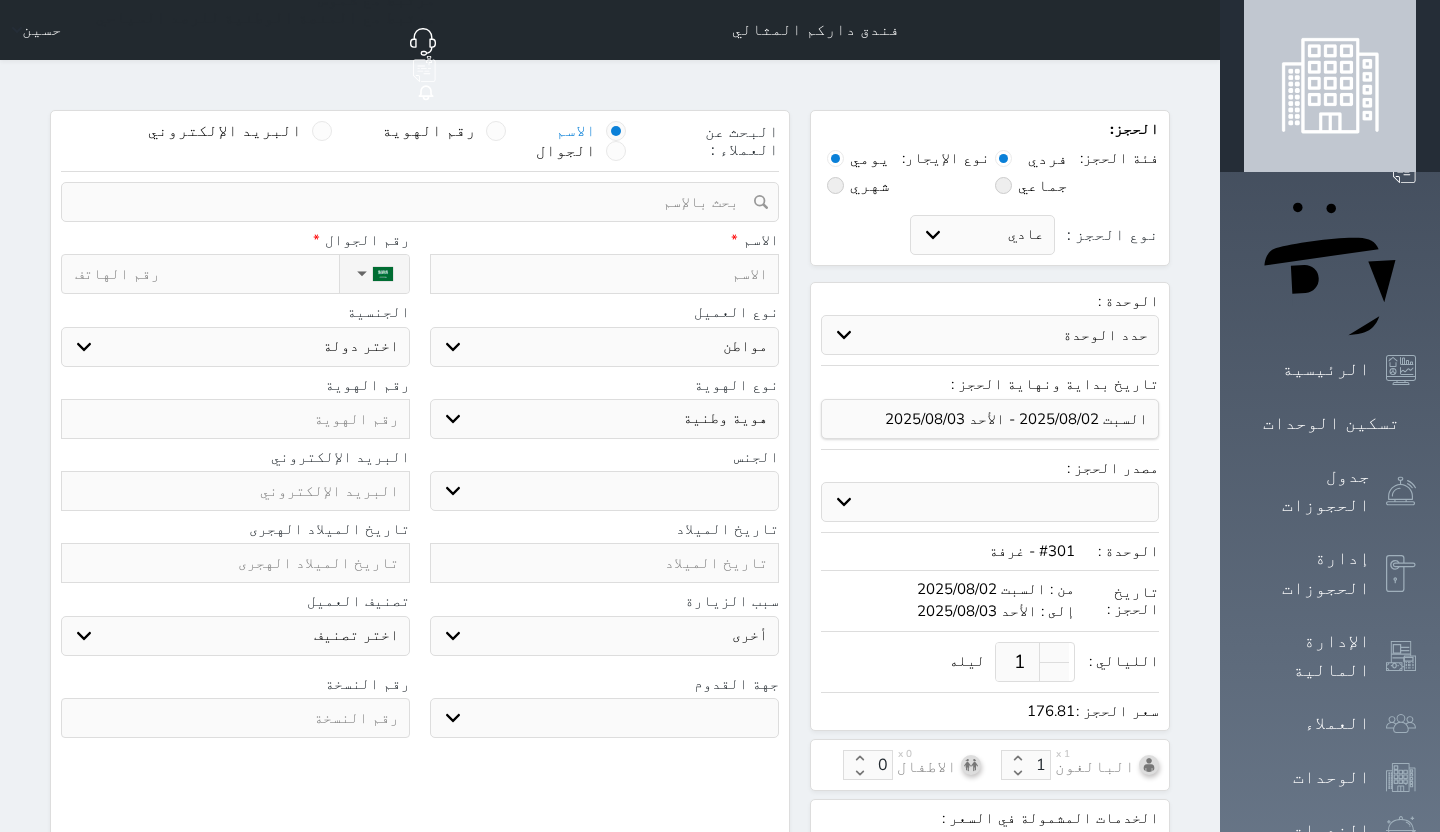 select 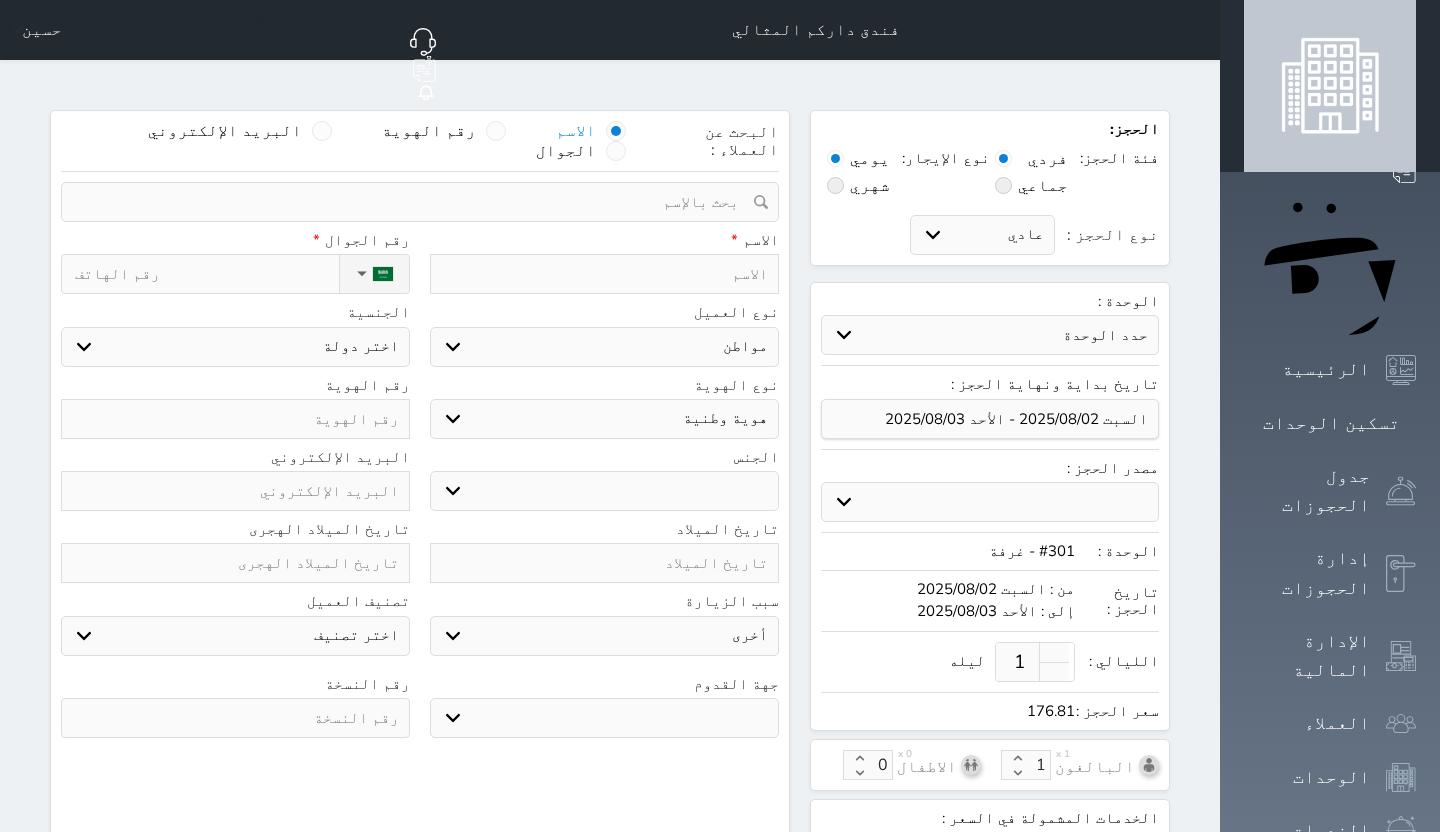 select on "113" 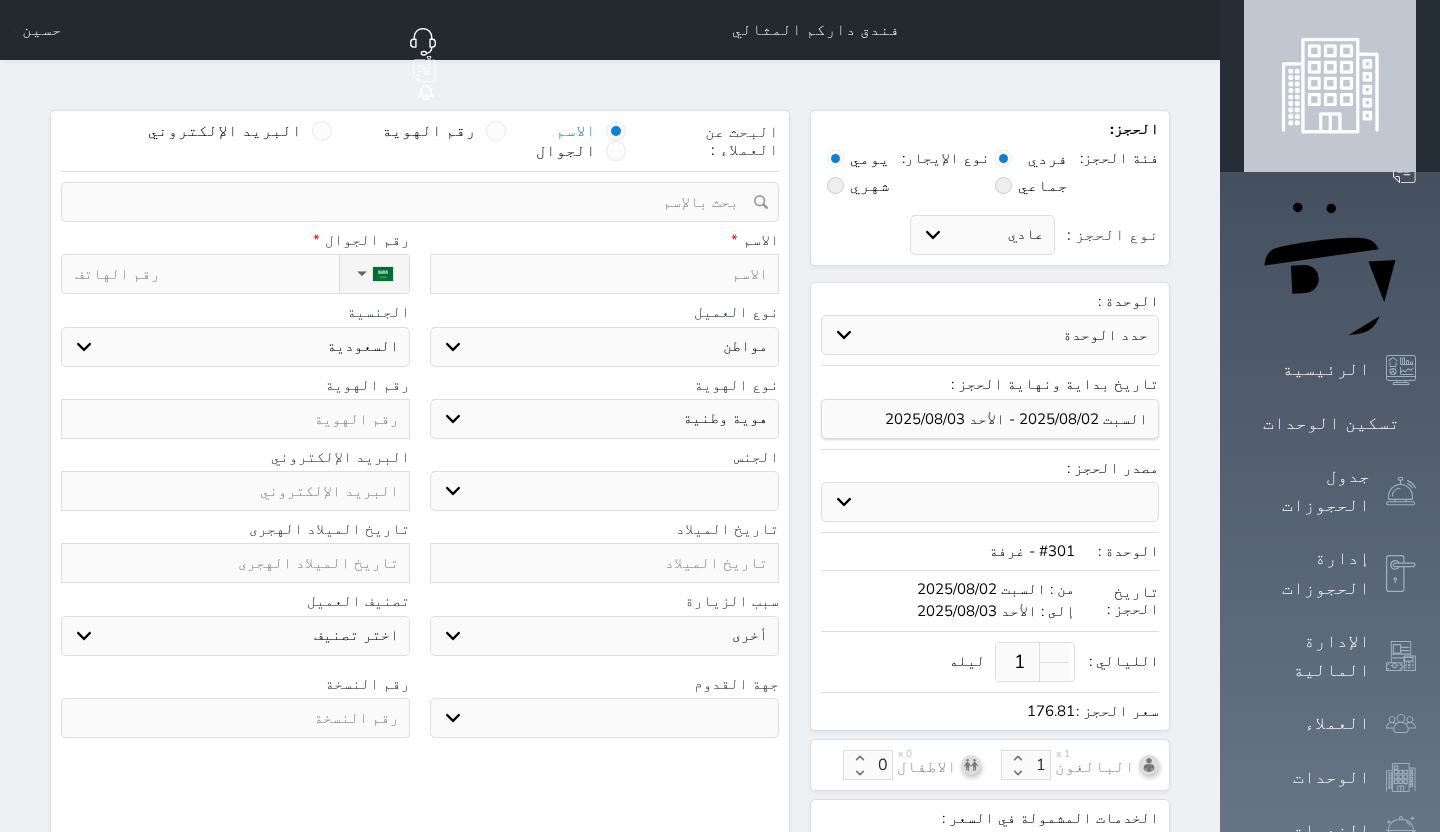 select on "33314" 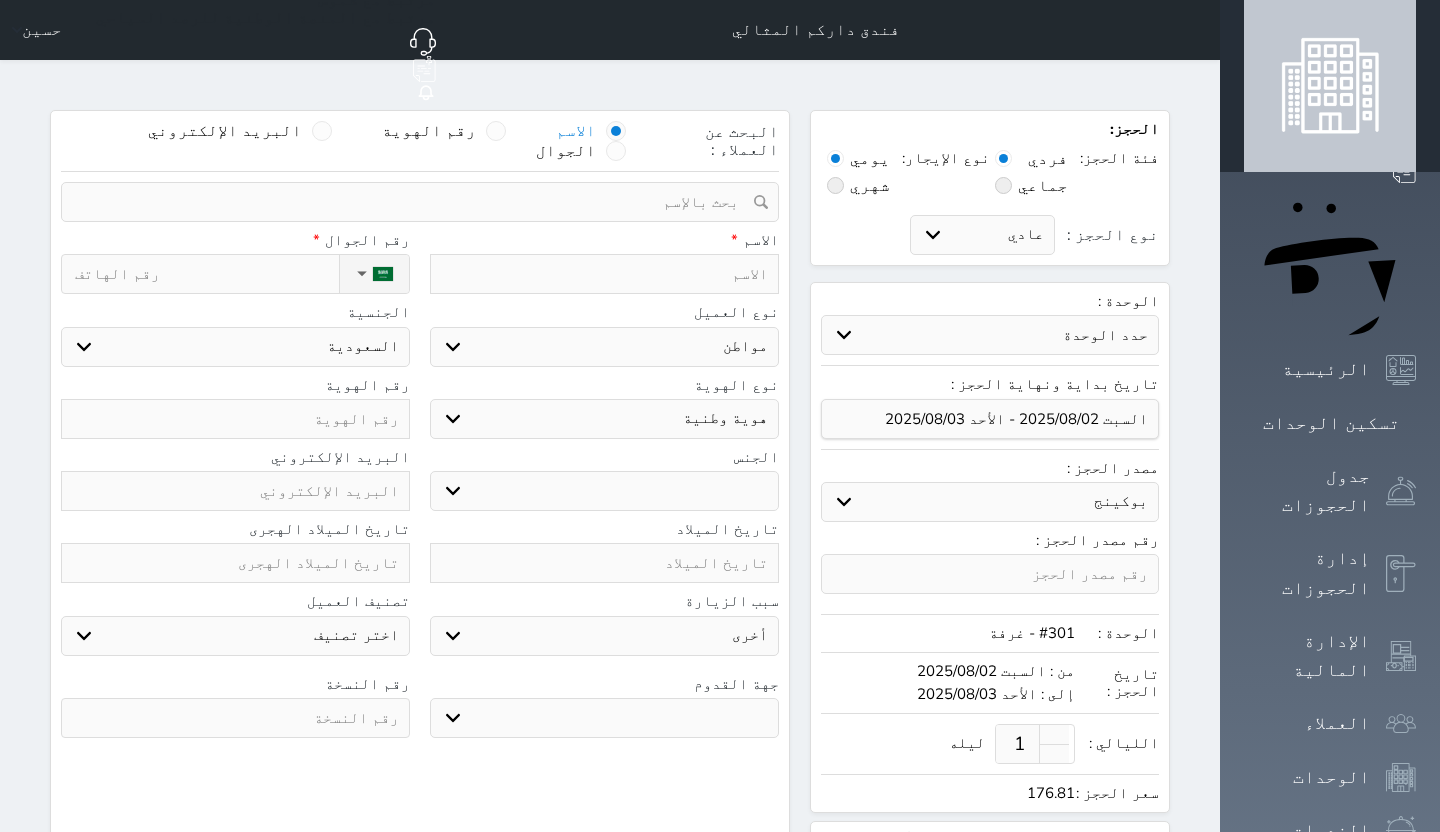 click at bounding box center [990, 574] 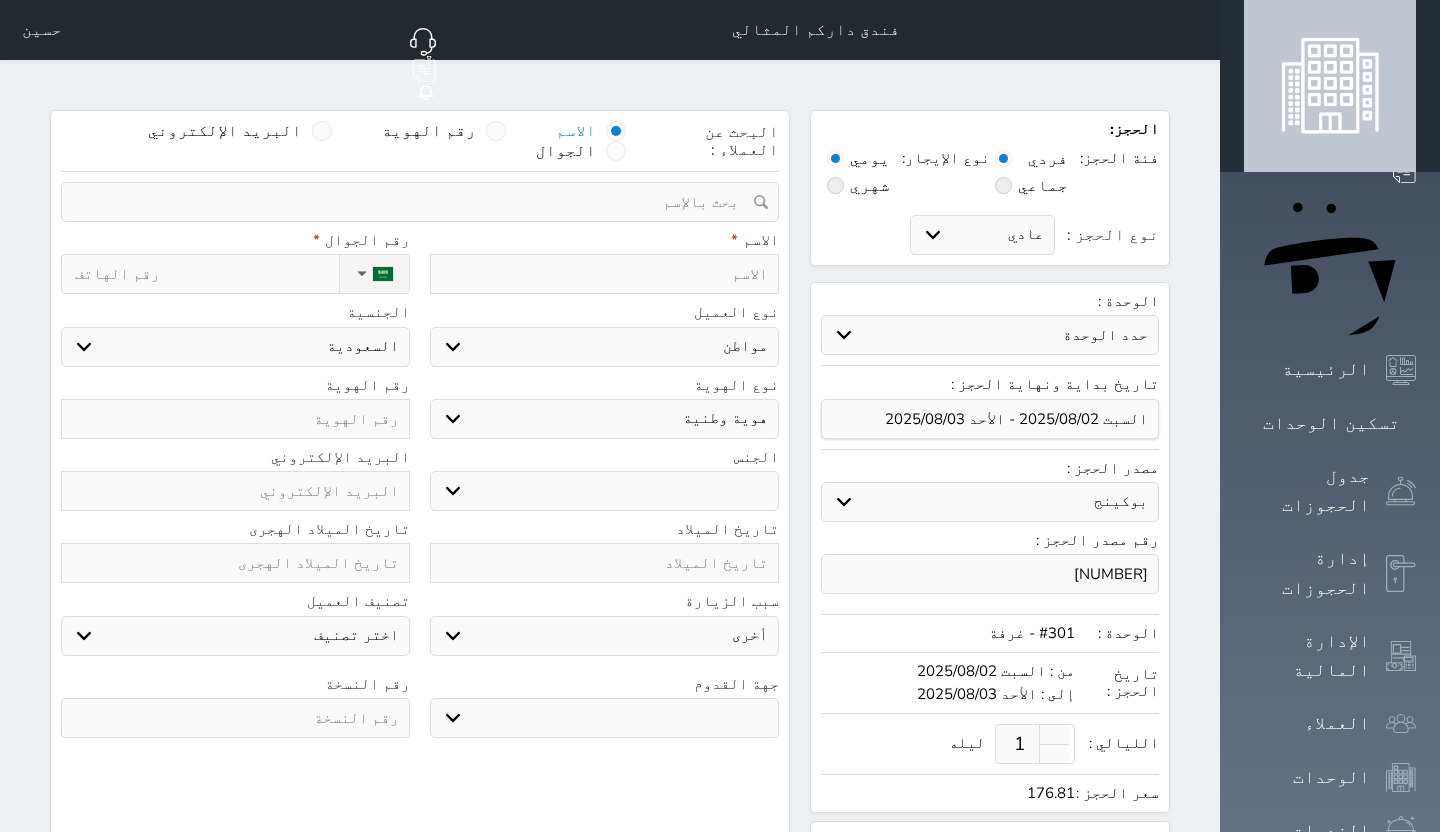 type on "[NUMBER]" 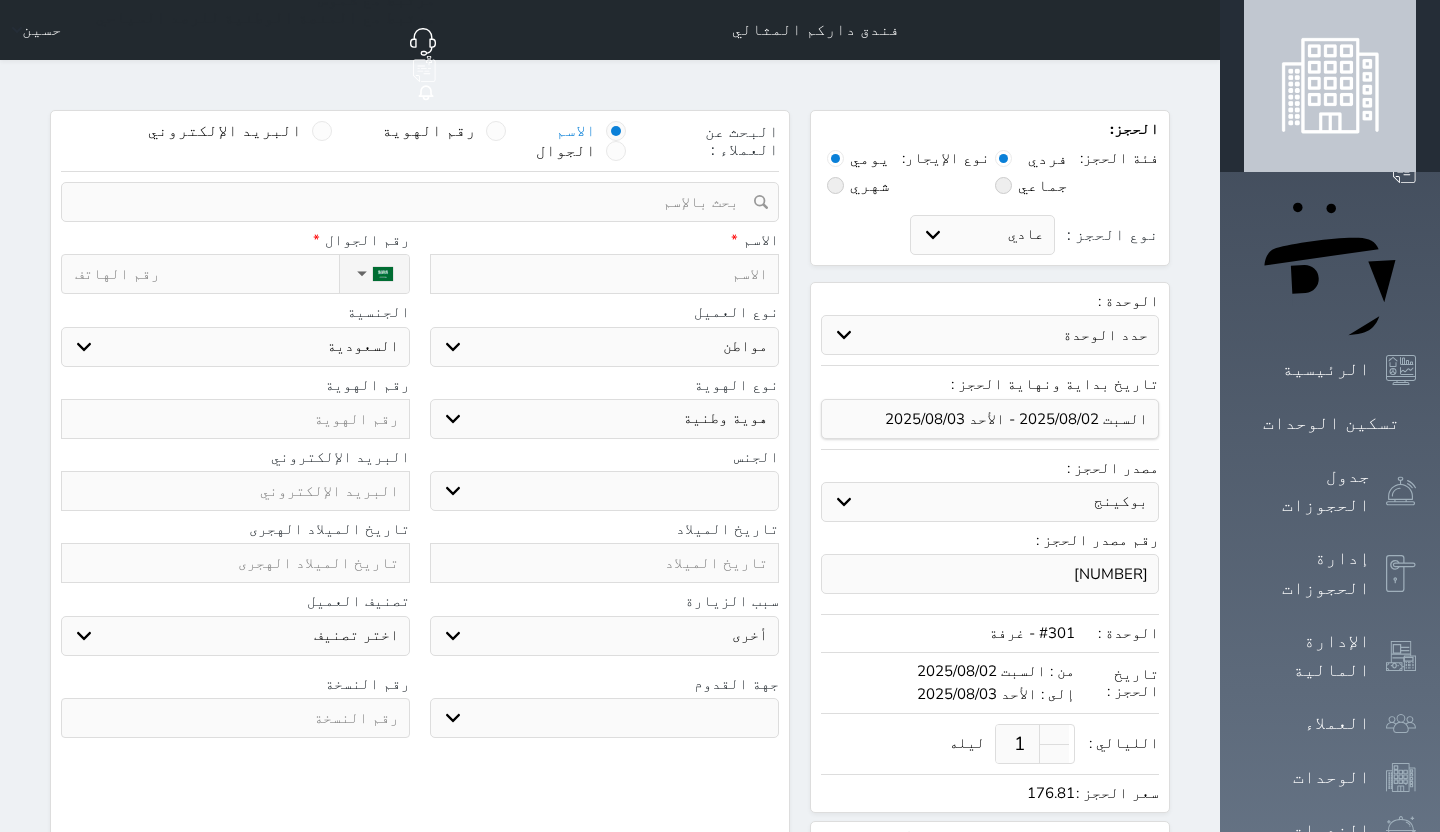 click on "اختر نوع   مواطن مواطن خليجي زائر مقيم" at bounding box center (604, 347) 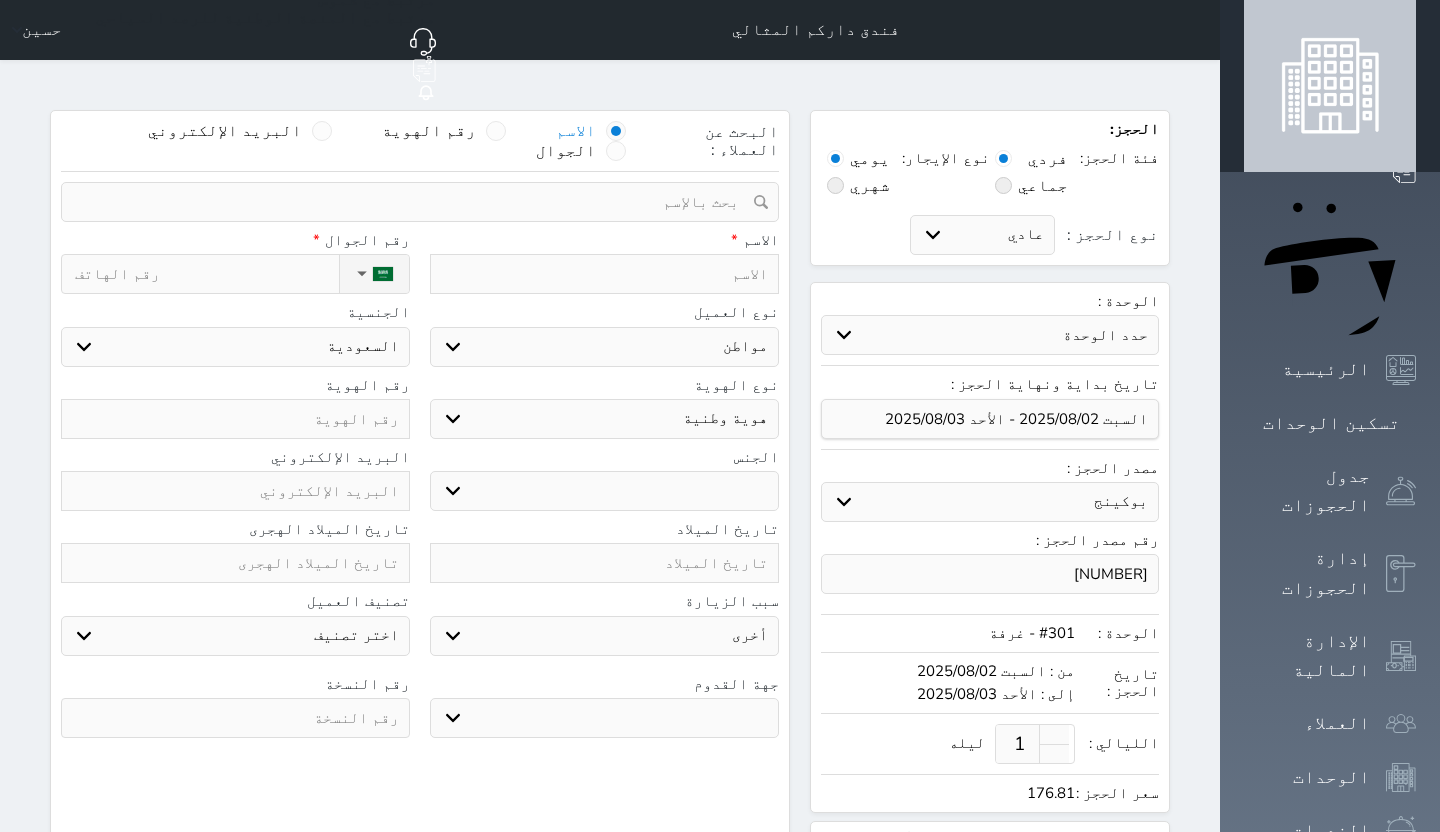 select on "4" 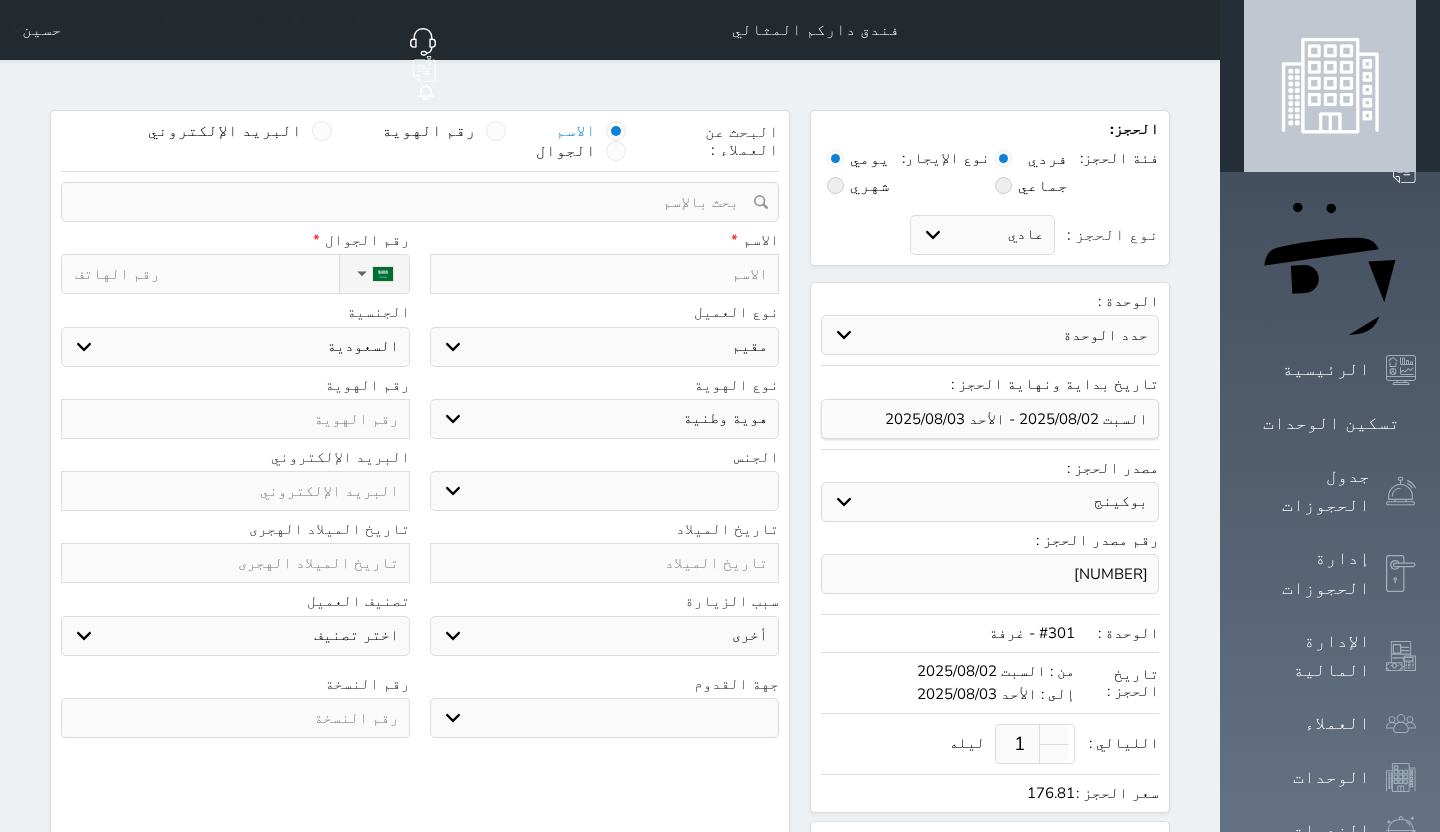 select 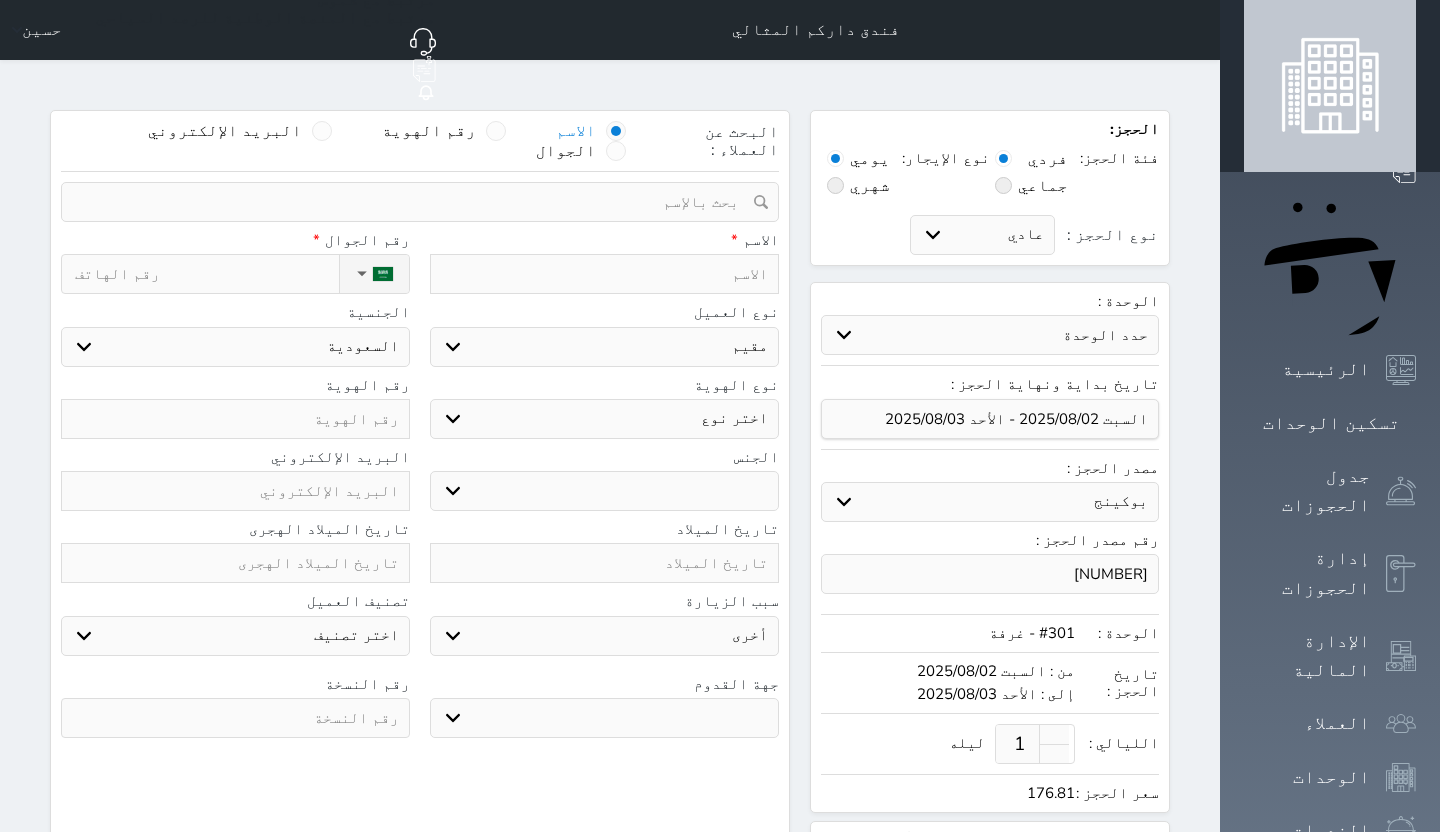 select 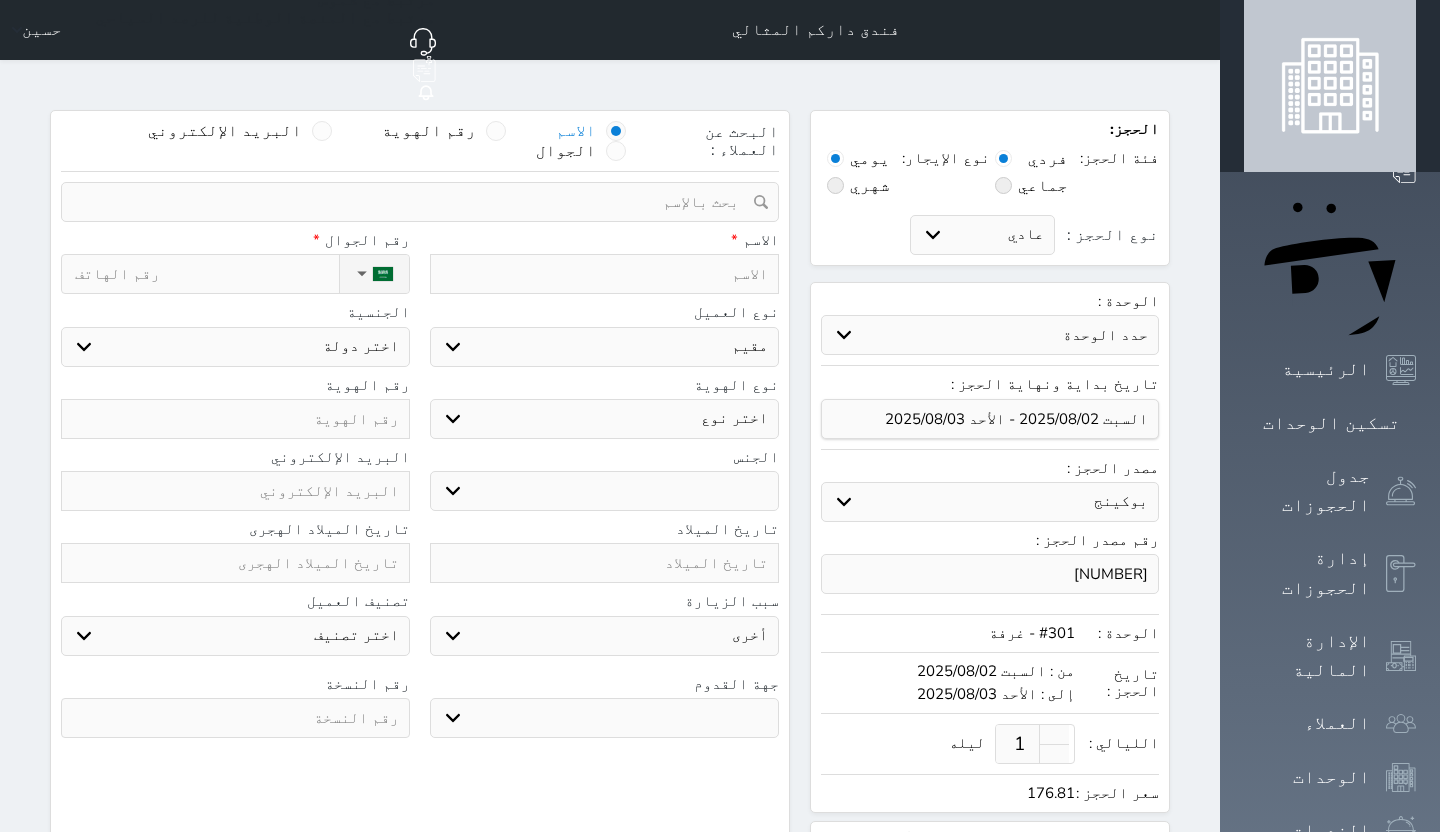 click at bounding box center (604, 274) 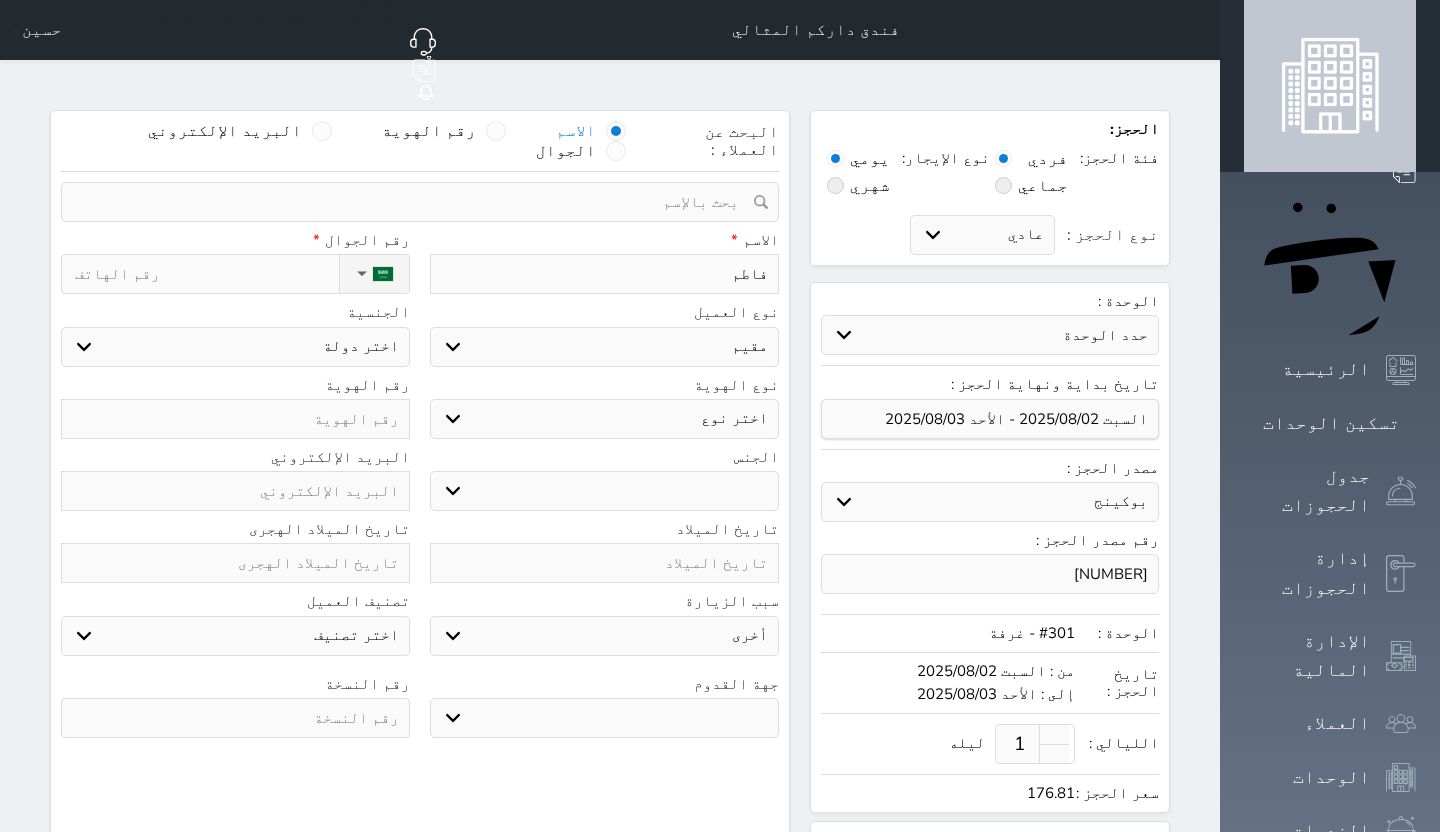 type on "فاطمه" 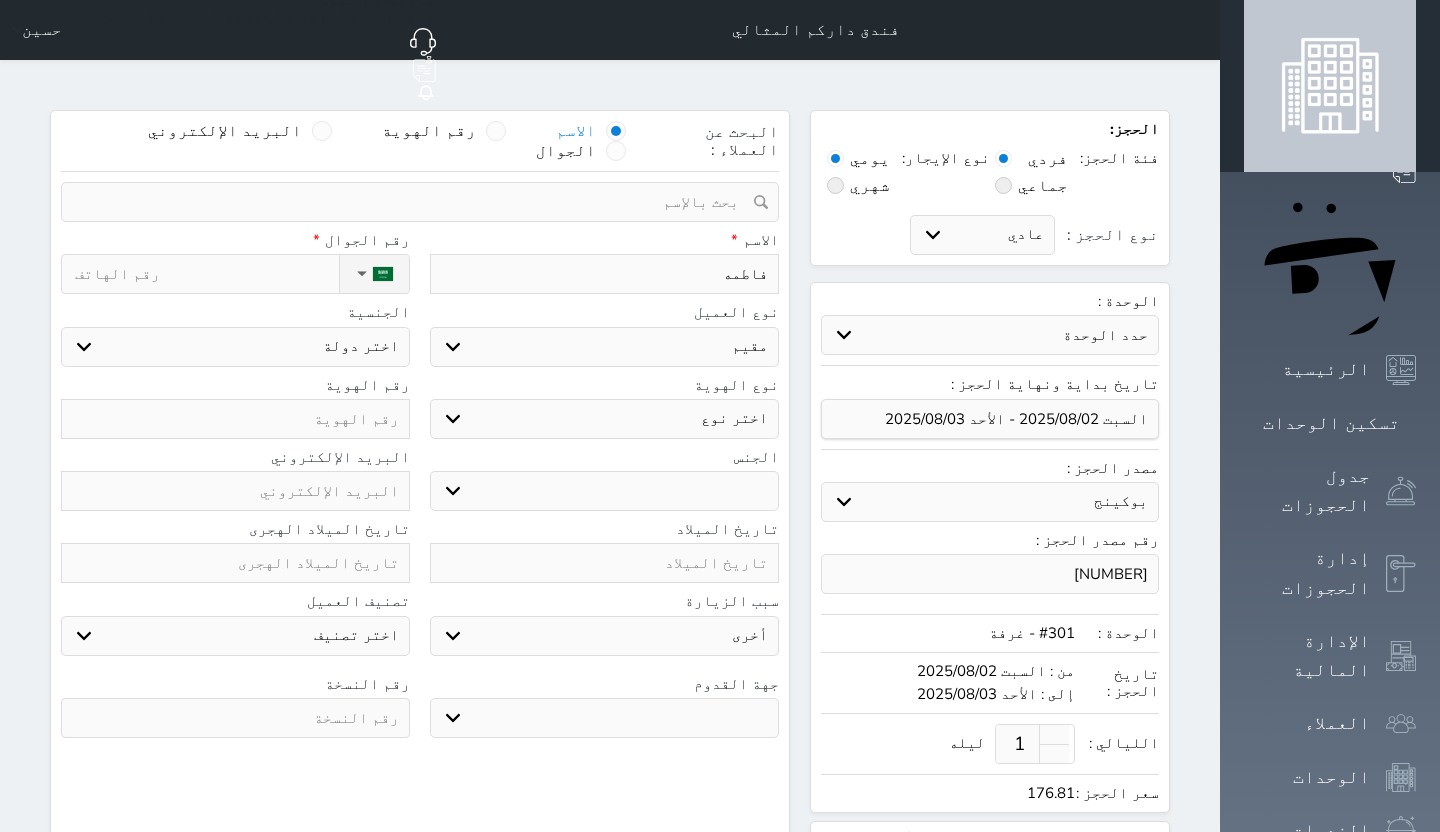 select 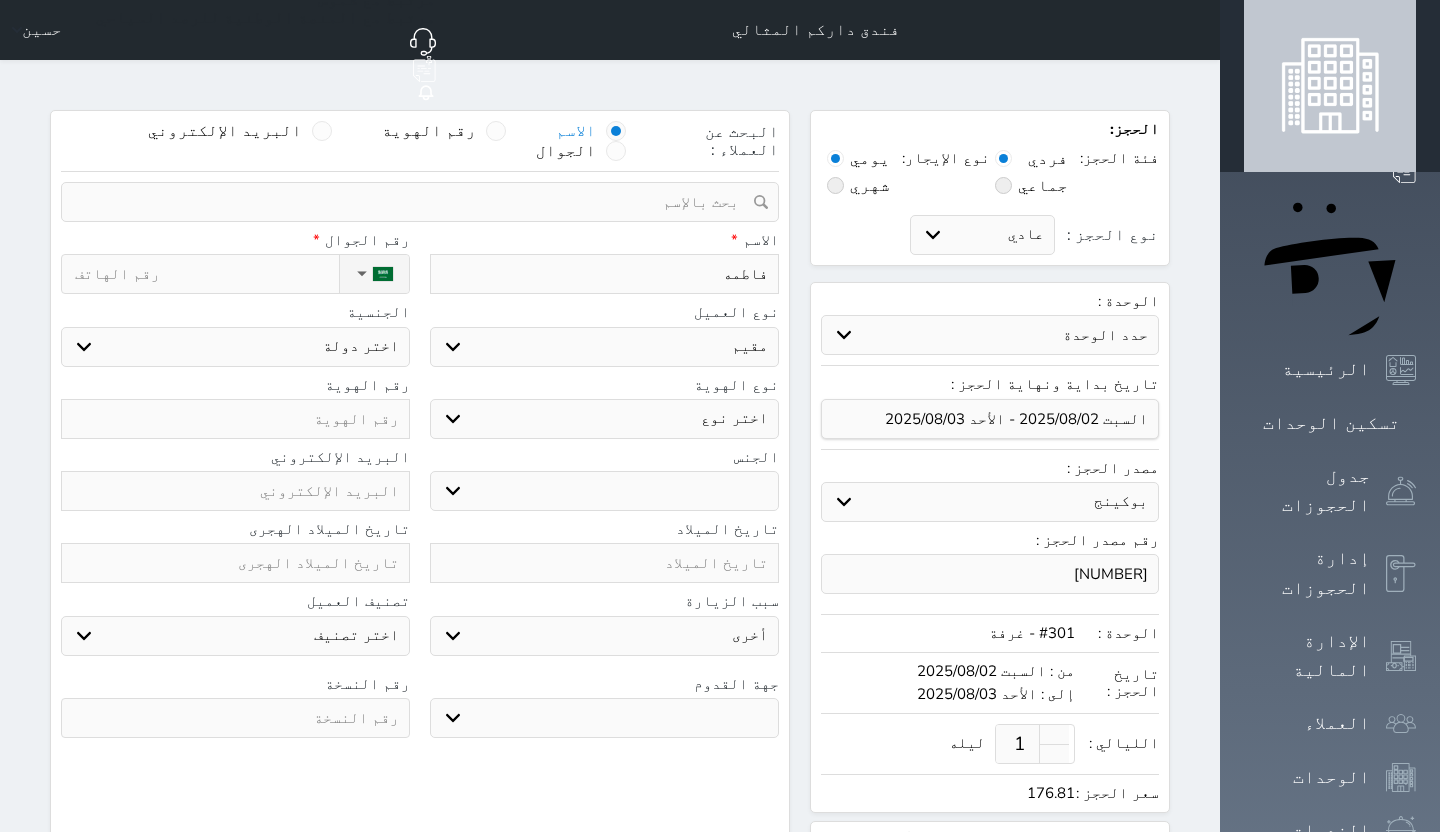 type on "[FIRST] [LAST]" 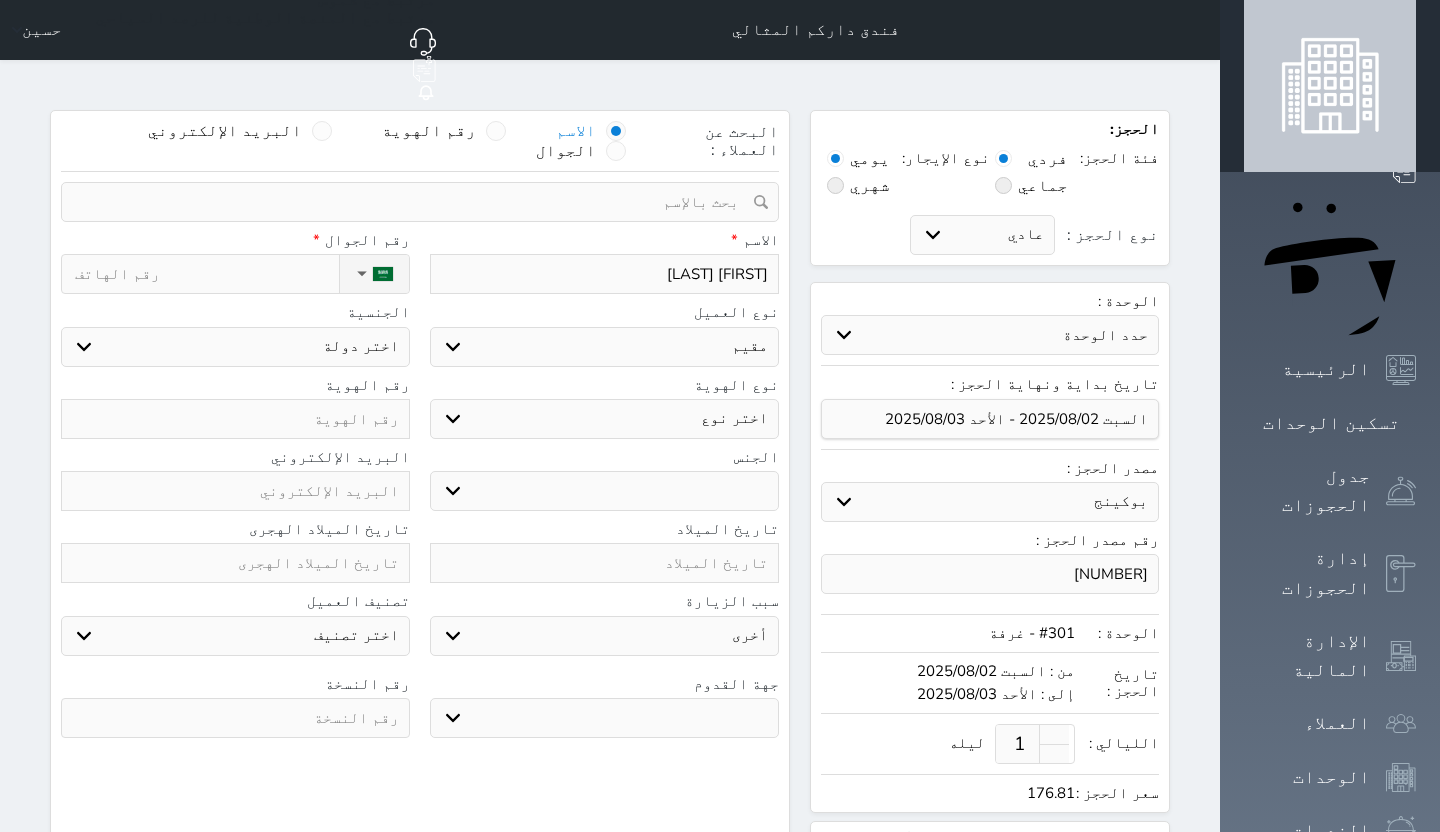 select 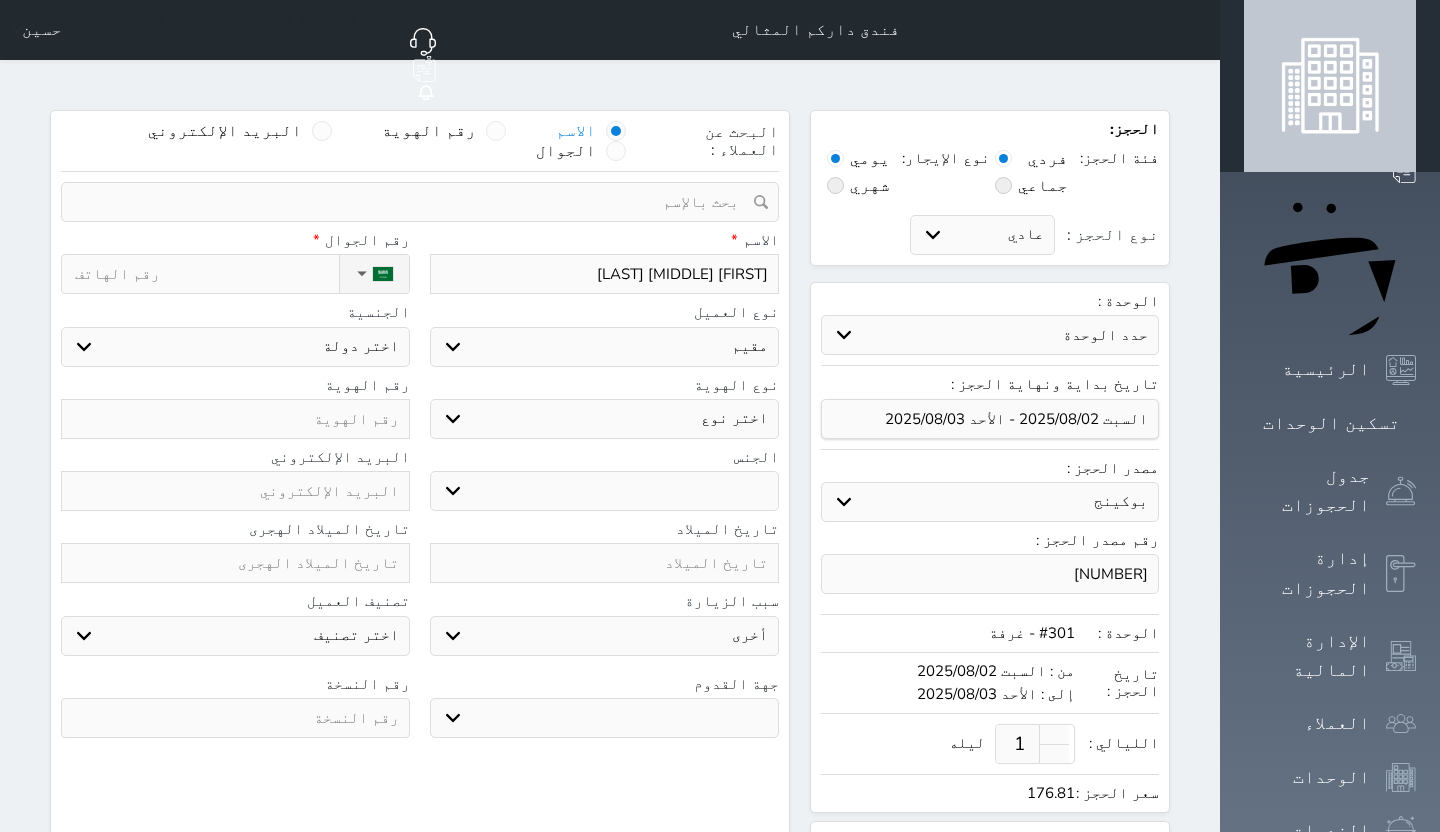 type on "[FIRST] [LAST]" 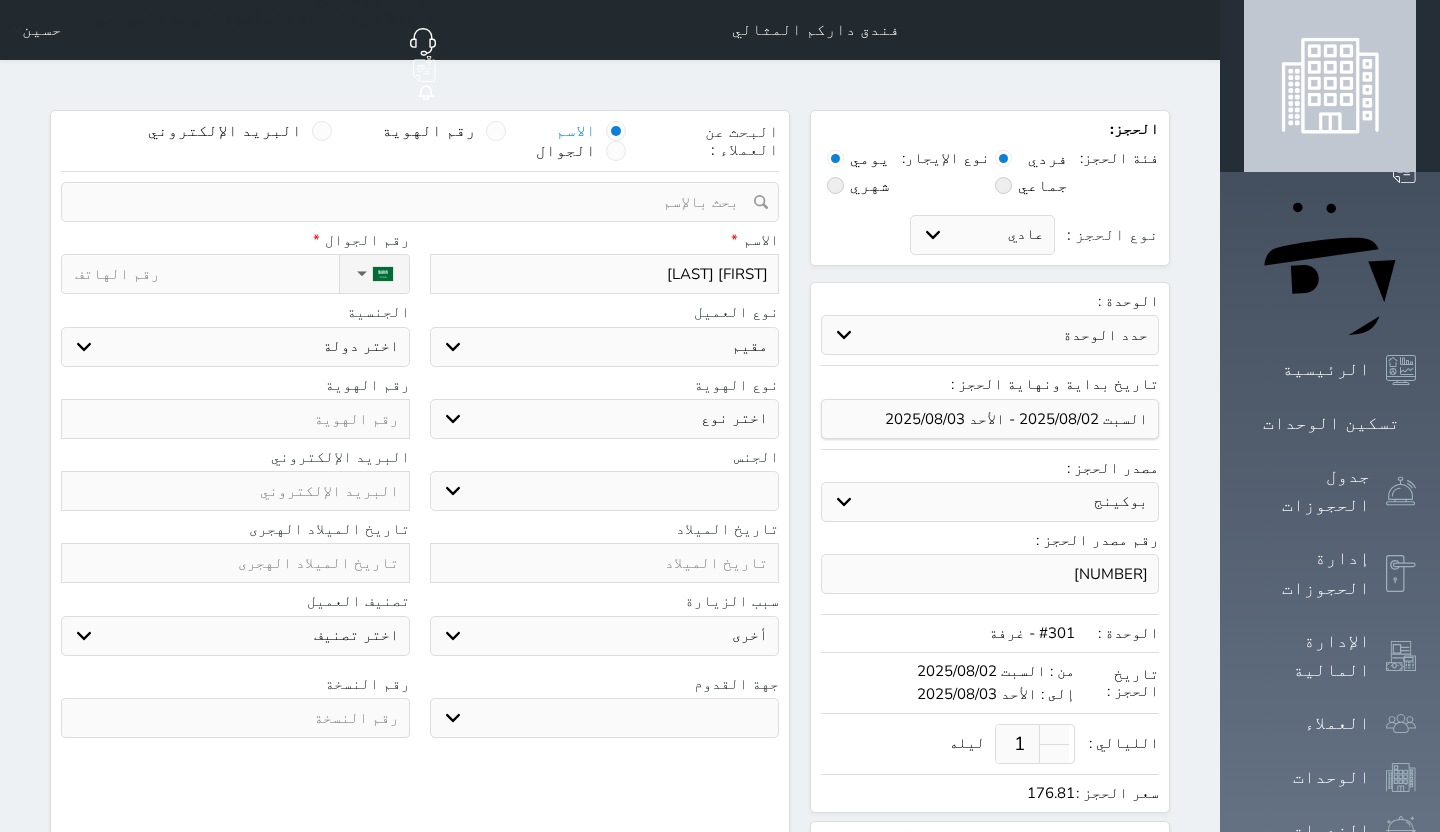 select 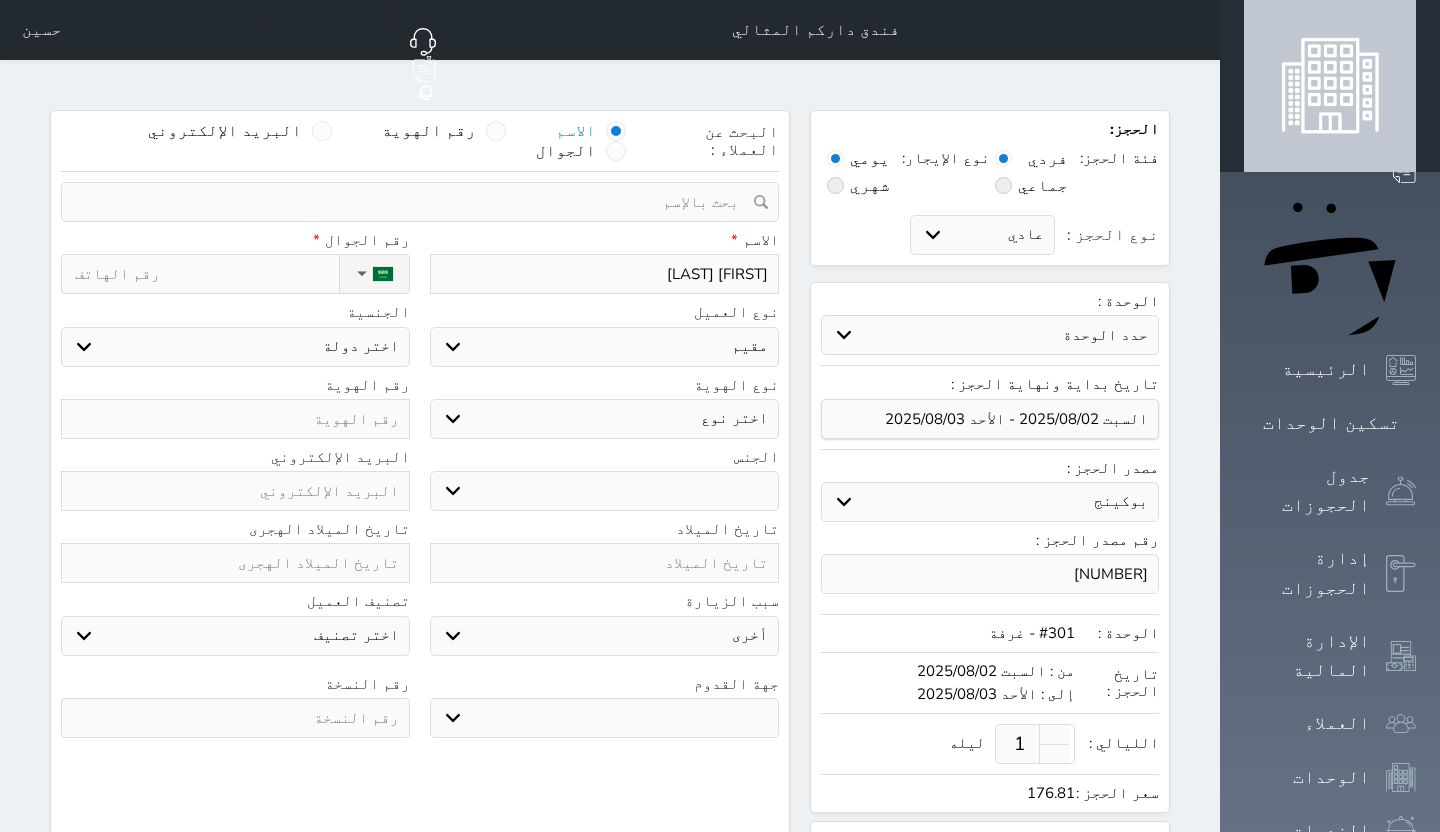 select 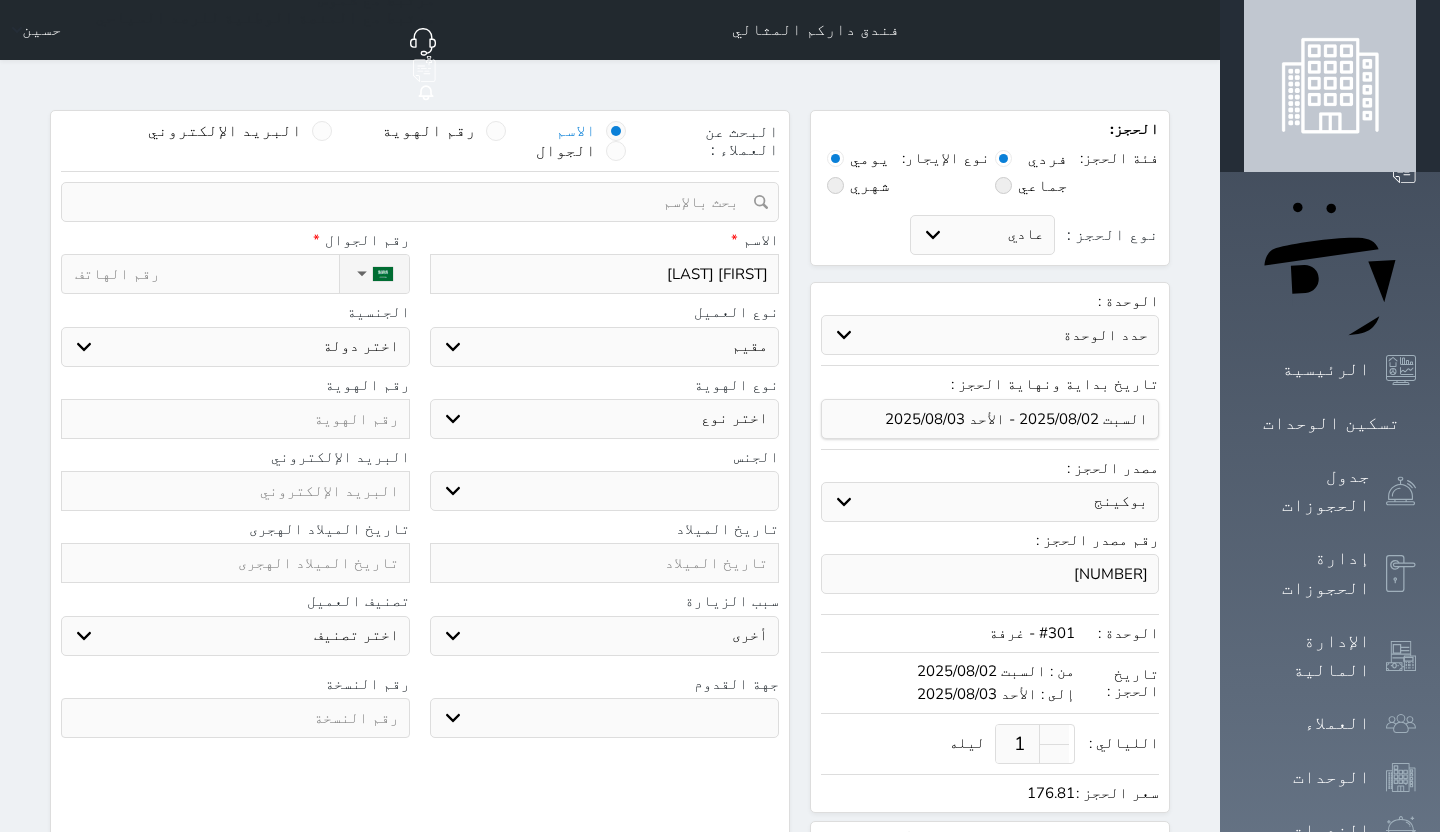type on "[FIRST] [MIDDLE] [LAST]" 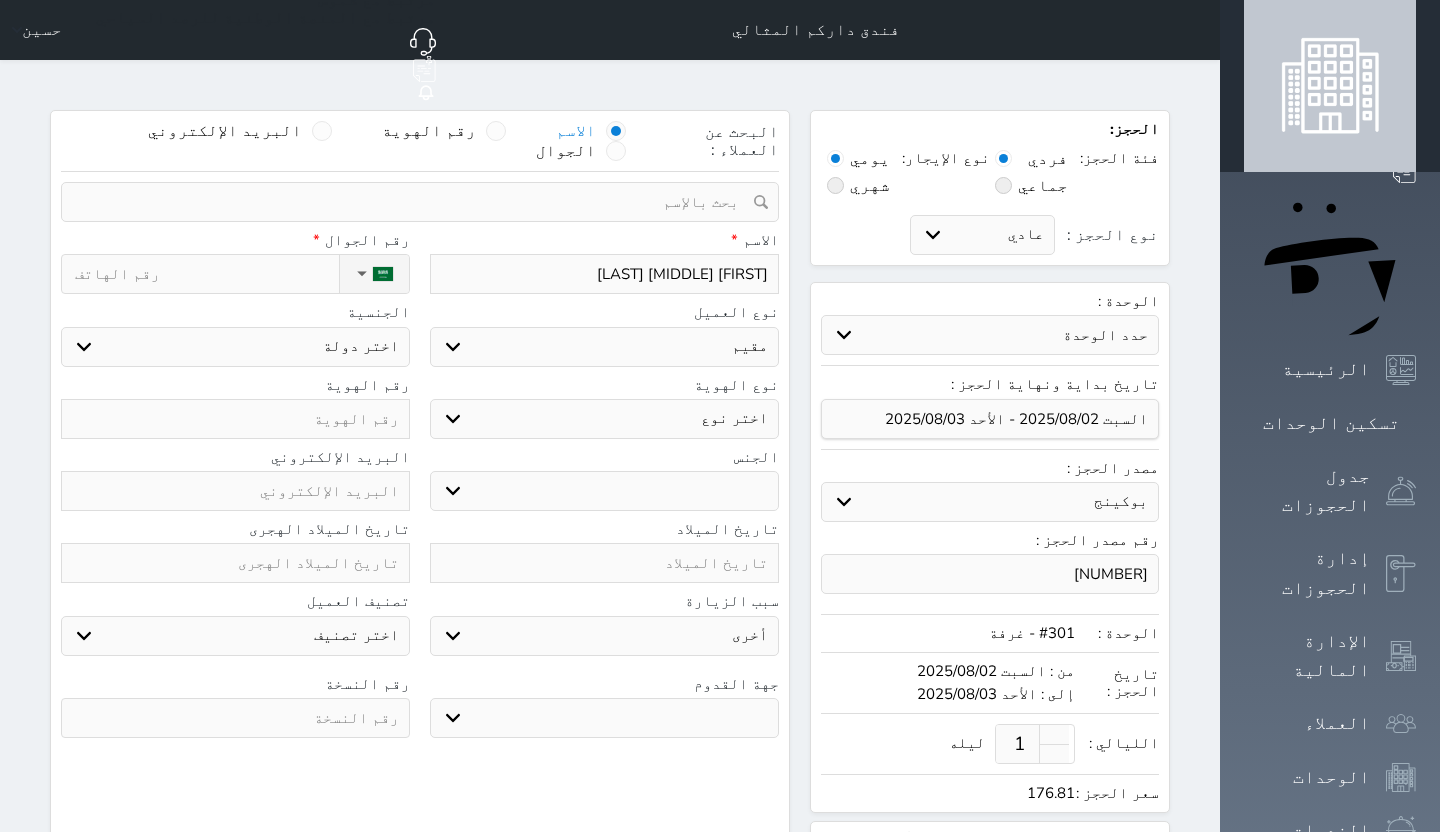 select 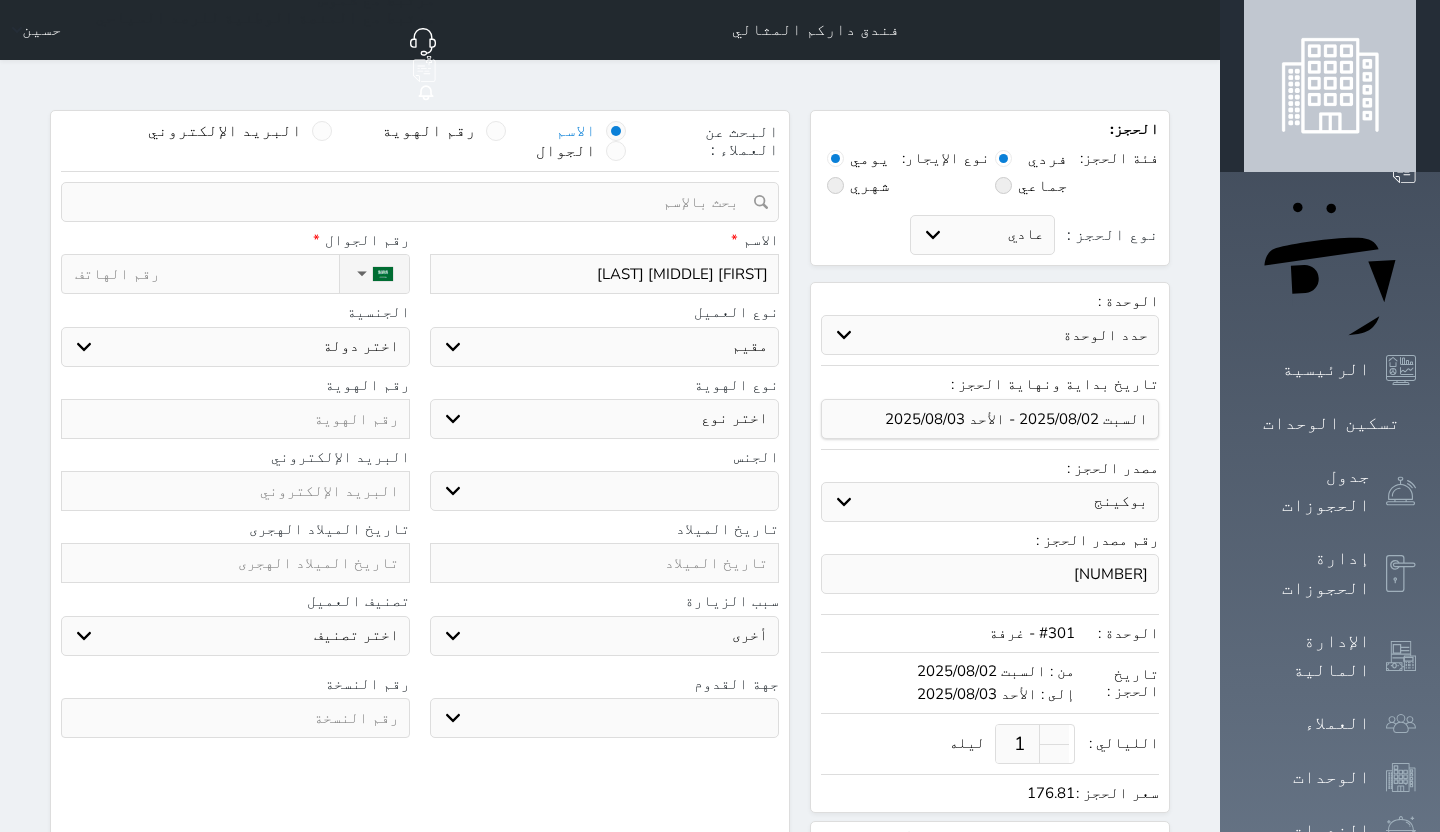 type on "[FIRST] [MIDDLE] [LAST]" 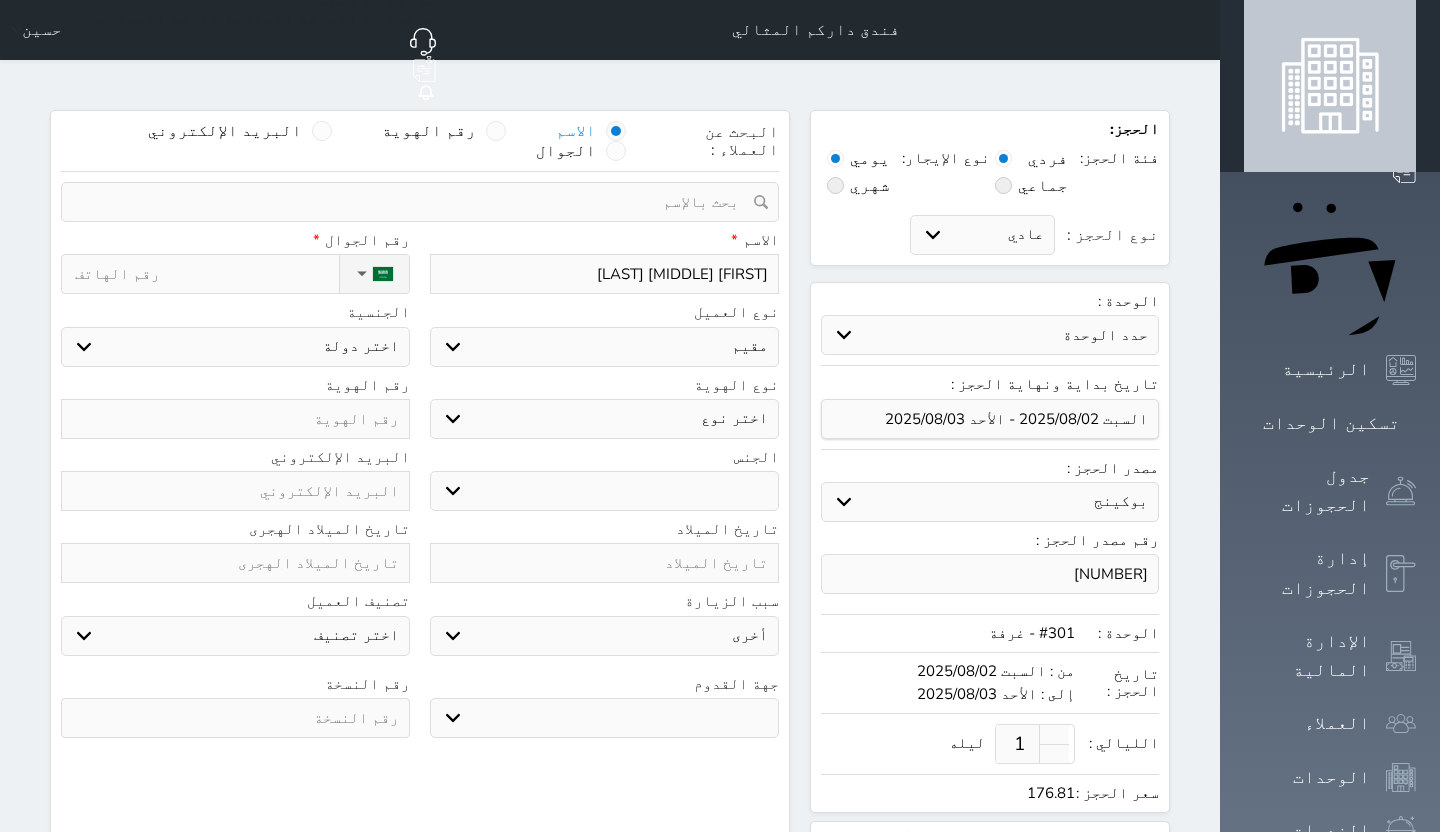 select 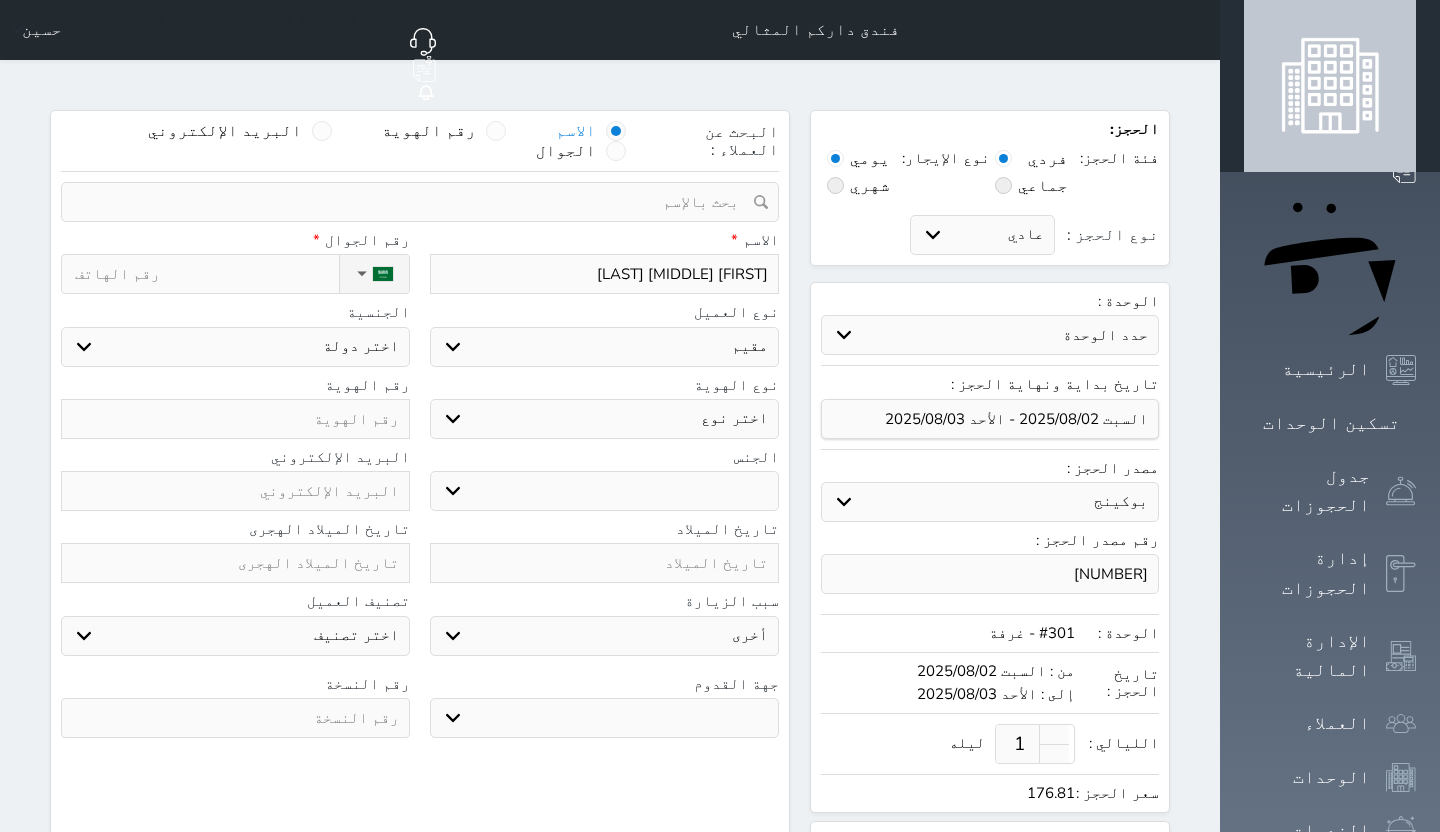 type on "[FIRST] [MIDDLE] [LAST] [LAST]" 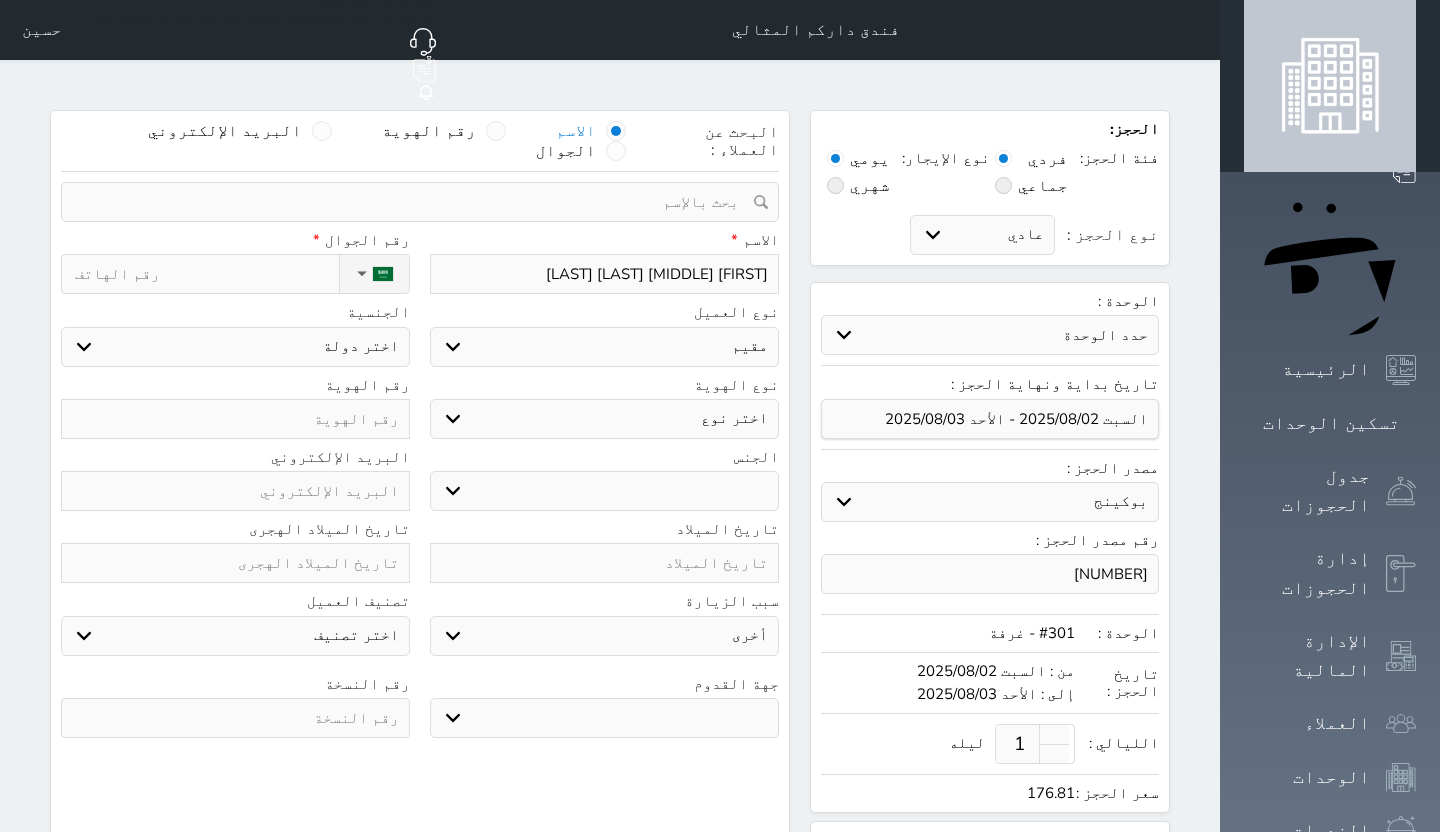 select 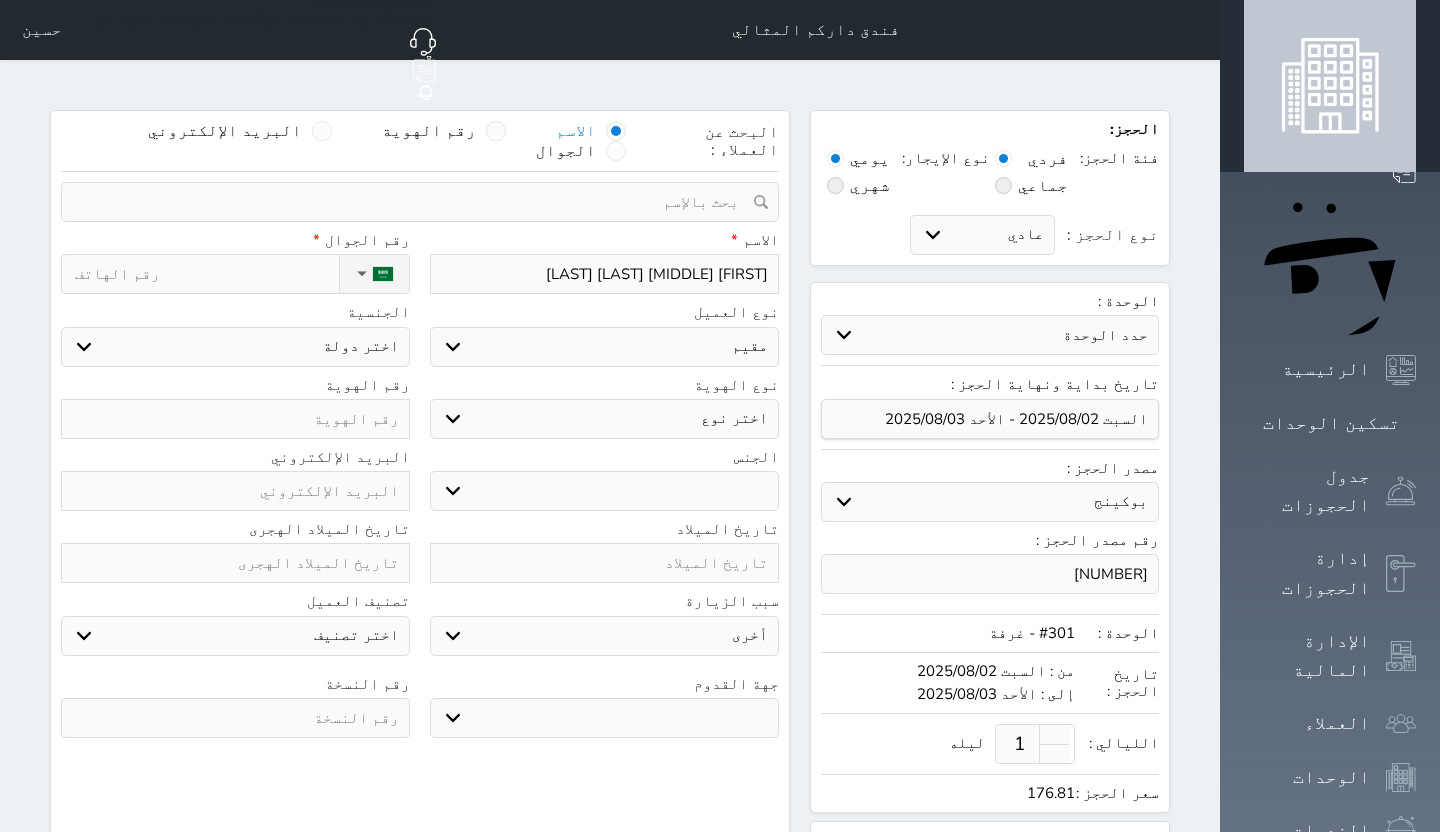 type on "[FIRST] [MIDDLE] [LAST] [LAST]" 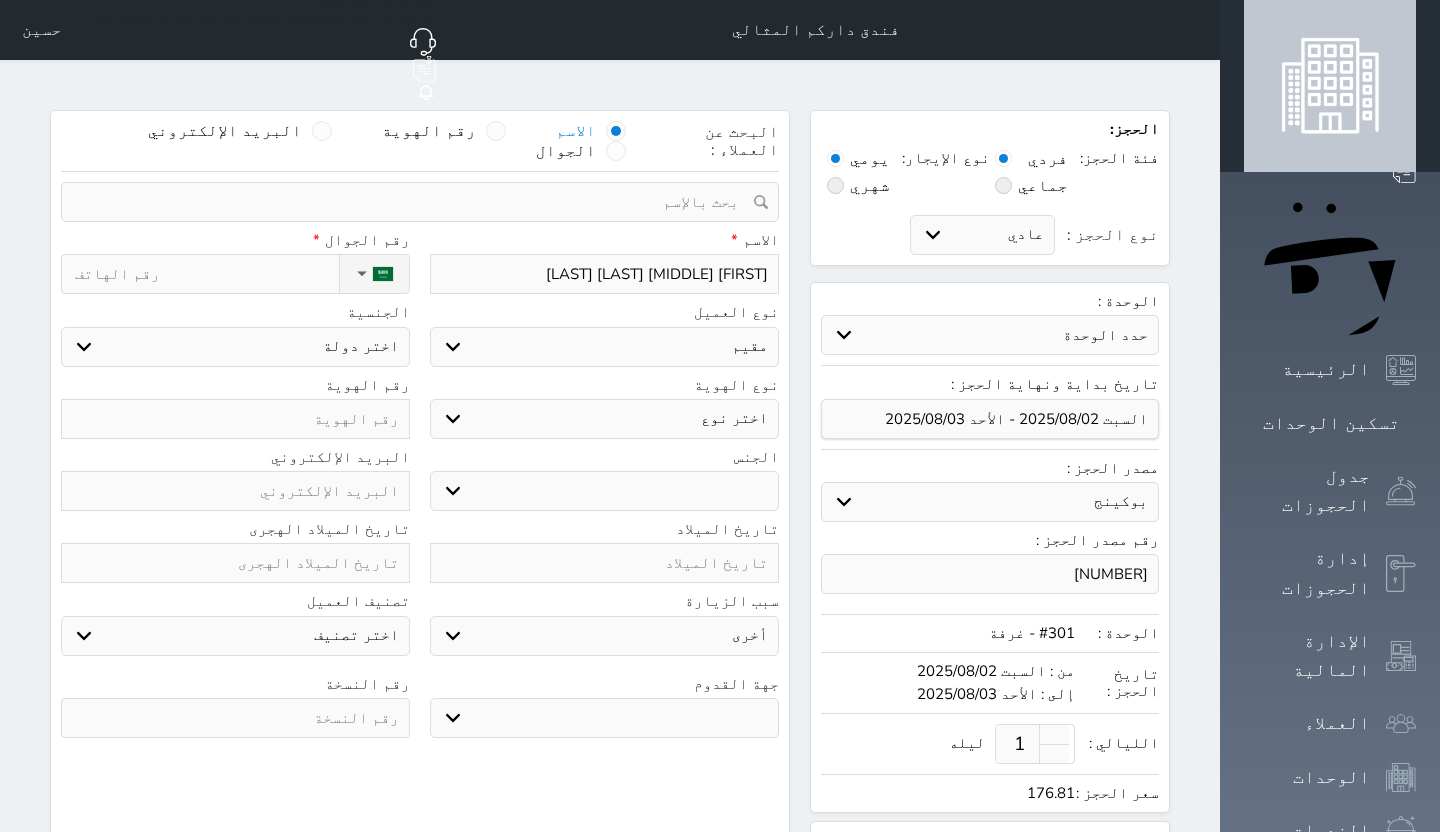 select 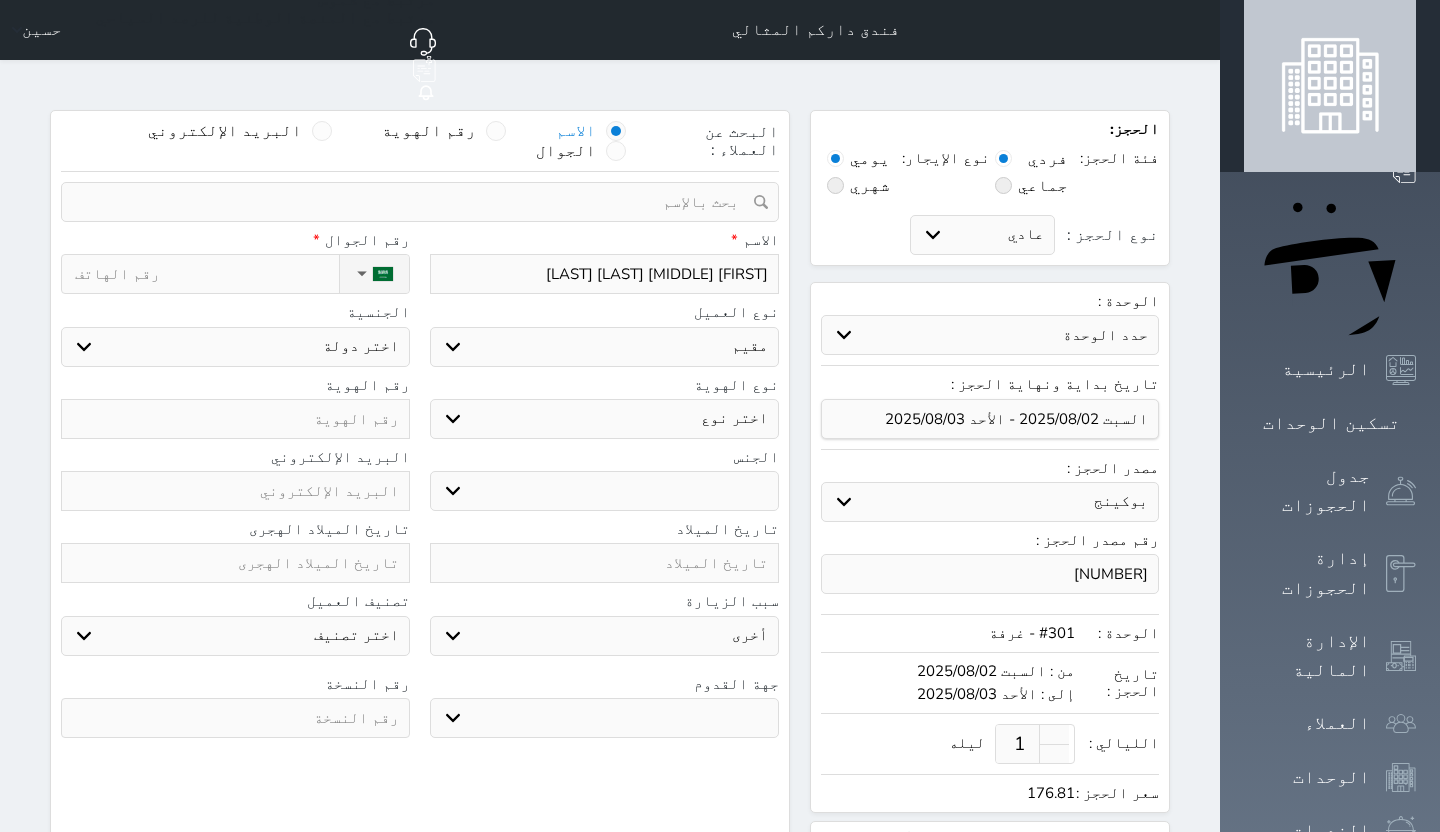 type on "[FIRST] [MIDDLE] [LAST] [LAST] [LAST]" 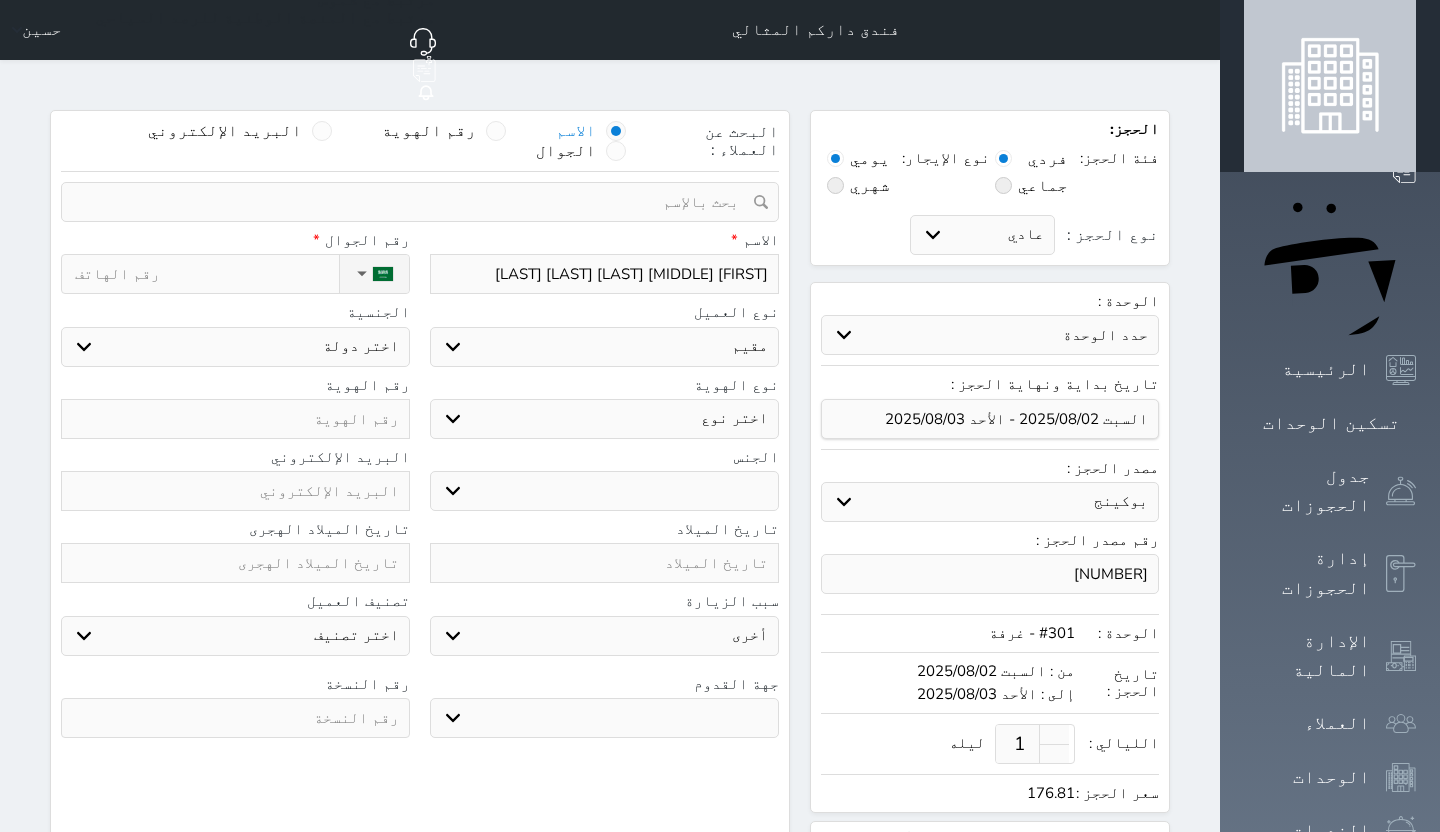 select 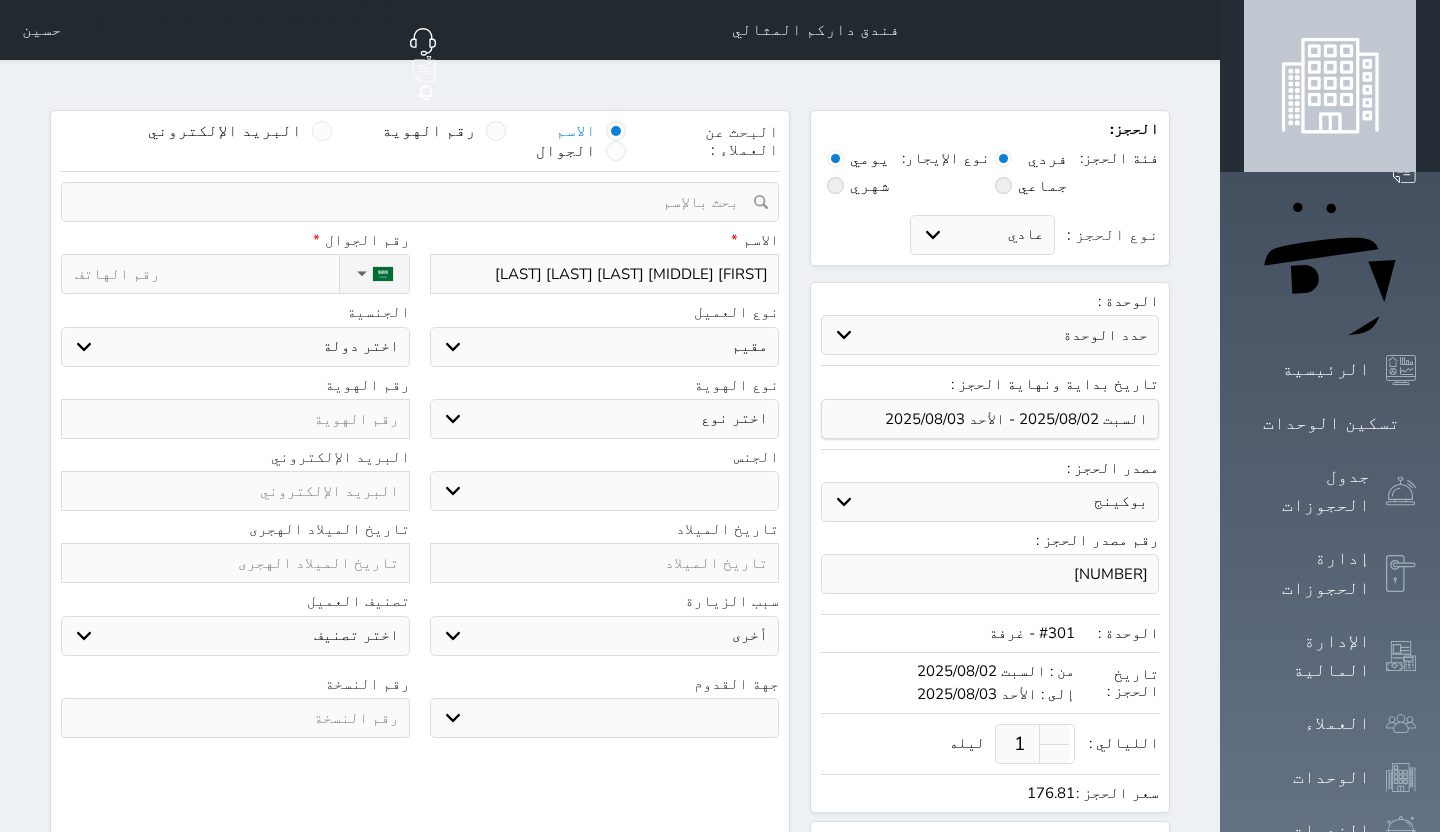 select 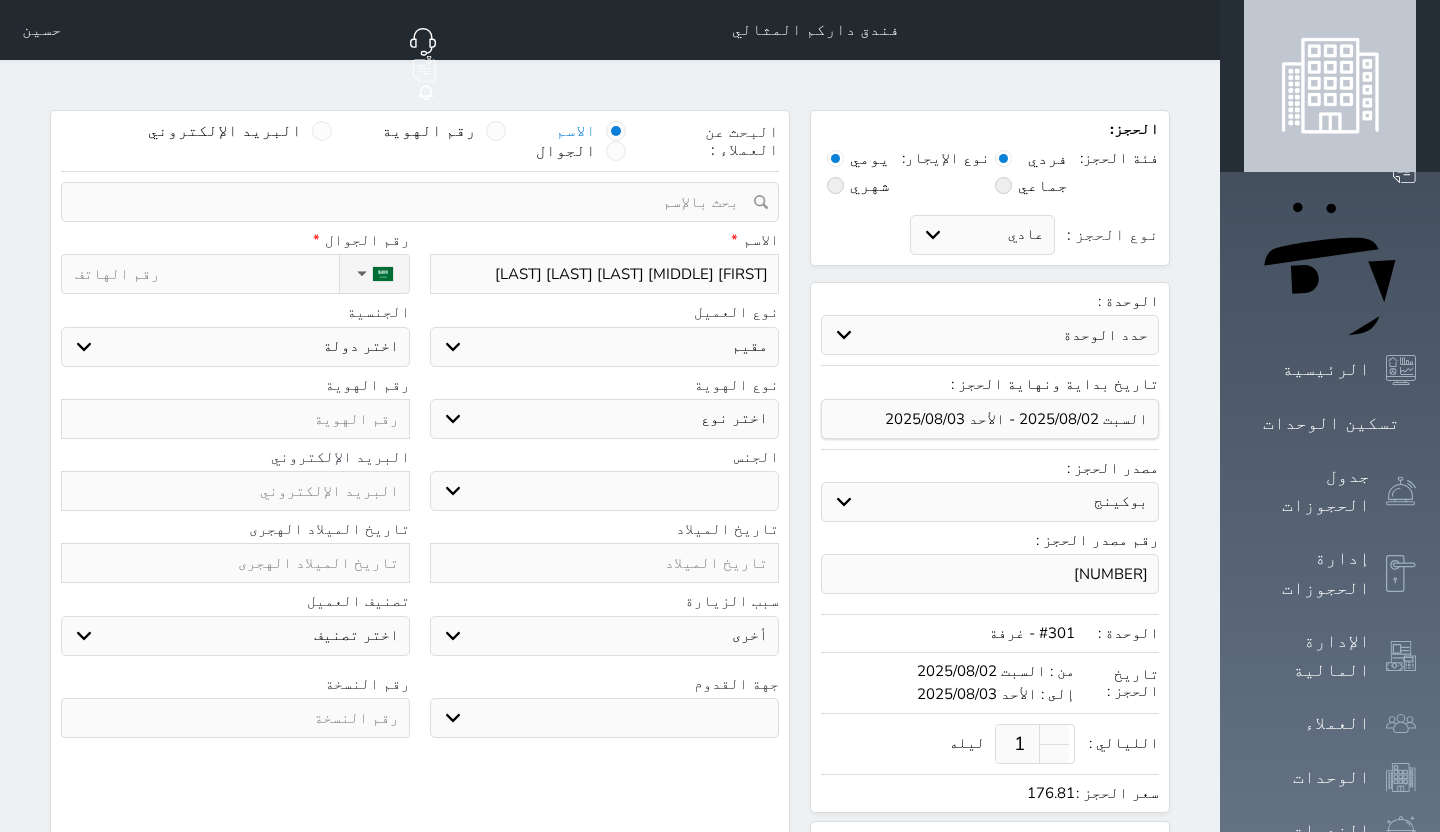 select 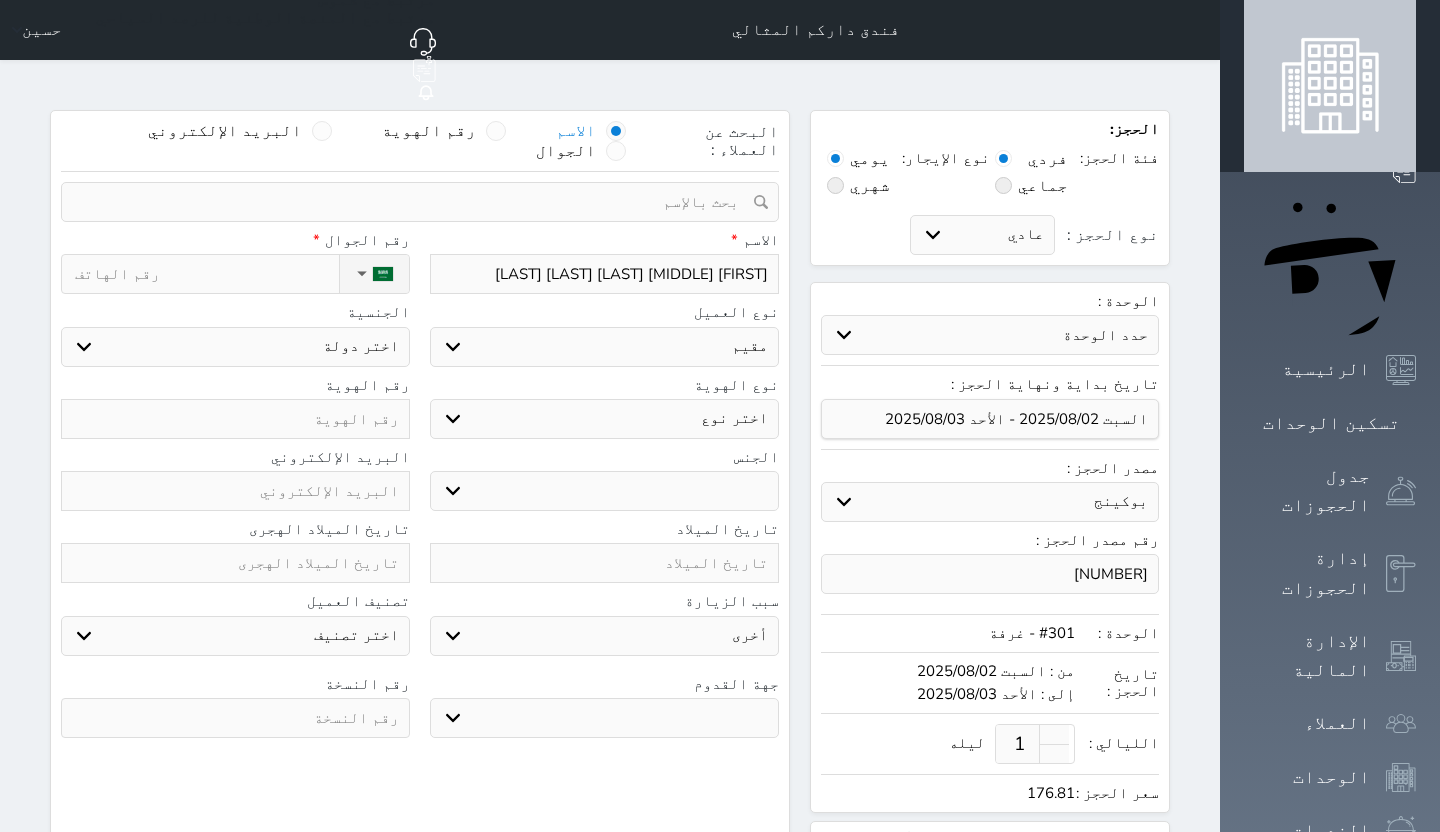 click on "اختر نوع   مقيم جواز السفر" at bounding box center [604, 419] 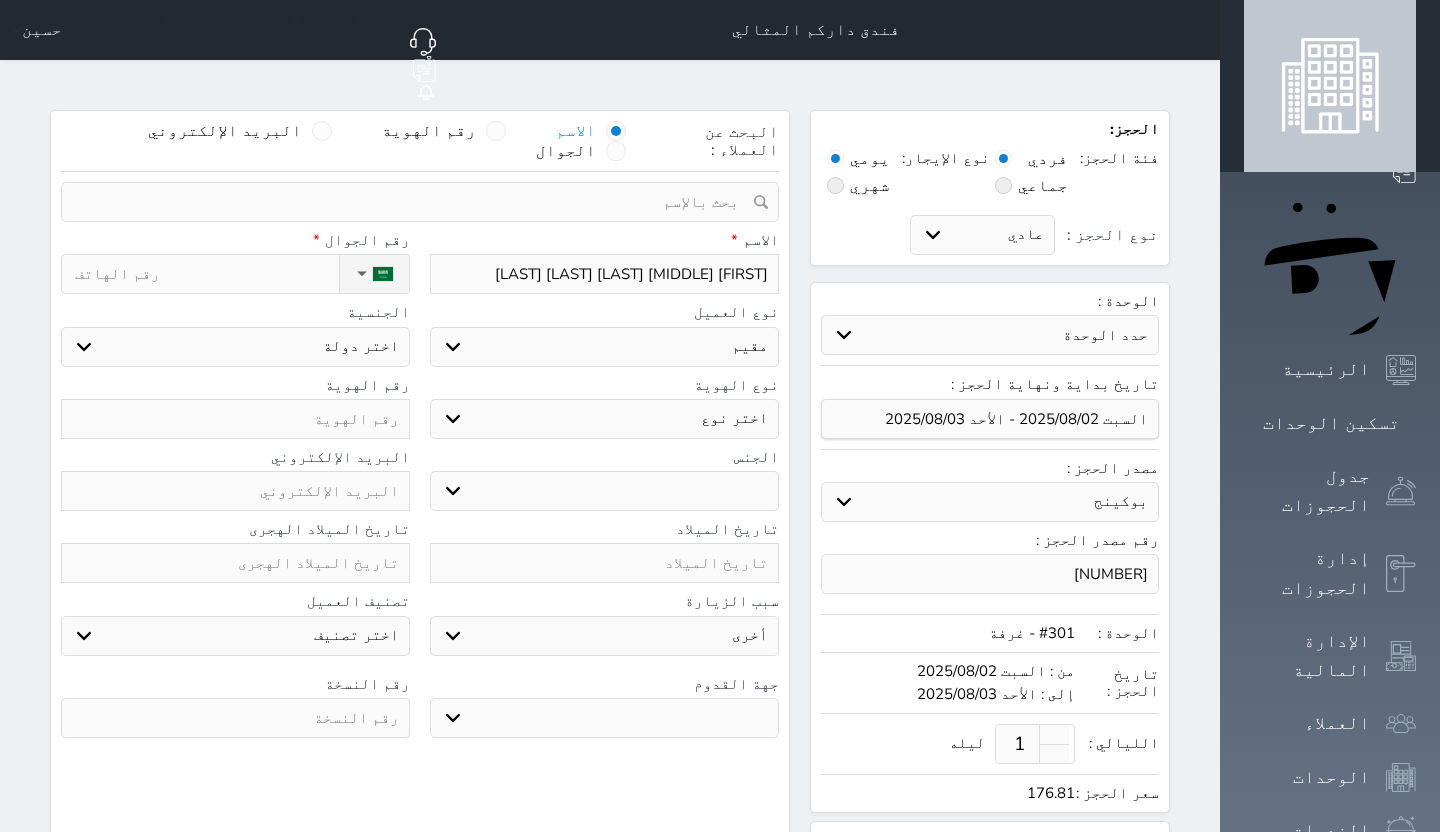 select on "4" 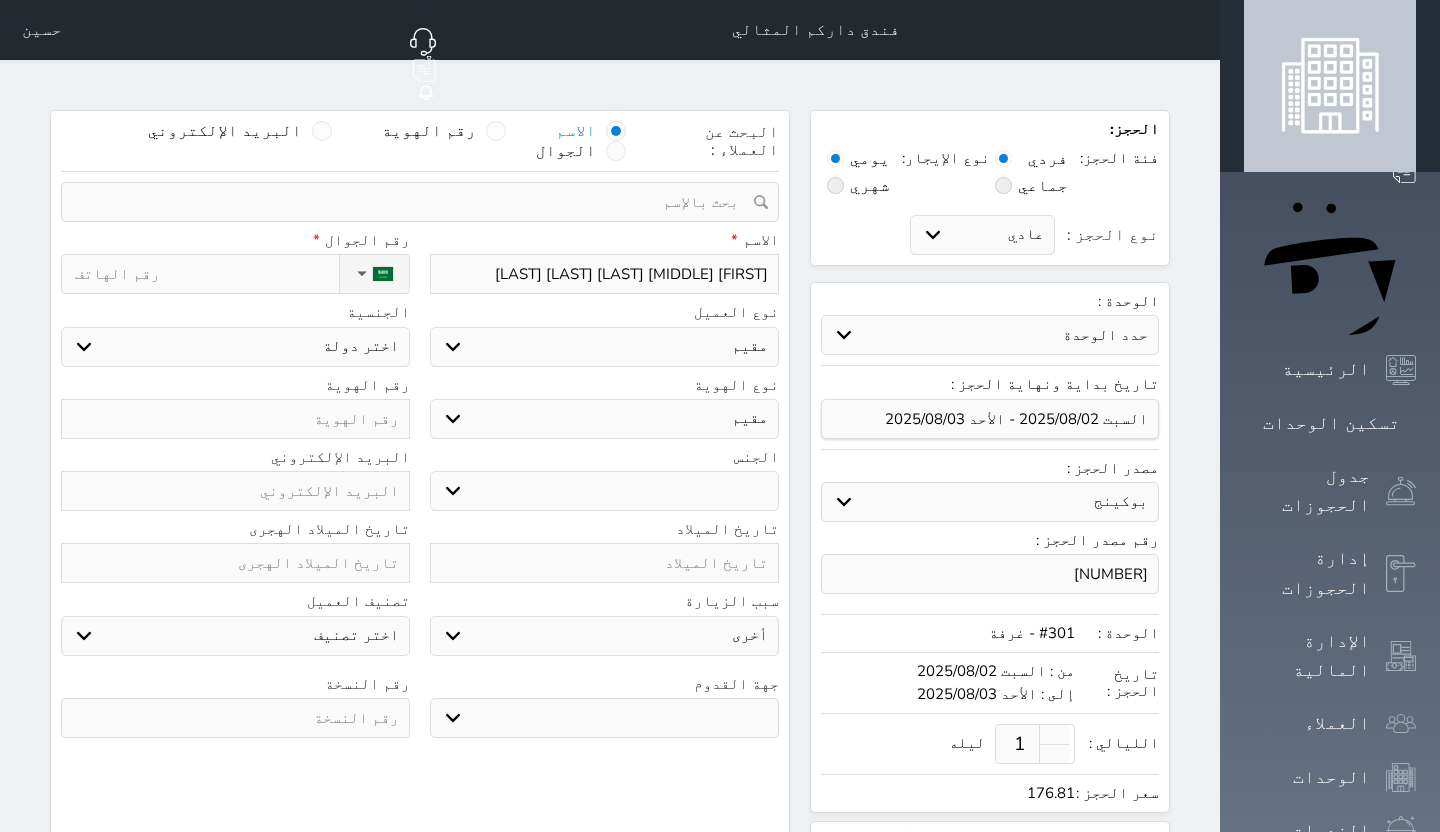 select 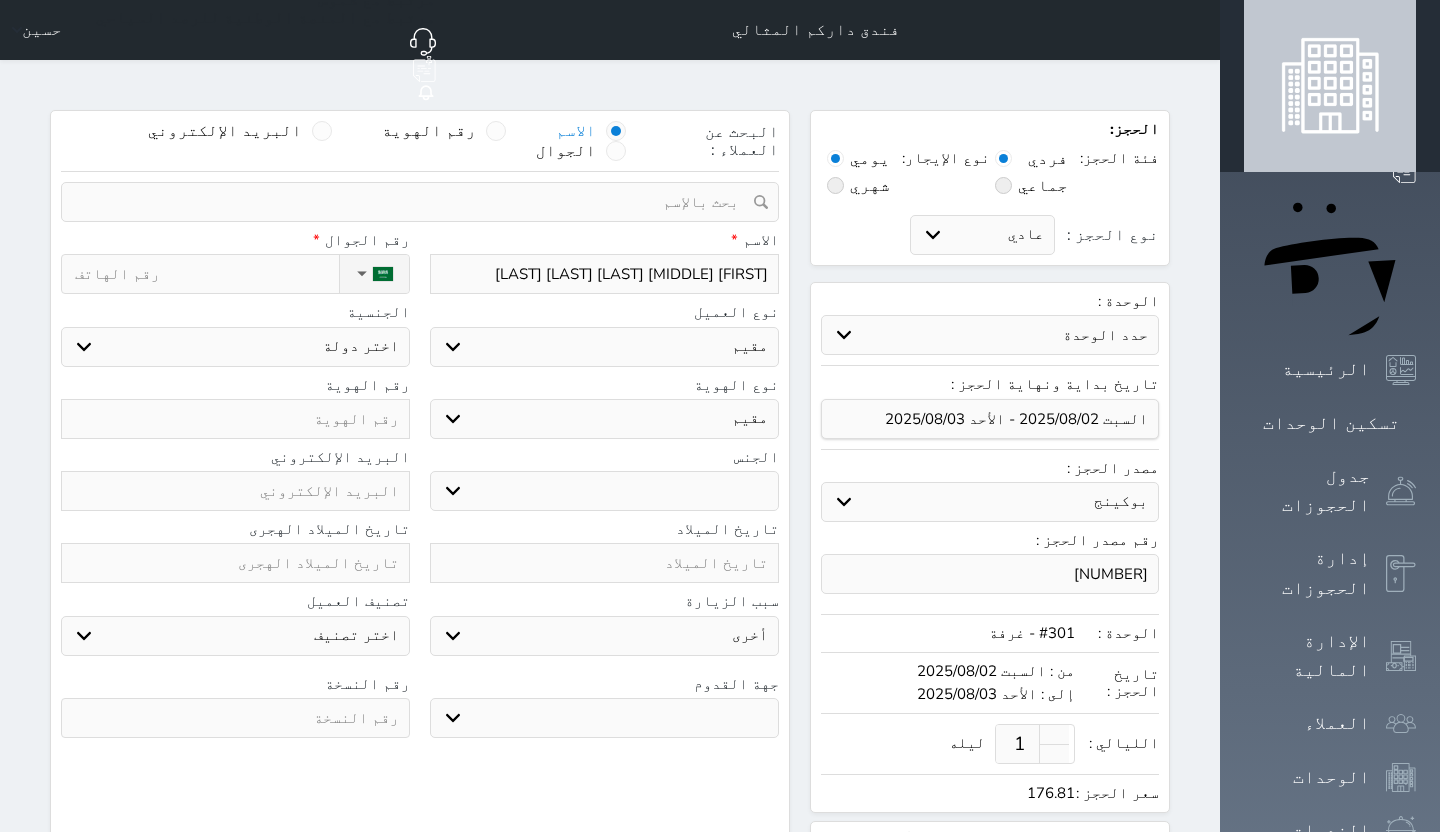 click on "ذكر   انثى" at bounding box center [604, 491] 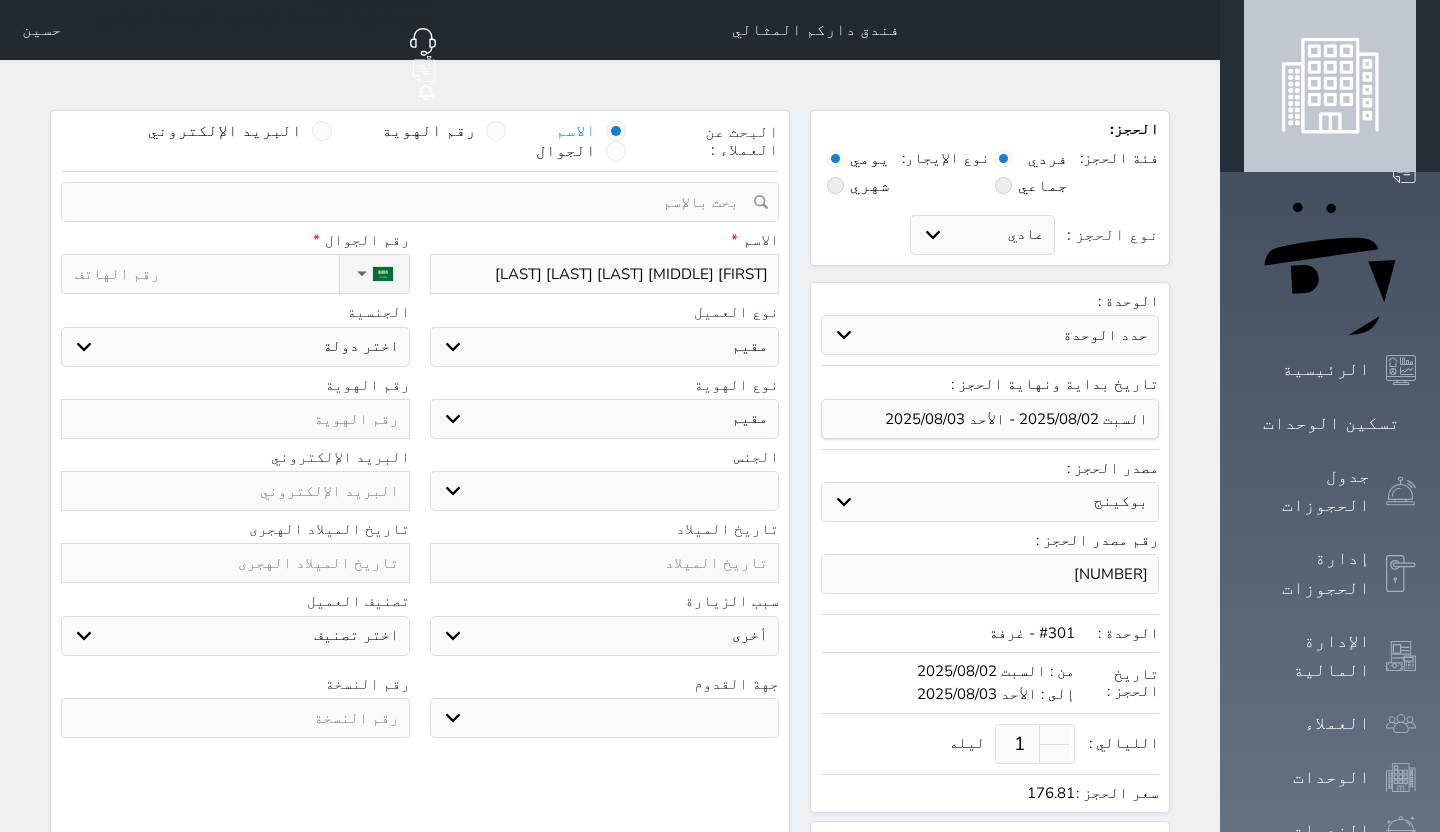 select on "female" 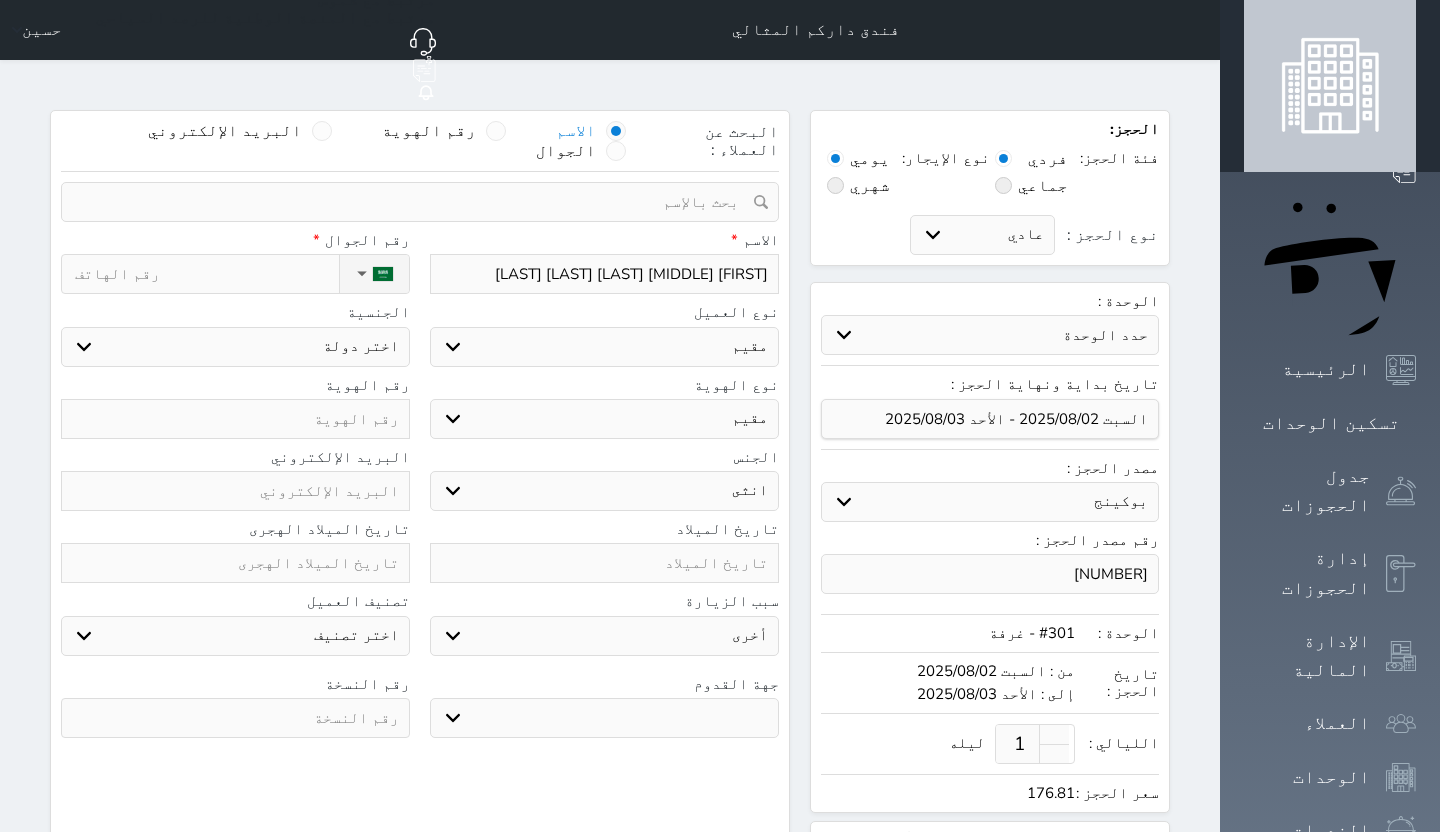 select 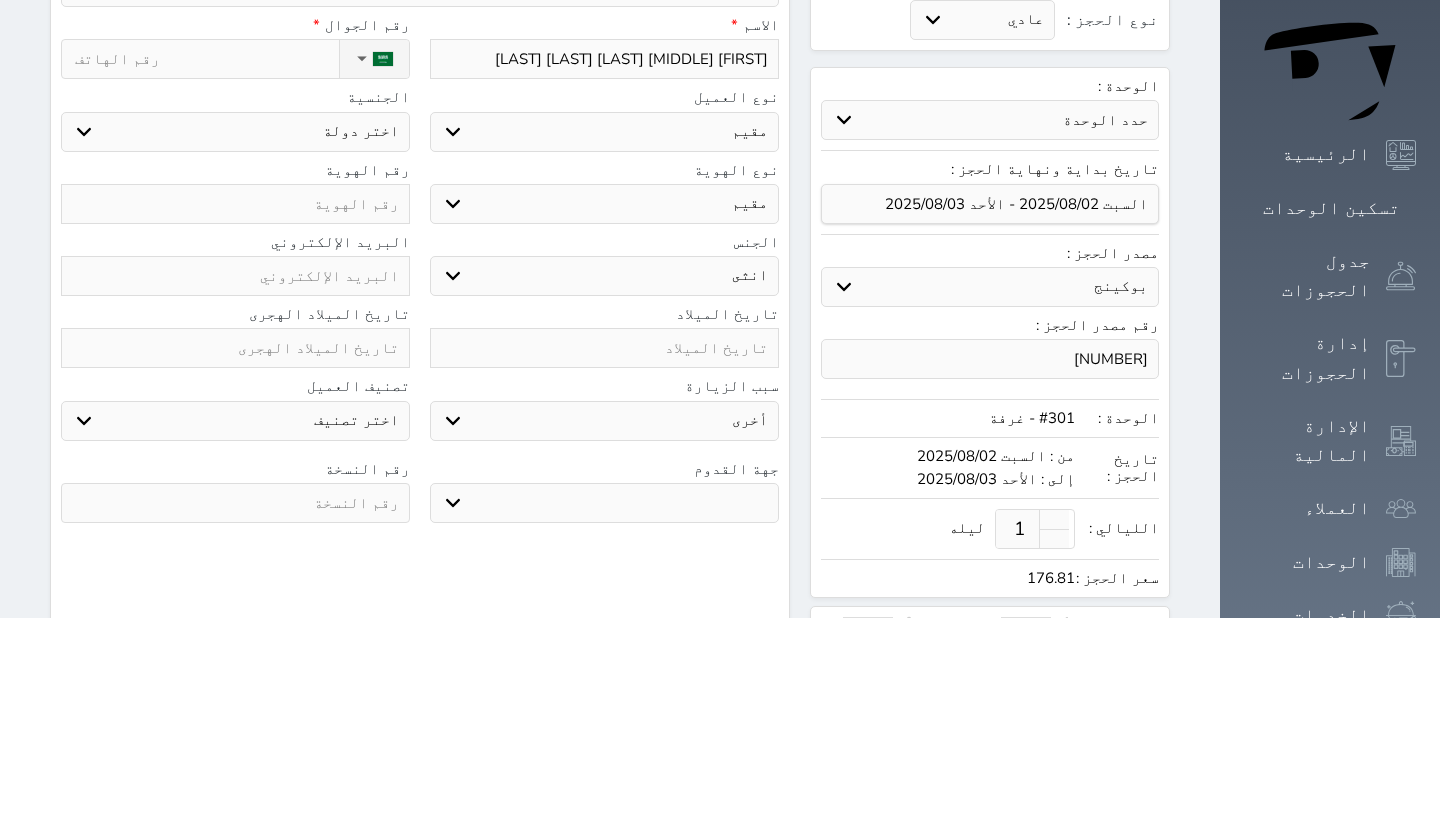 type on "[NUMBER]" 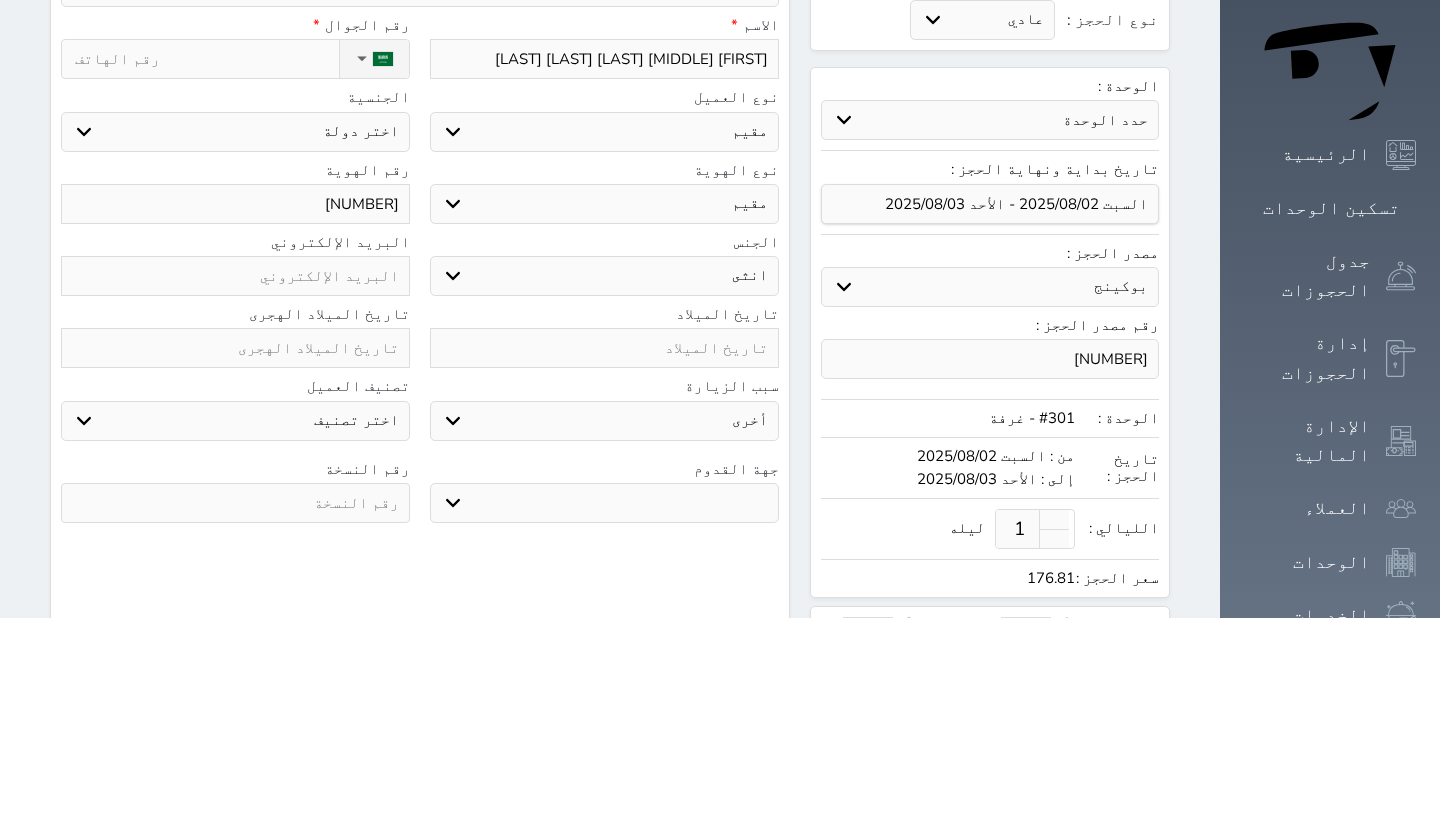 select 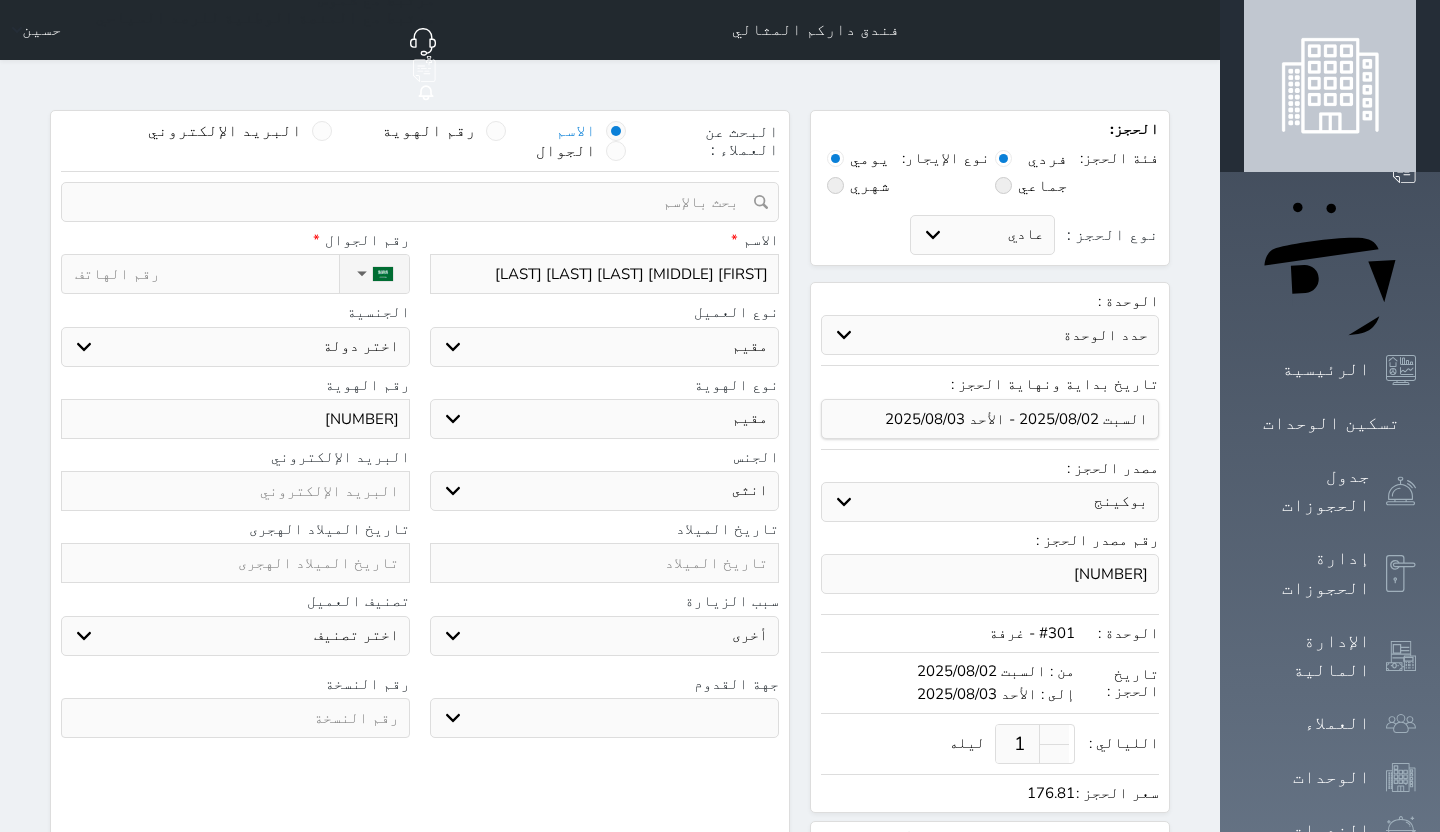 type on "[NUMBER]" 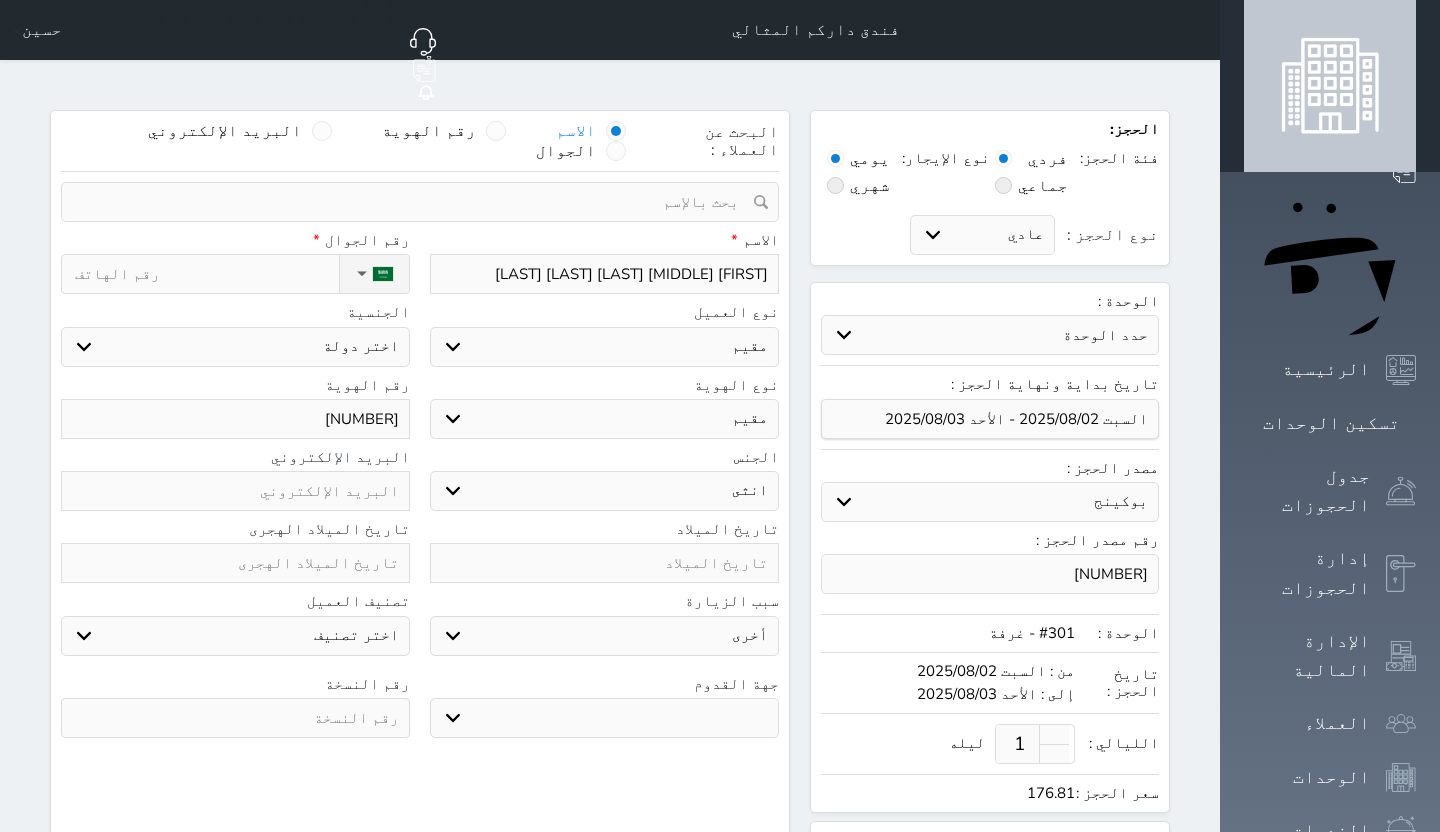 type 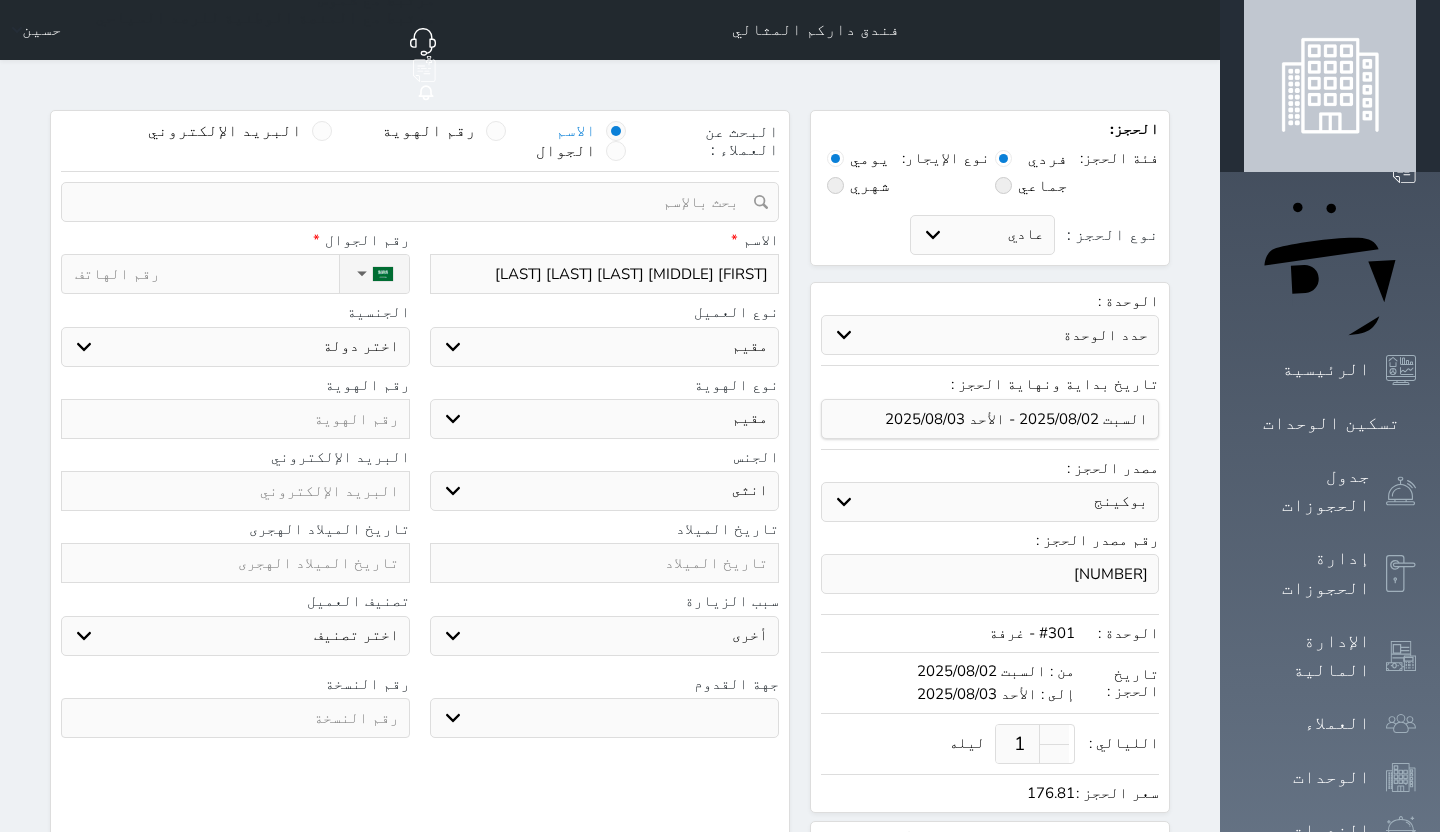 select 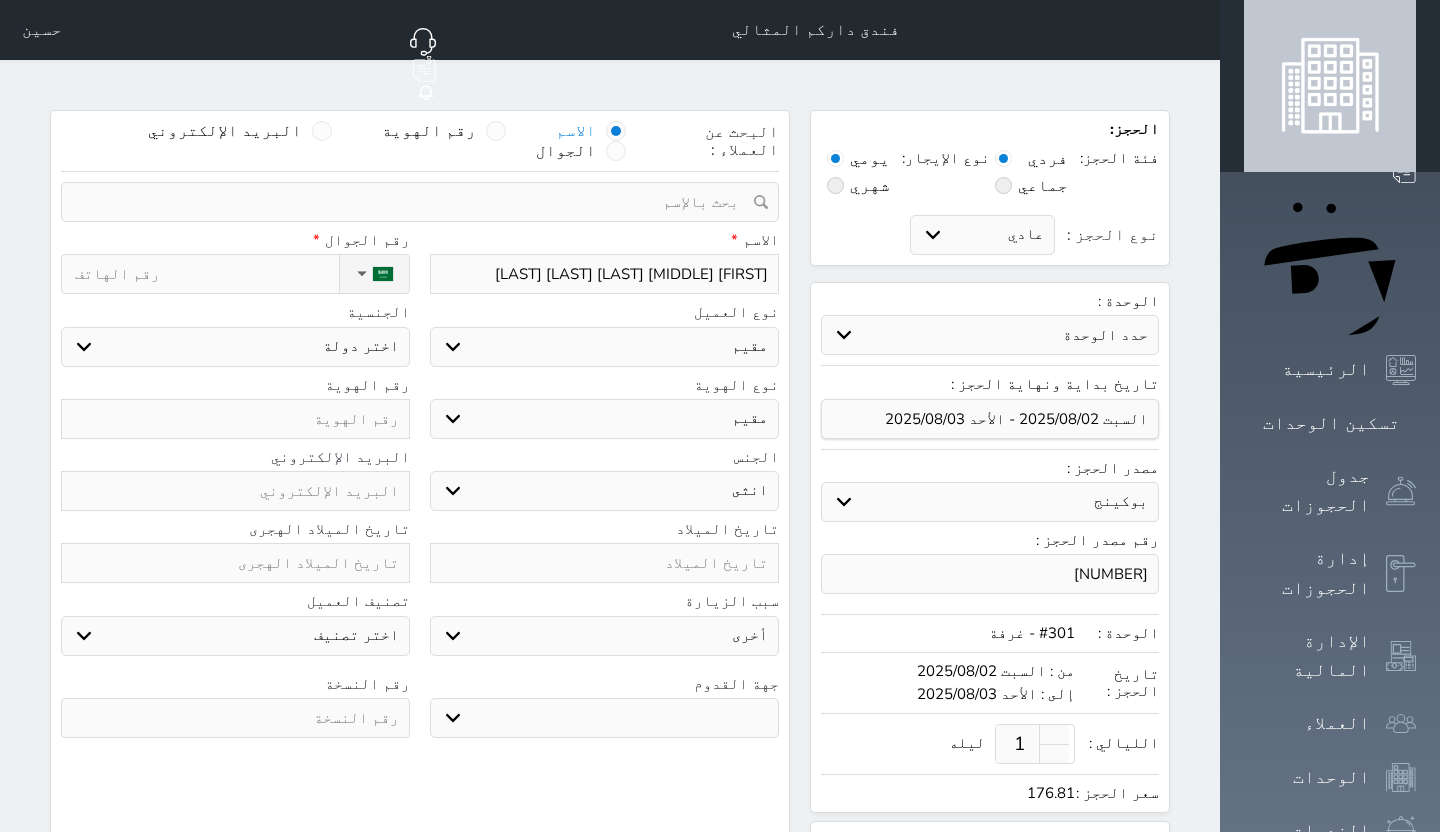 type on "[NUMBER]" 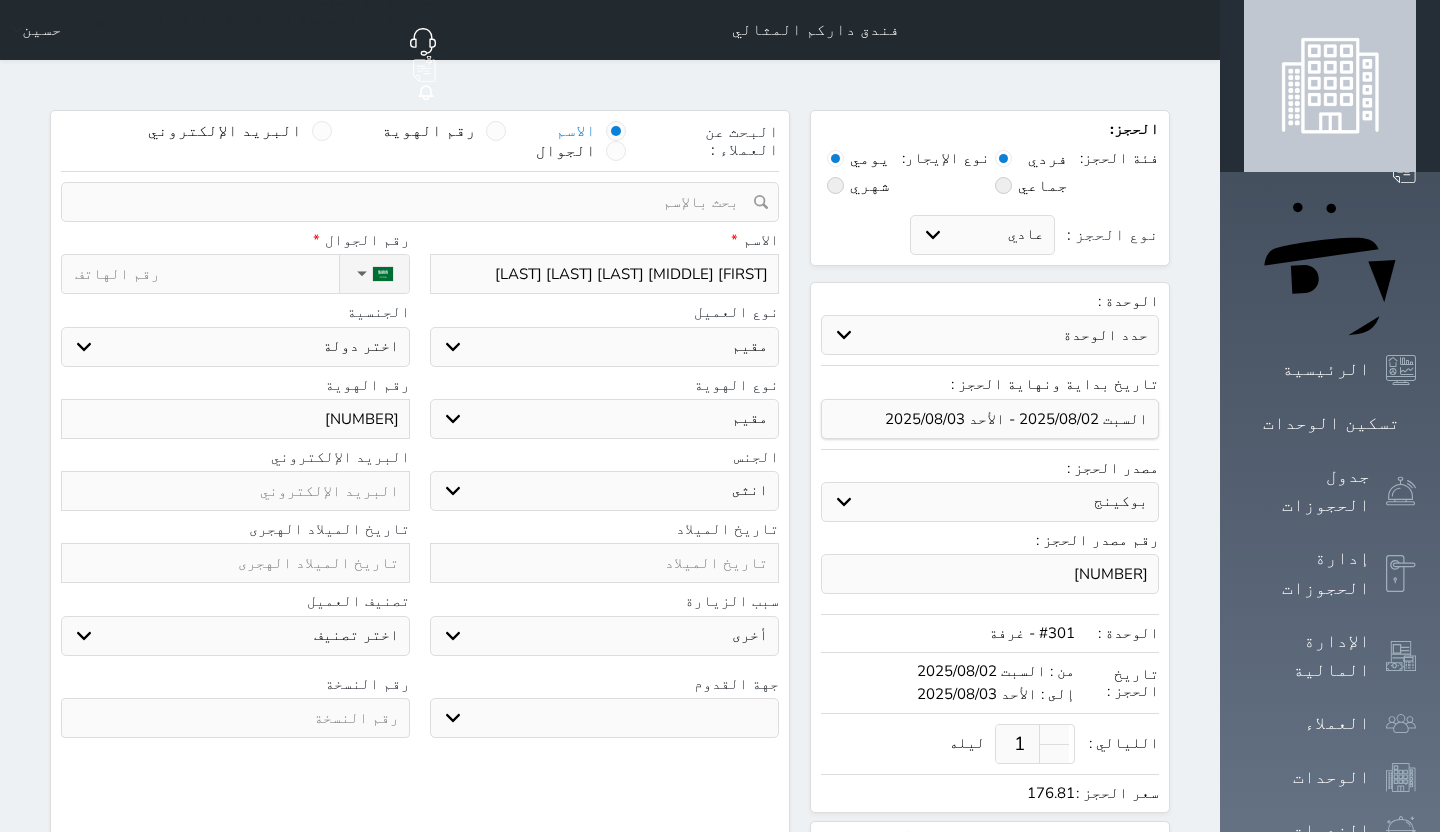select 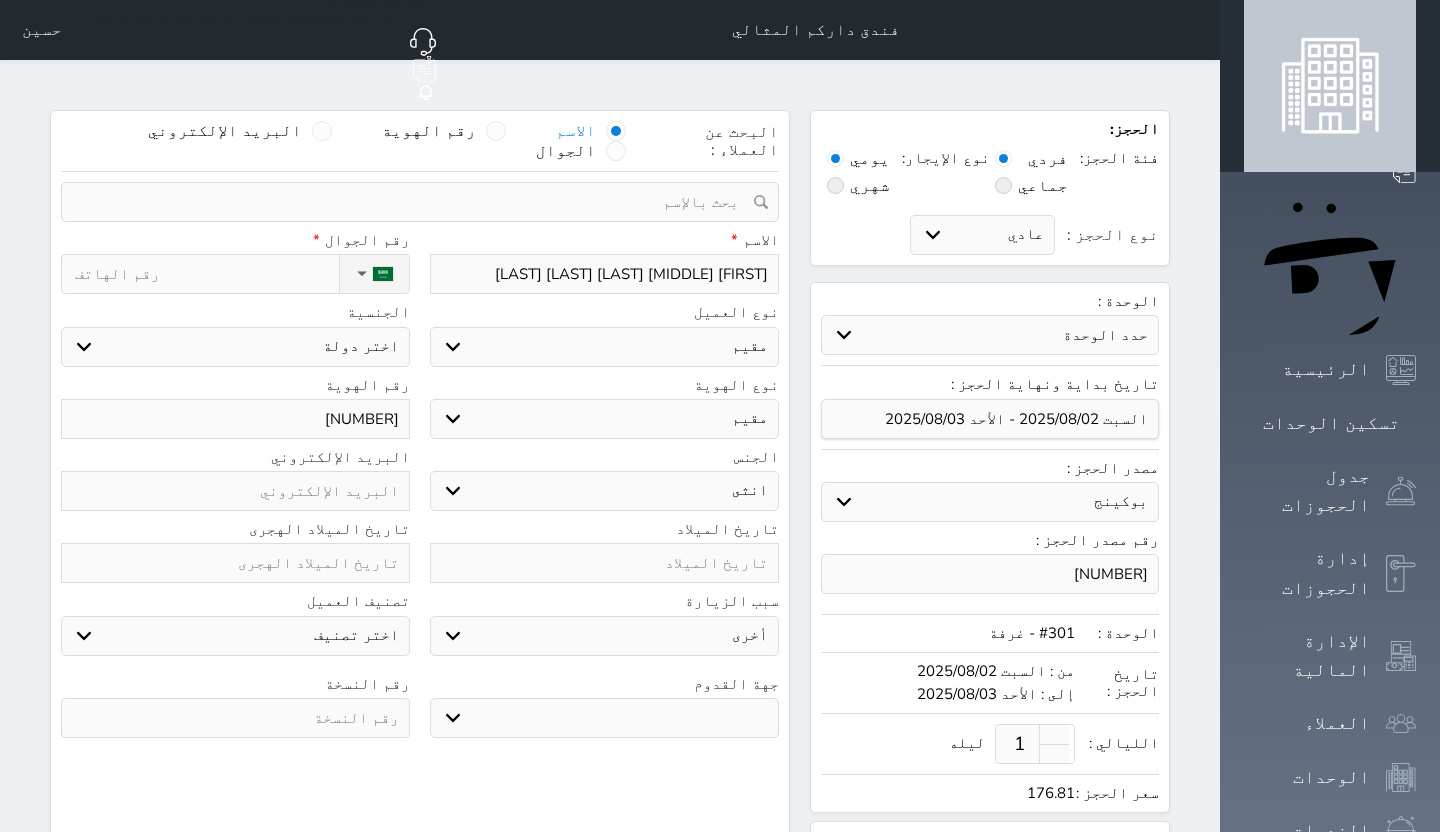type on "[NUMBER]" 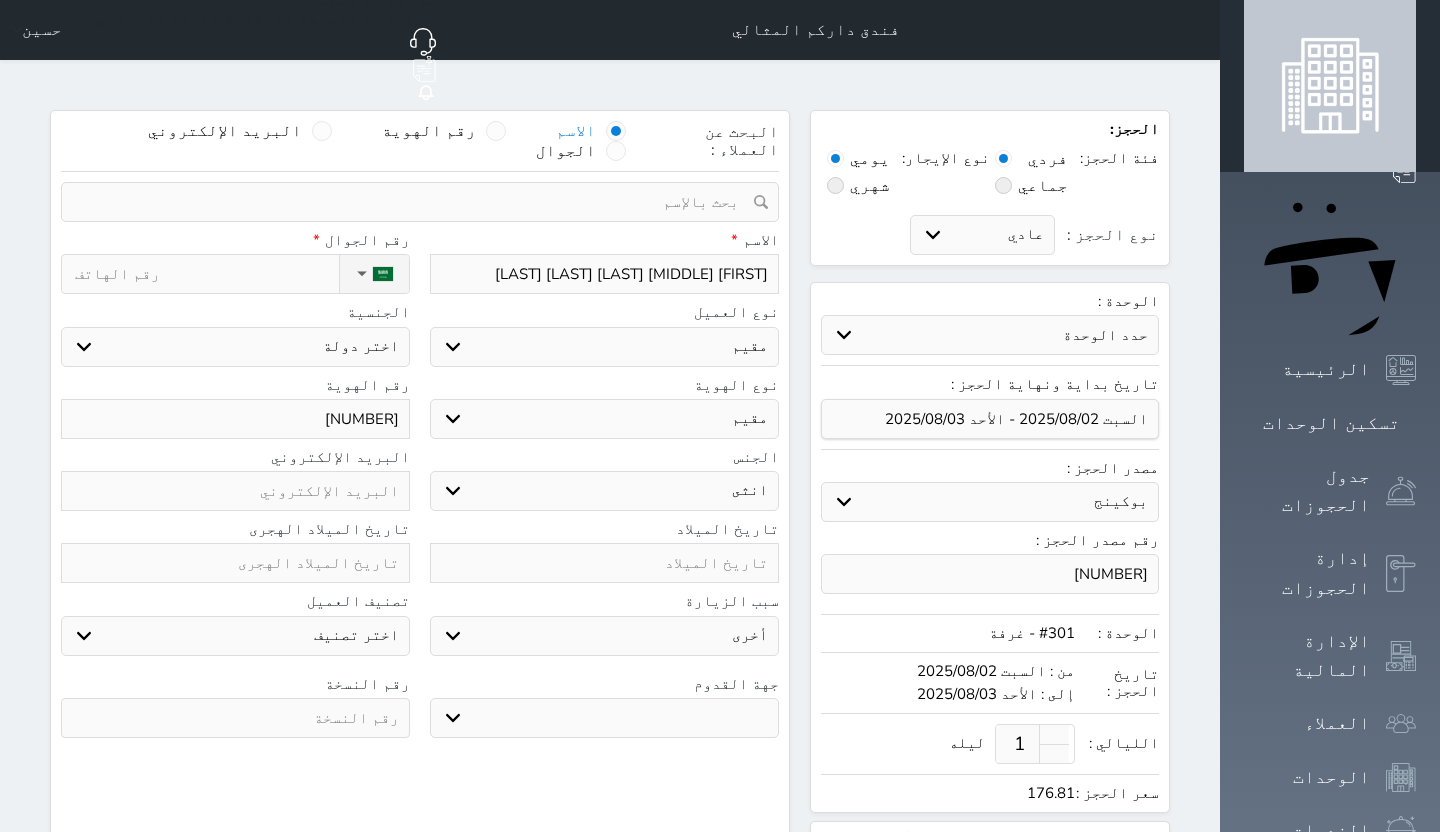 type 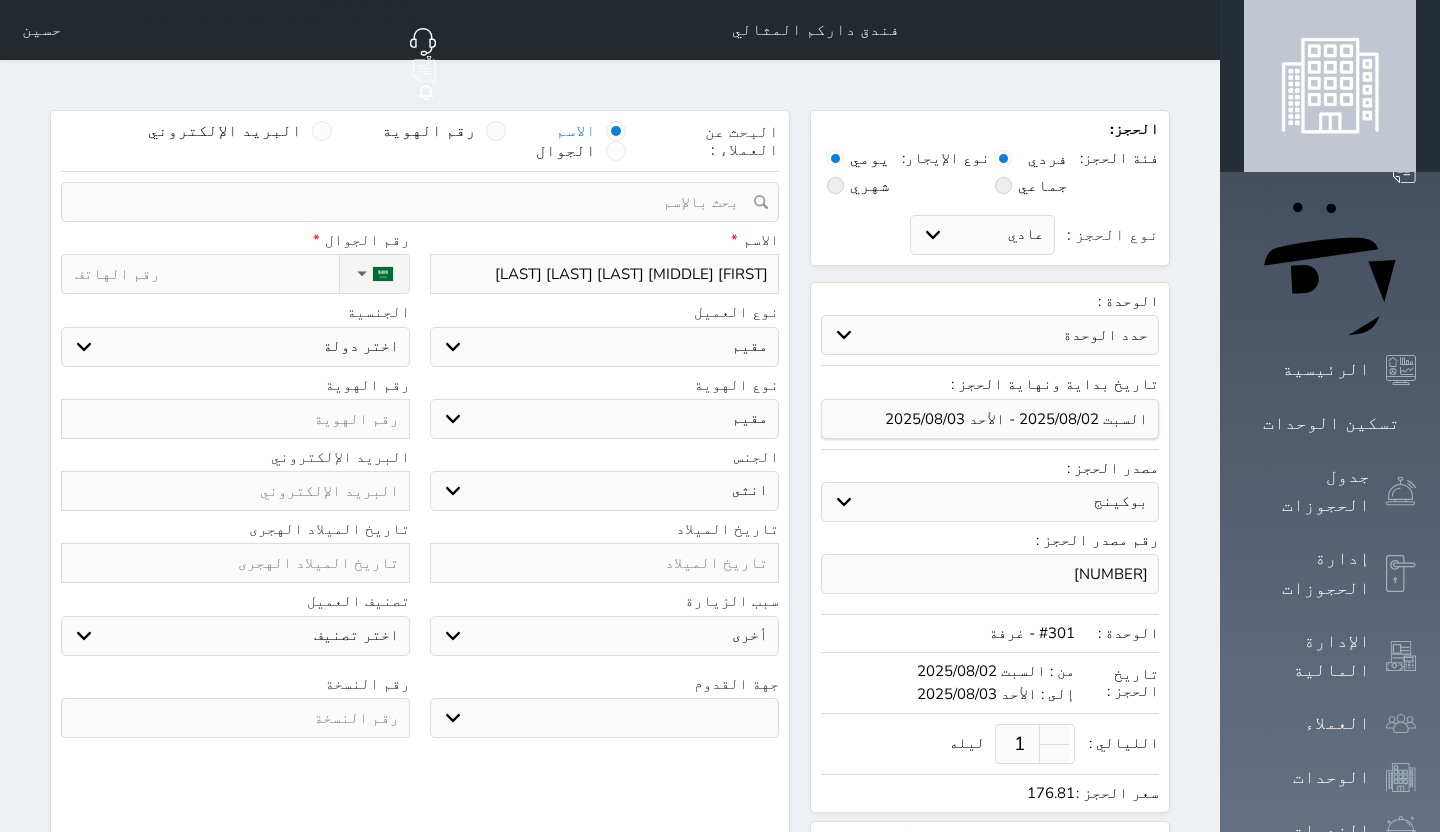 select 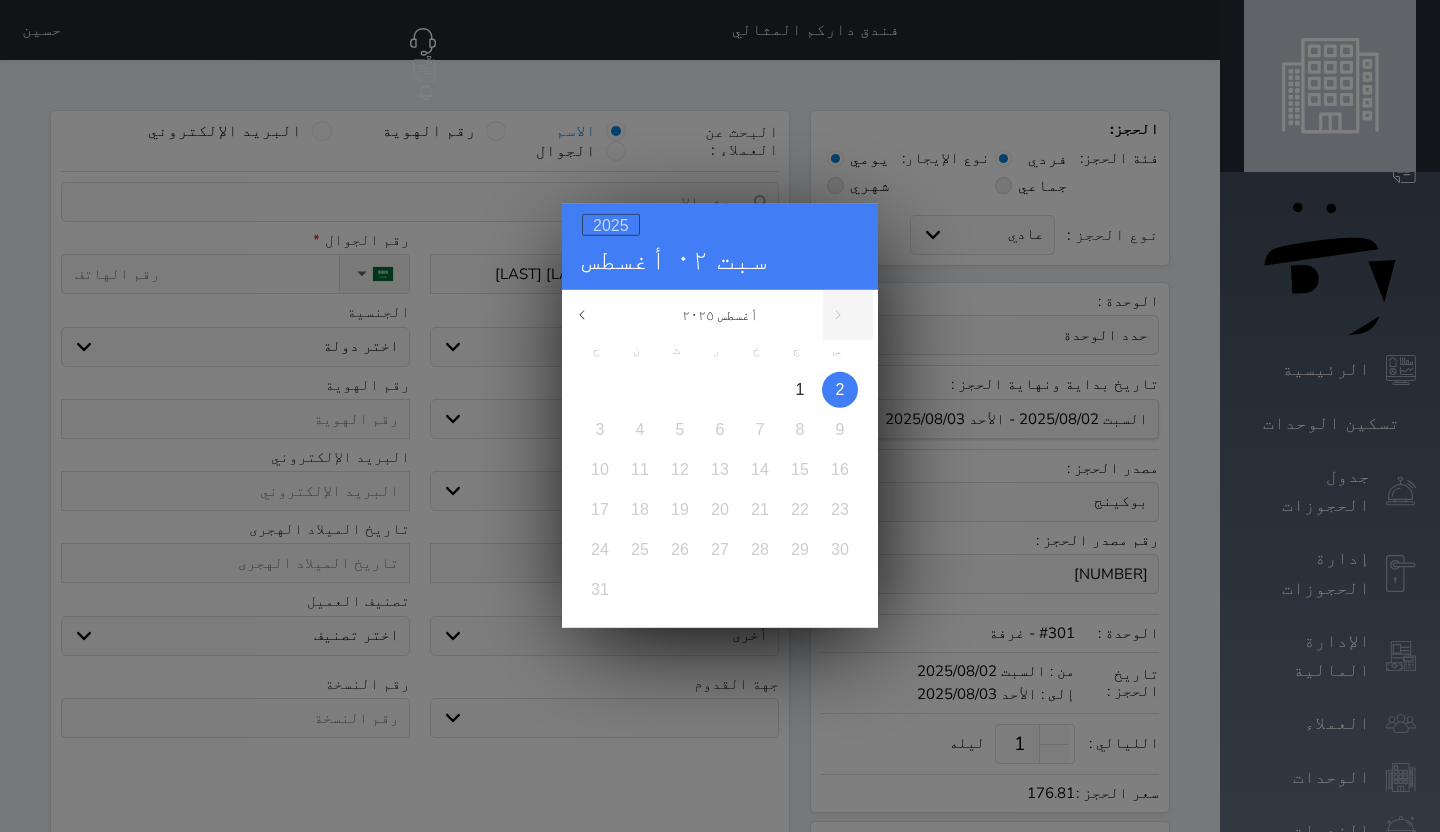 click on "2025" at bounding box center [611, 225] 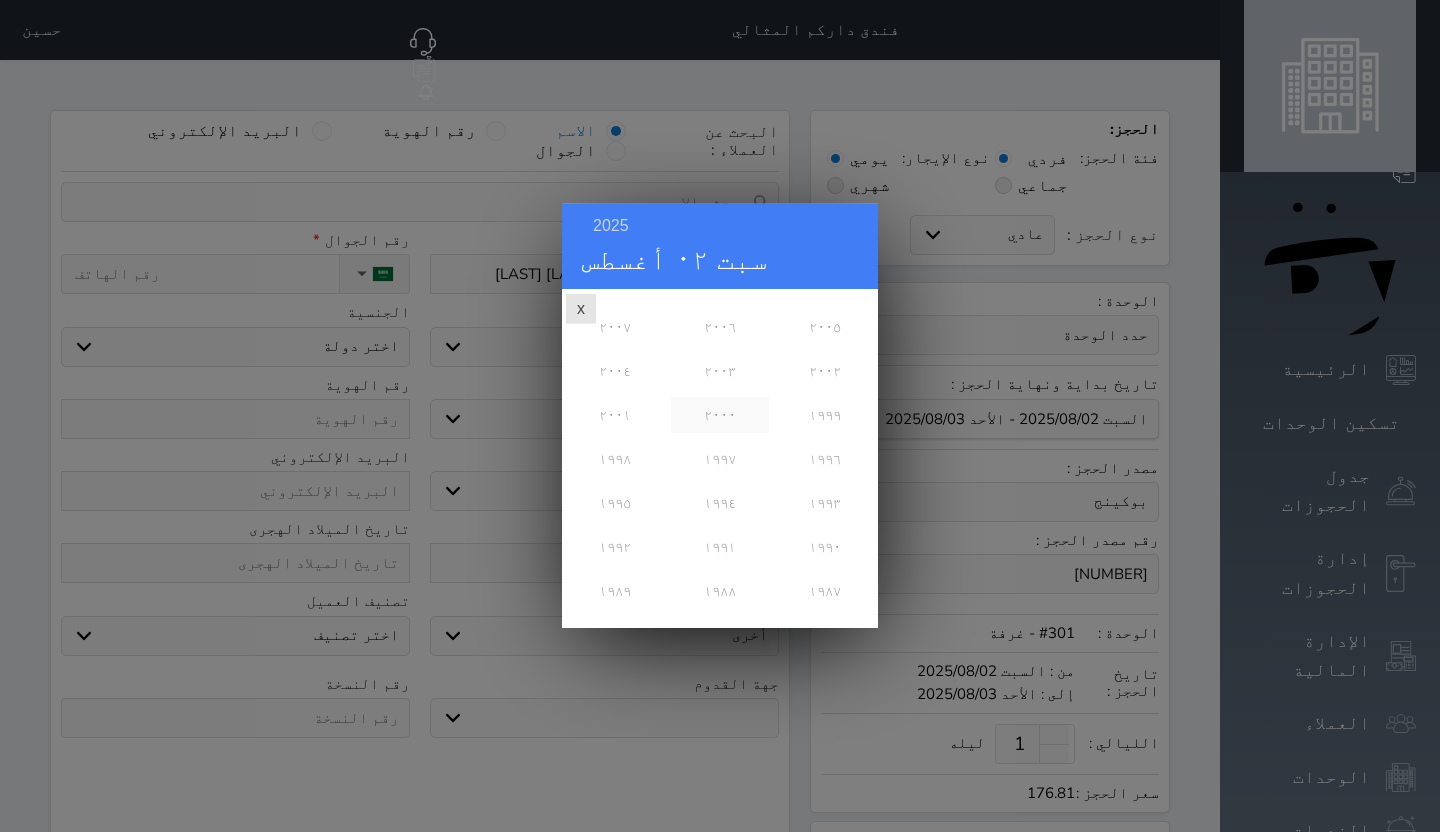 scroll, scrollTop: 282, scrollLeft: 0, axis: vertical 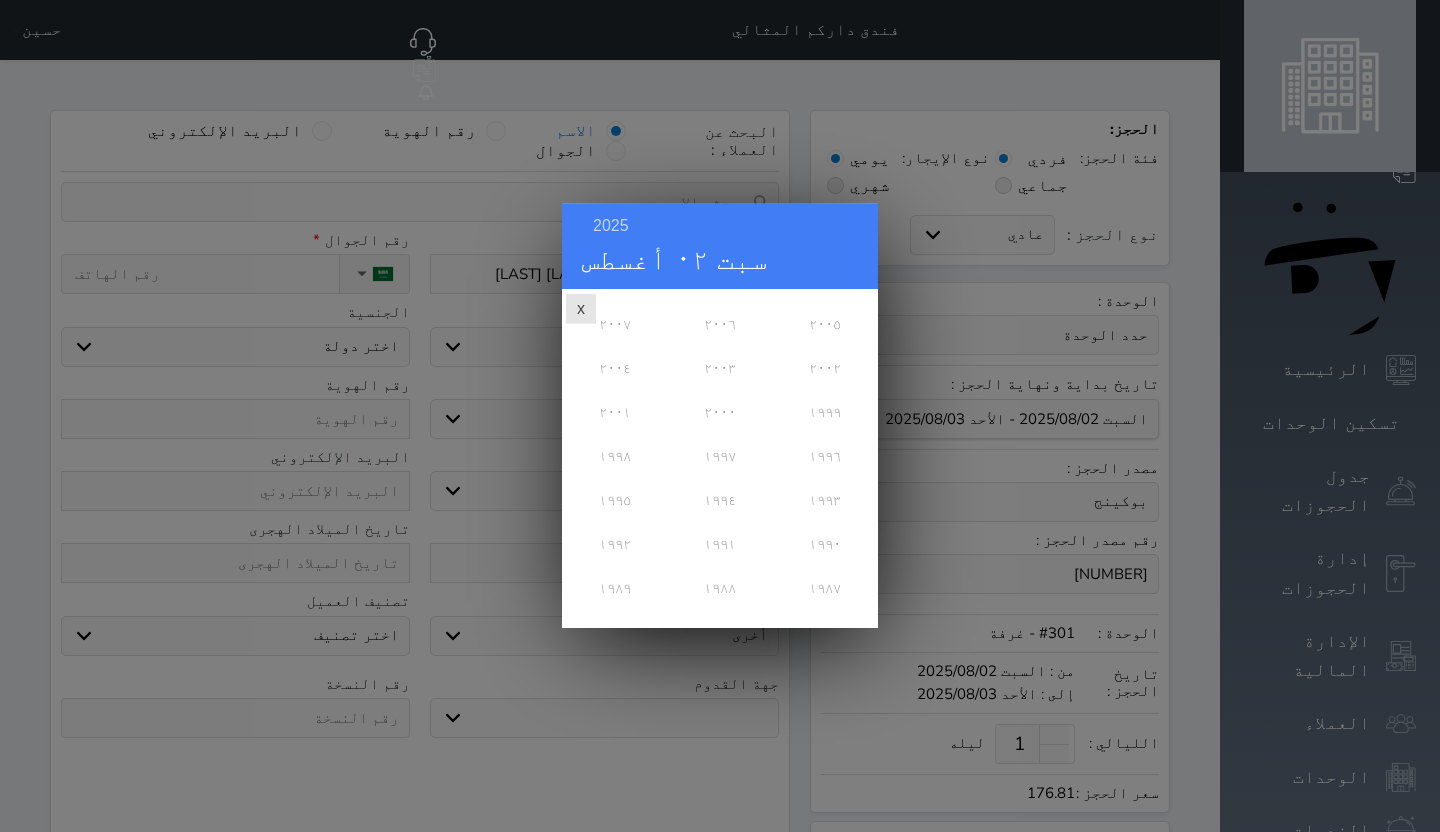 click on "٢٠٠٠" at bounding box center (719, 412) 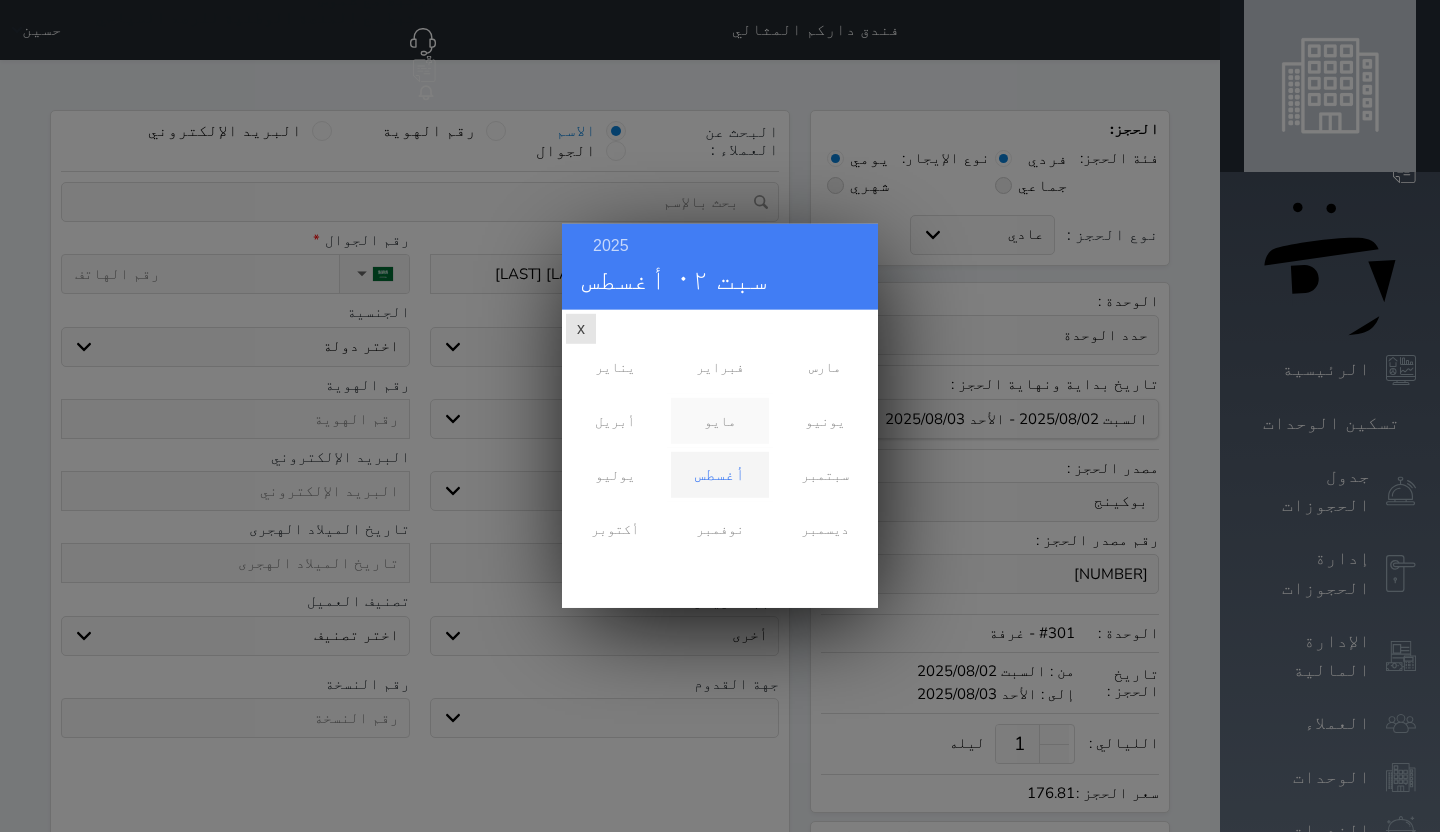 scroll, scrollTop: 0, scrollLeft: 0, axis: both 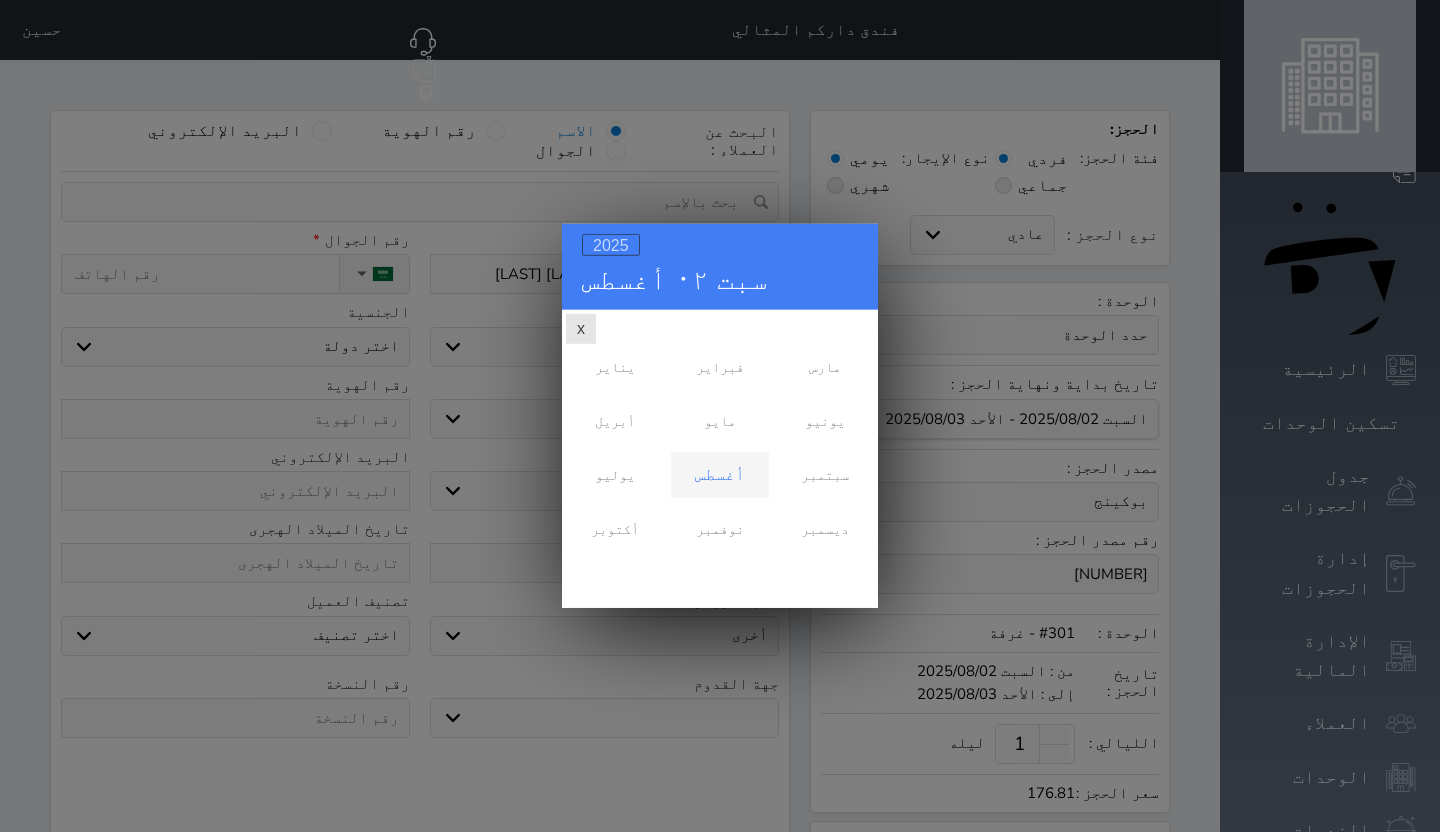 click on "2025" at bounding box center [611, 245] 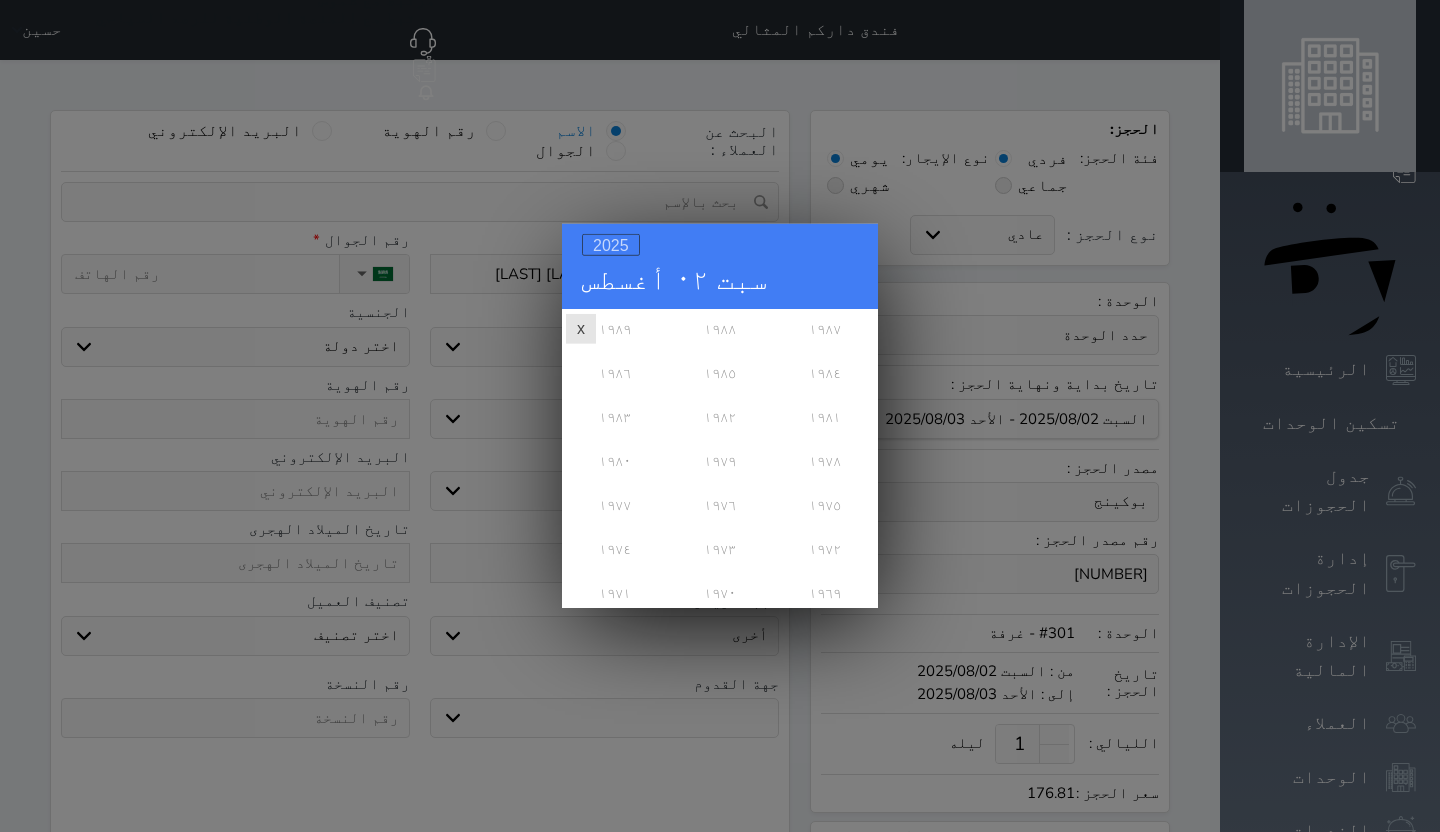 scroll, scrollTop: 560, scrollLeft: 0, axis: vertical 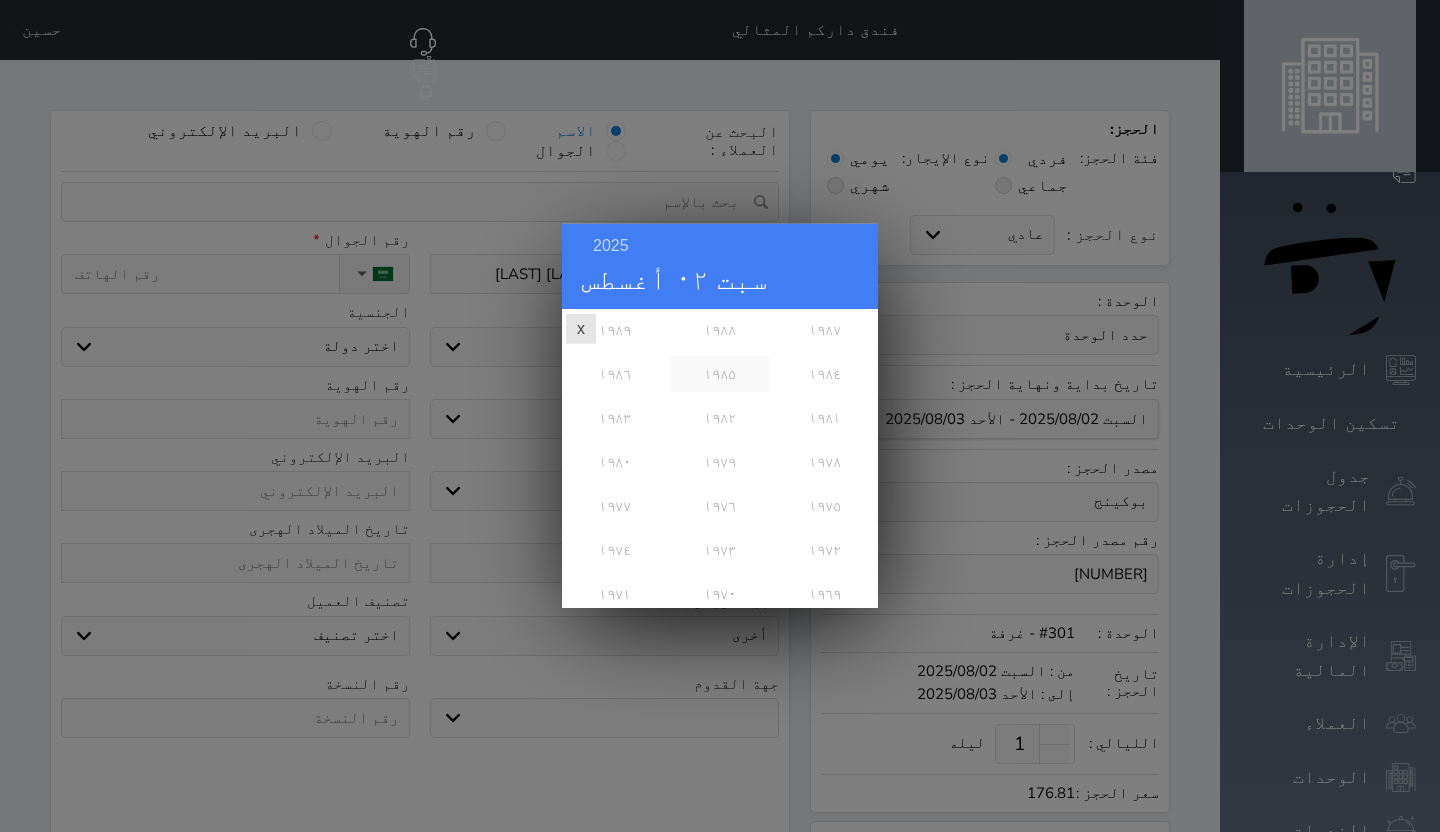 click on "١٩٨٥" at bounding box center (719, 374) 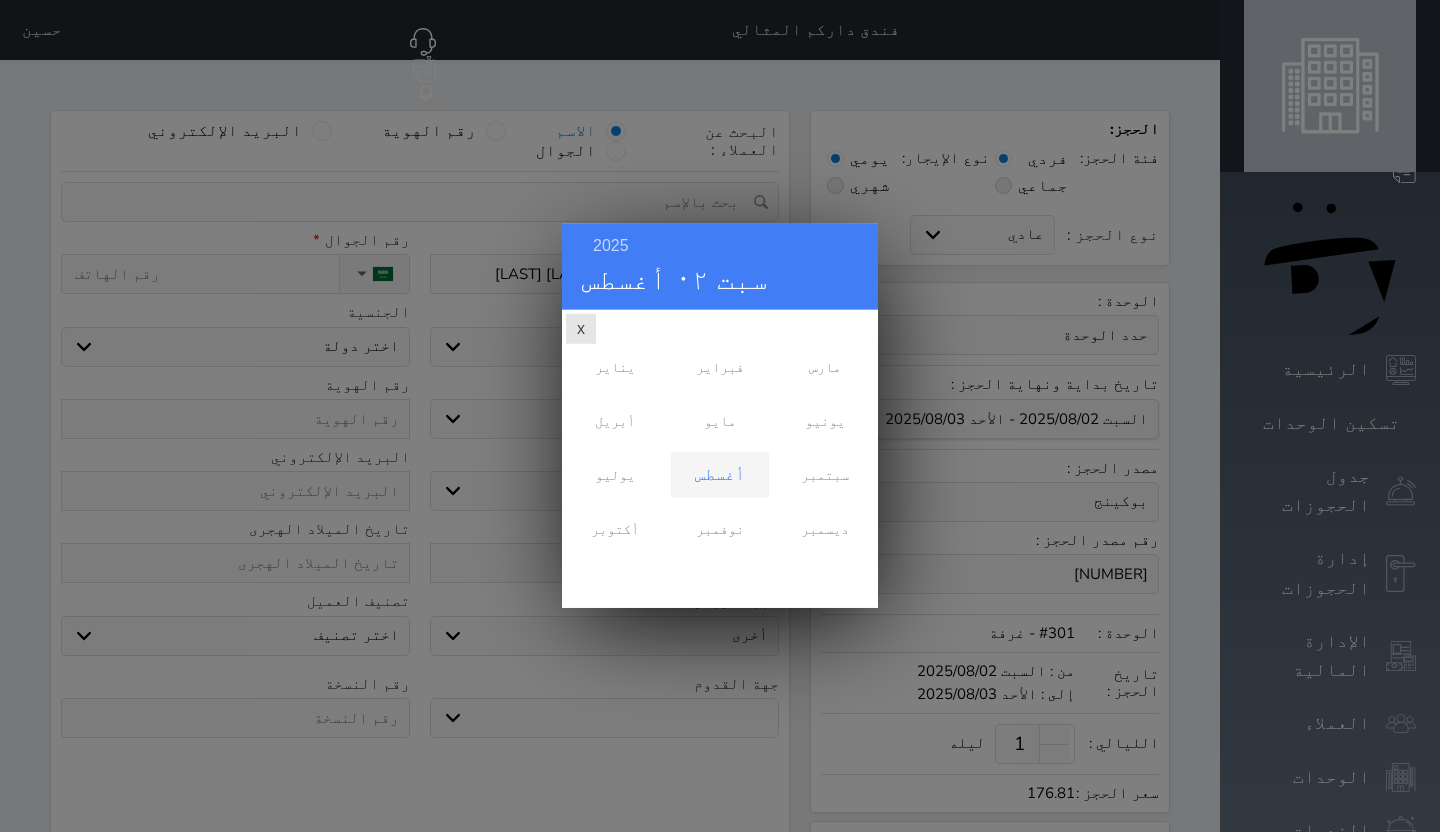 scroll, scrollTop: 0, scrollLeft: 0, axis: both 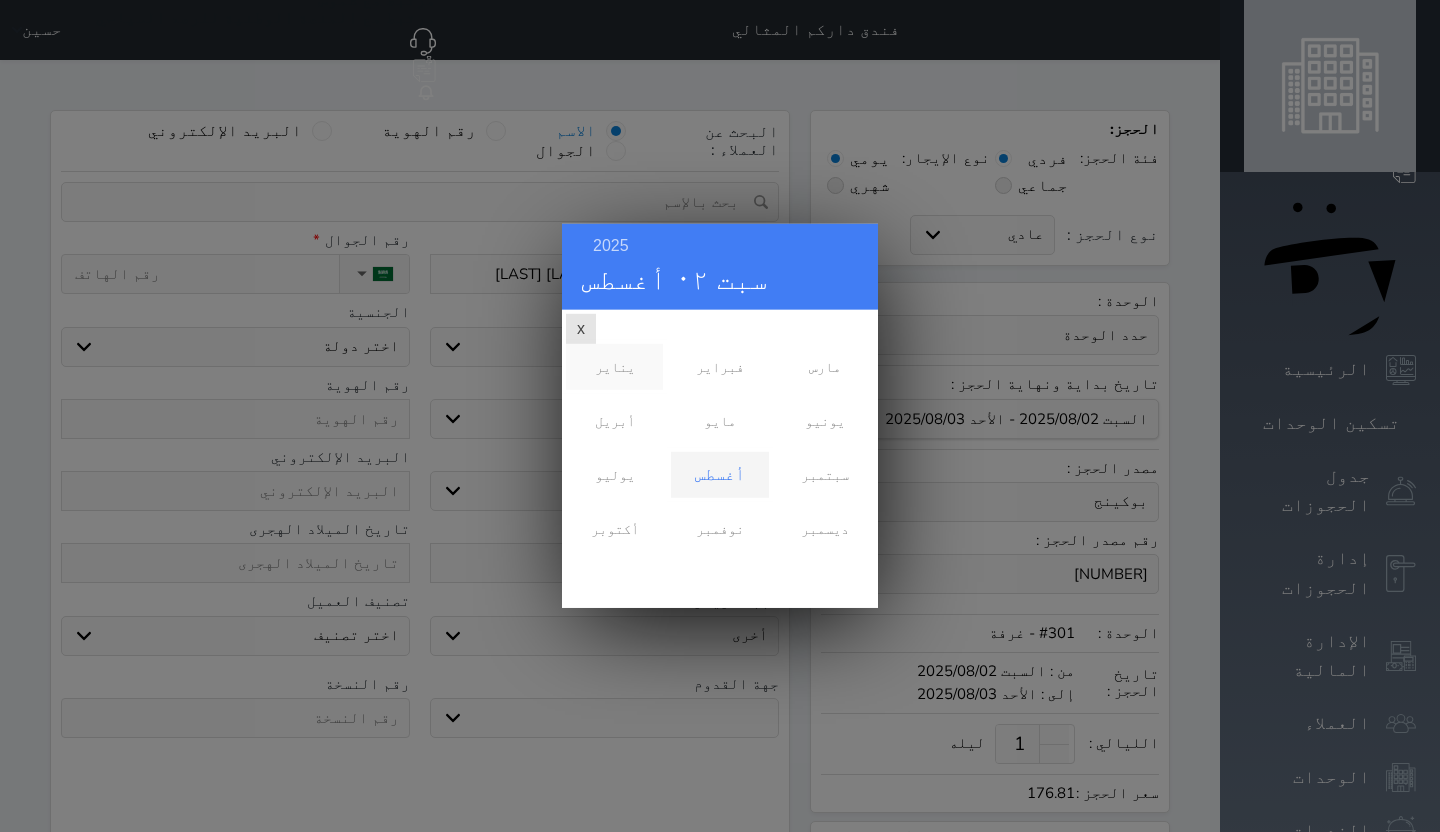 click on "يناير" at bounding box center [614, 367] 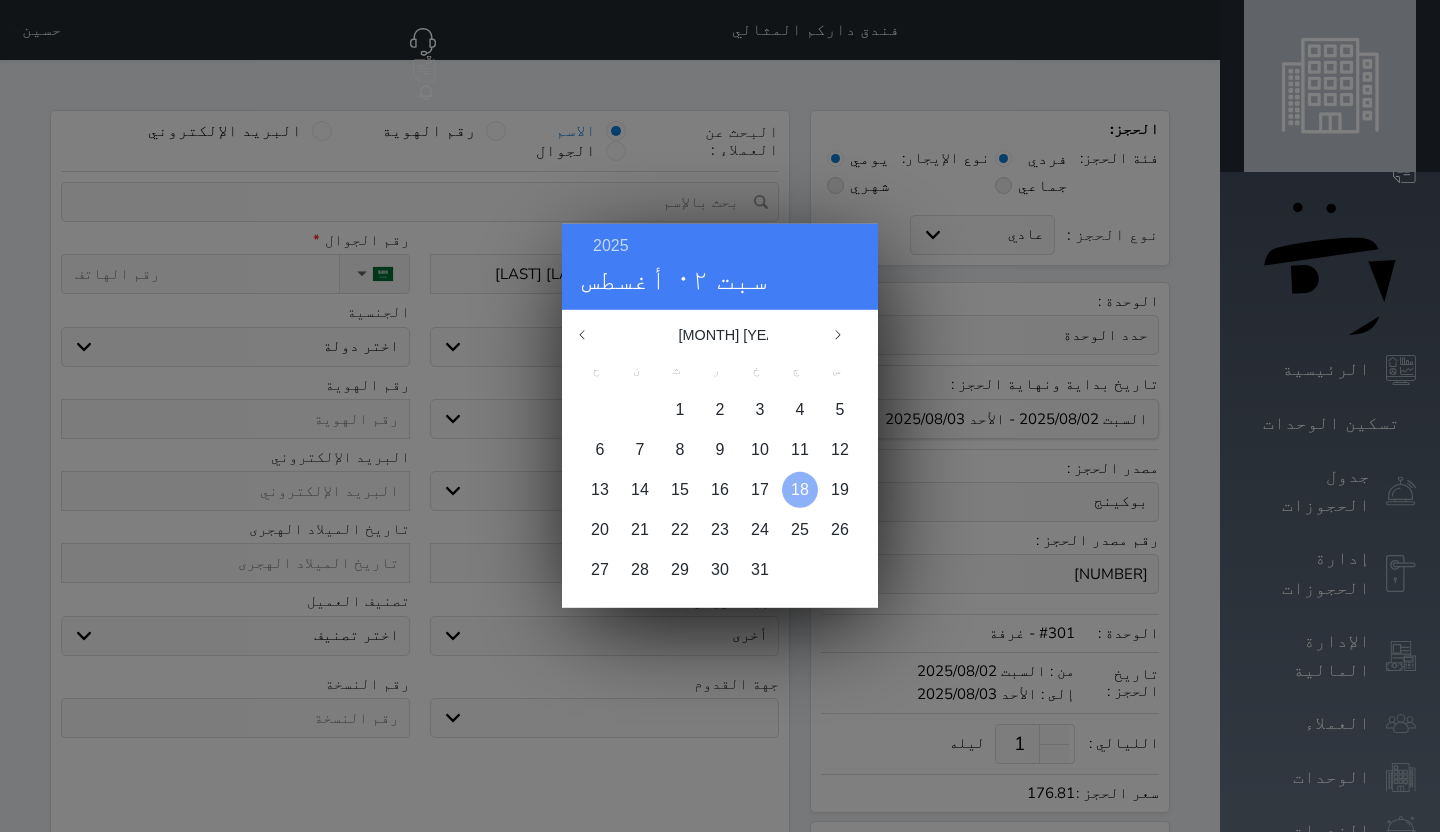 click on "18" at bounding box center [800, 489] 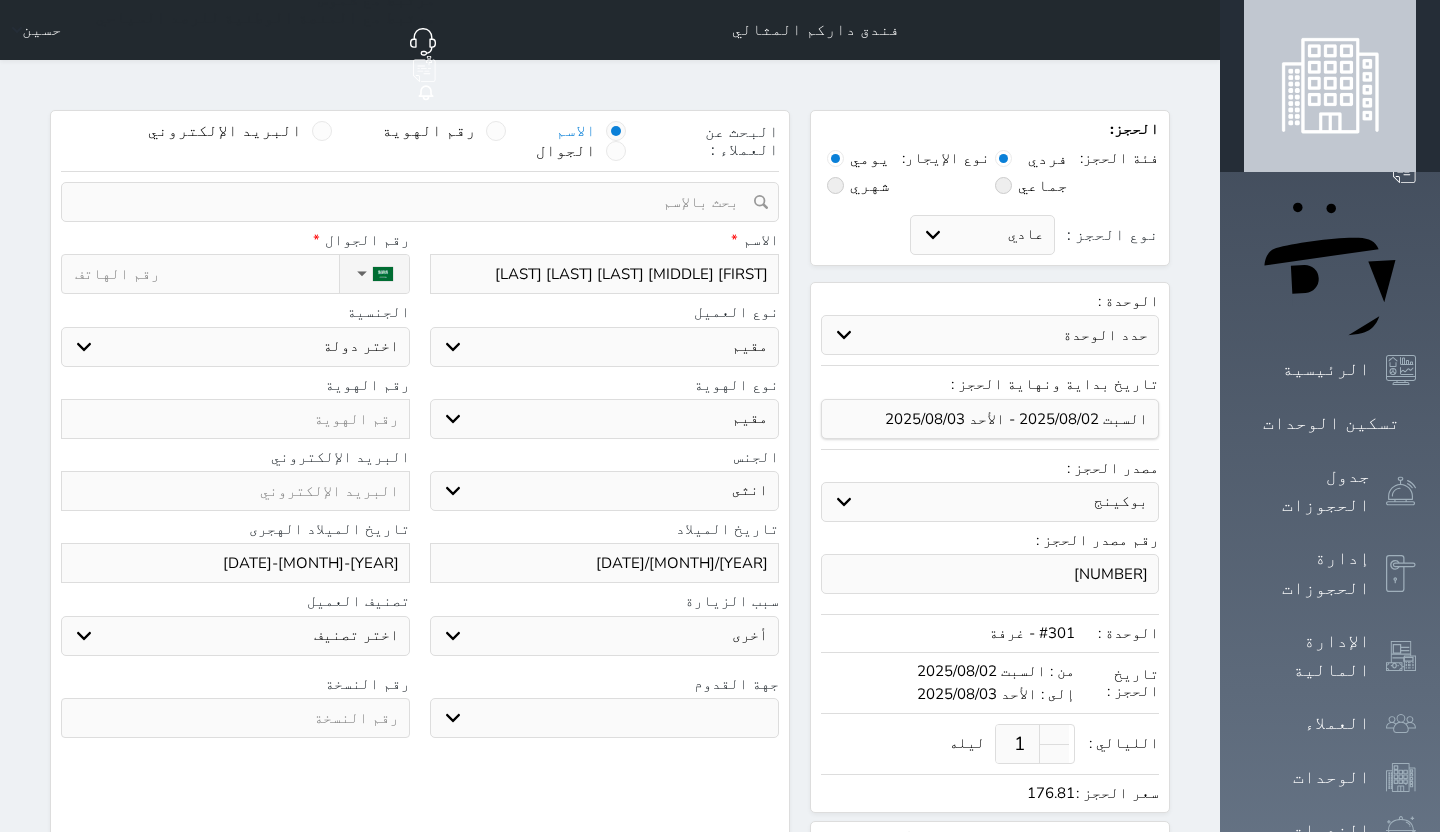 click at bounding box center [235, 718] 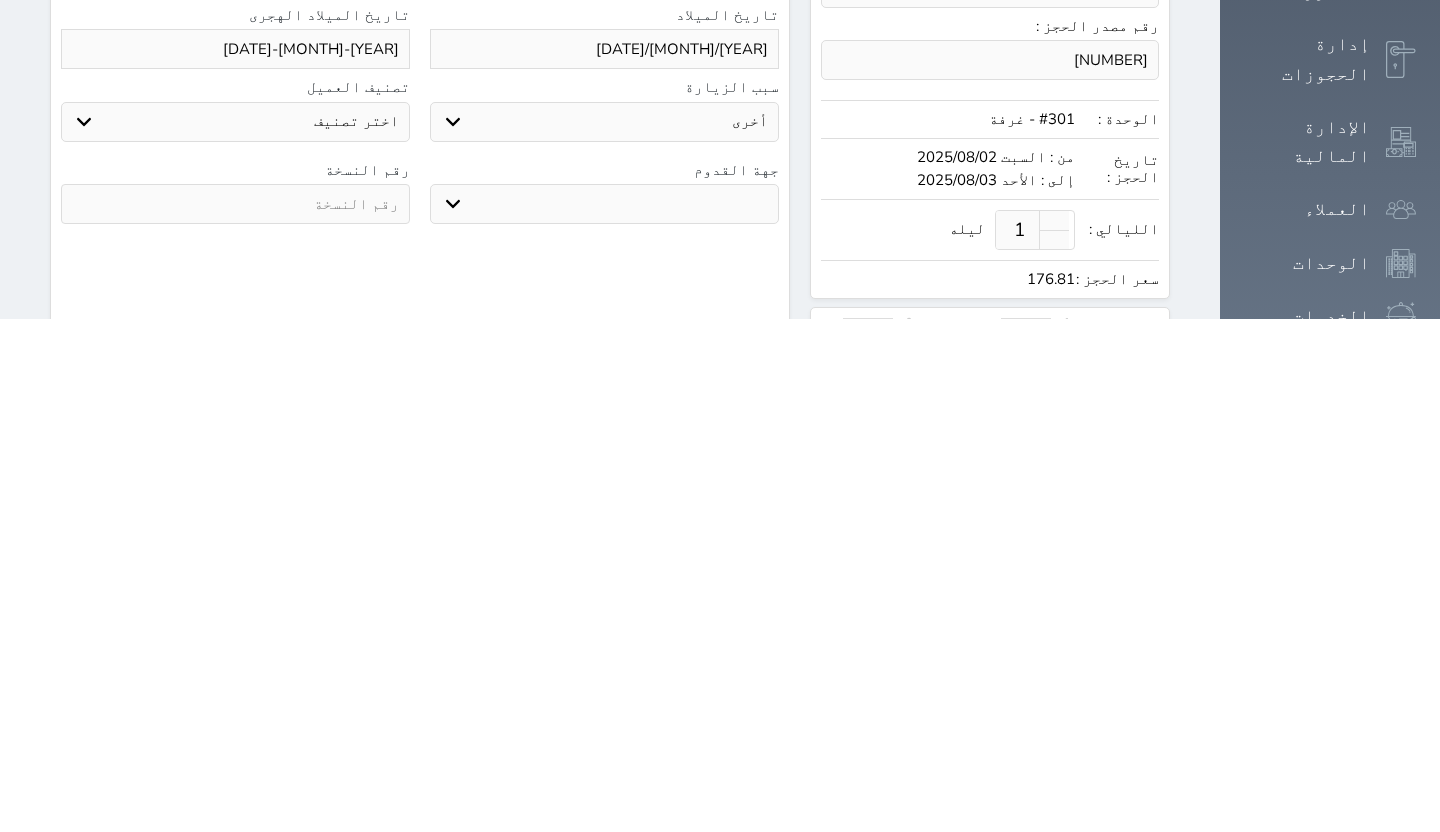 type on "9" 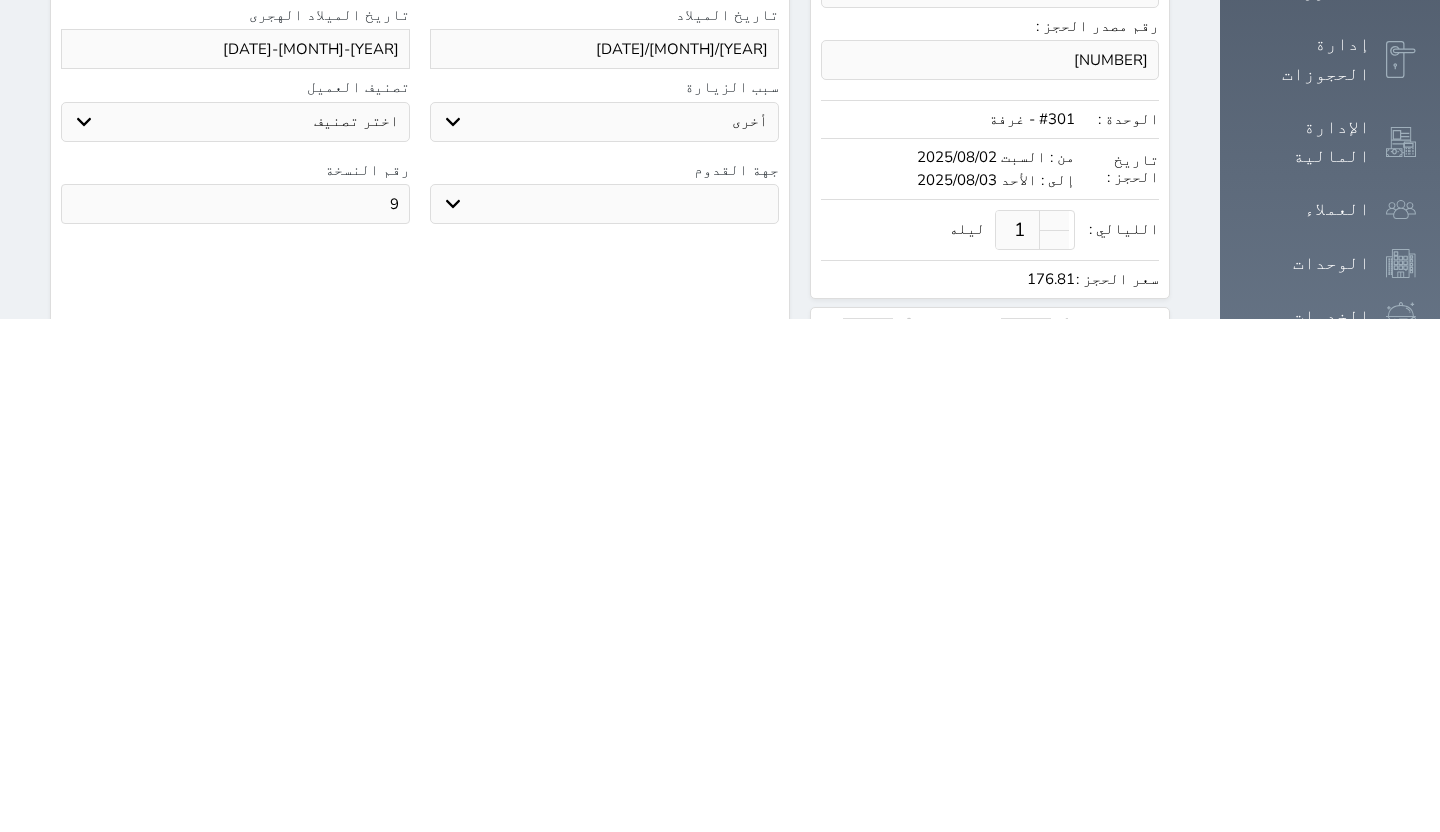 select 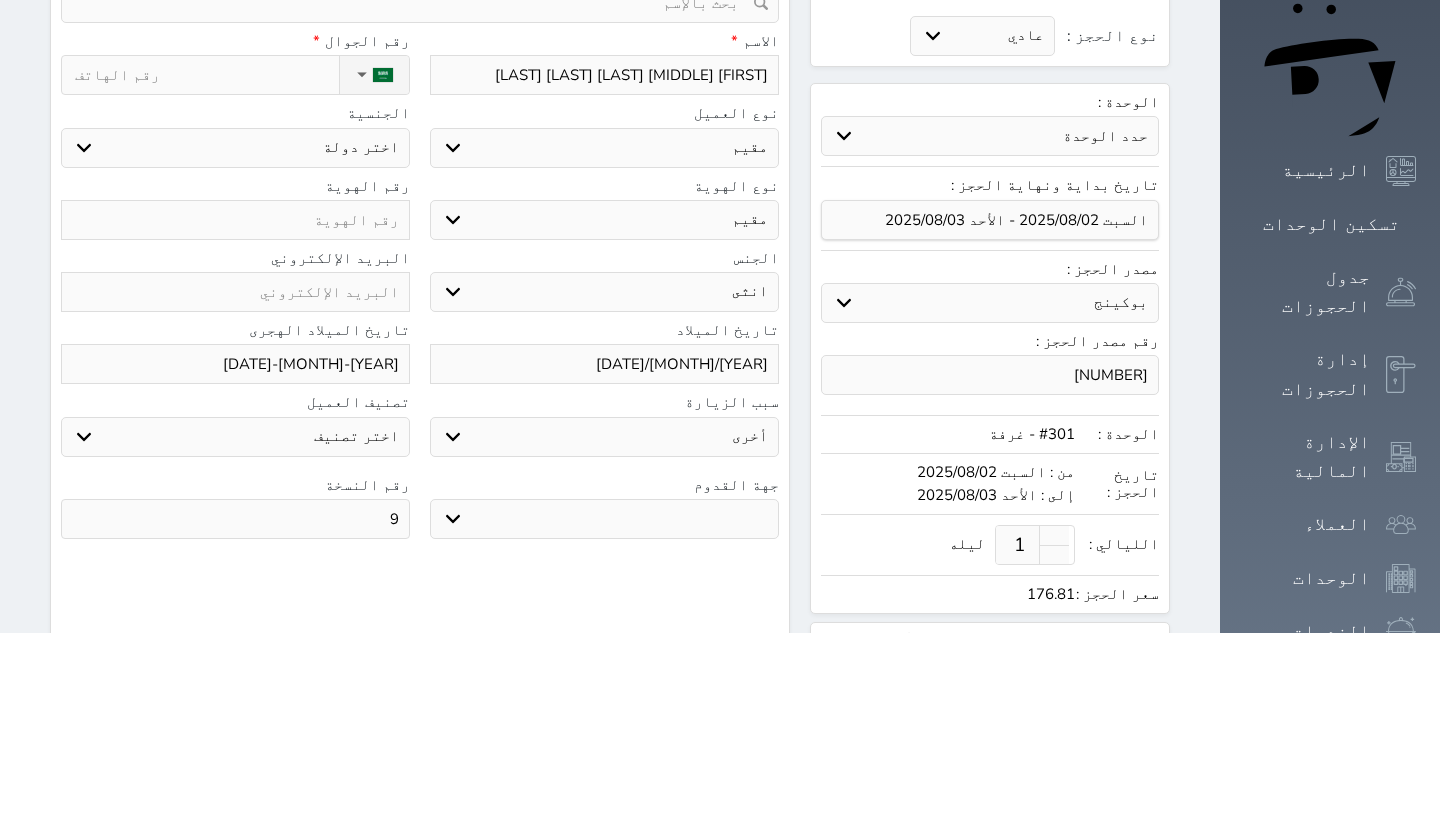 type on "9" 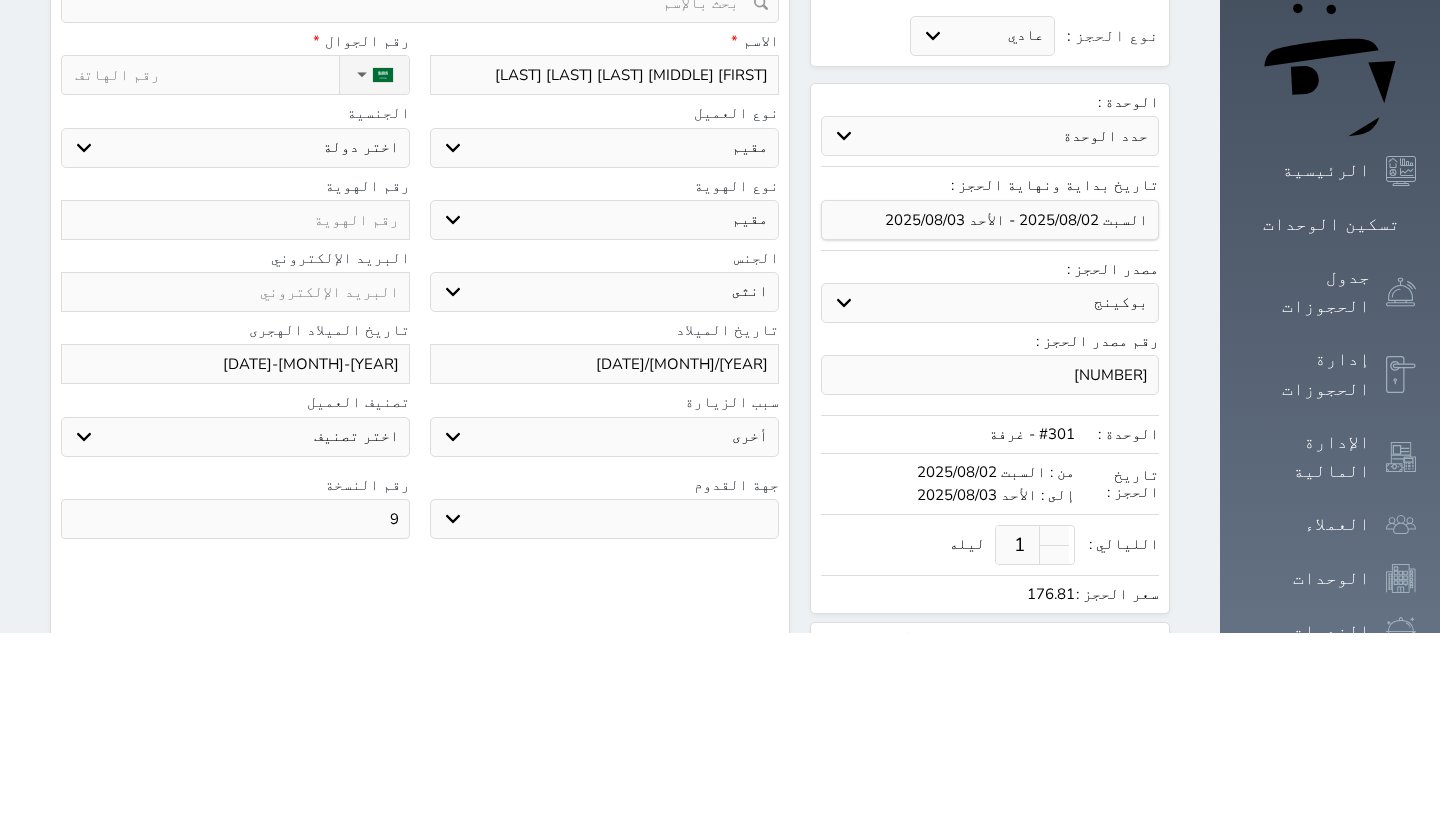 type on "2" 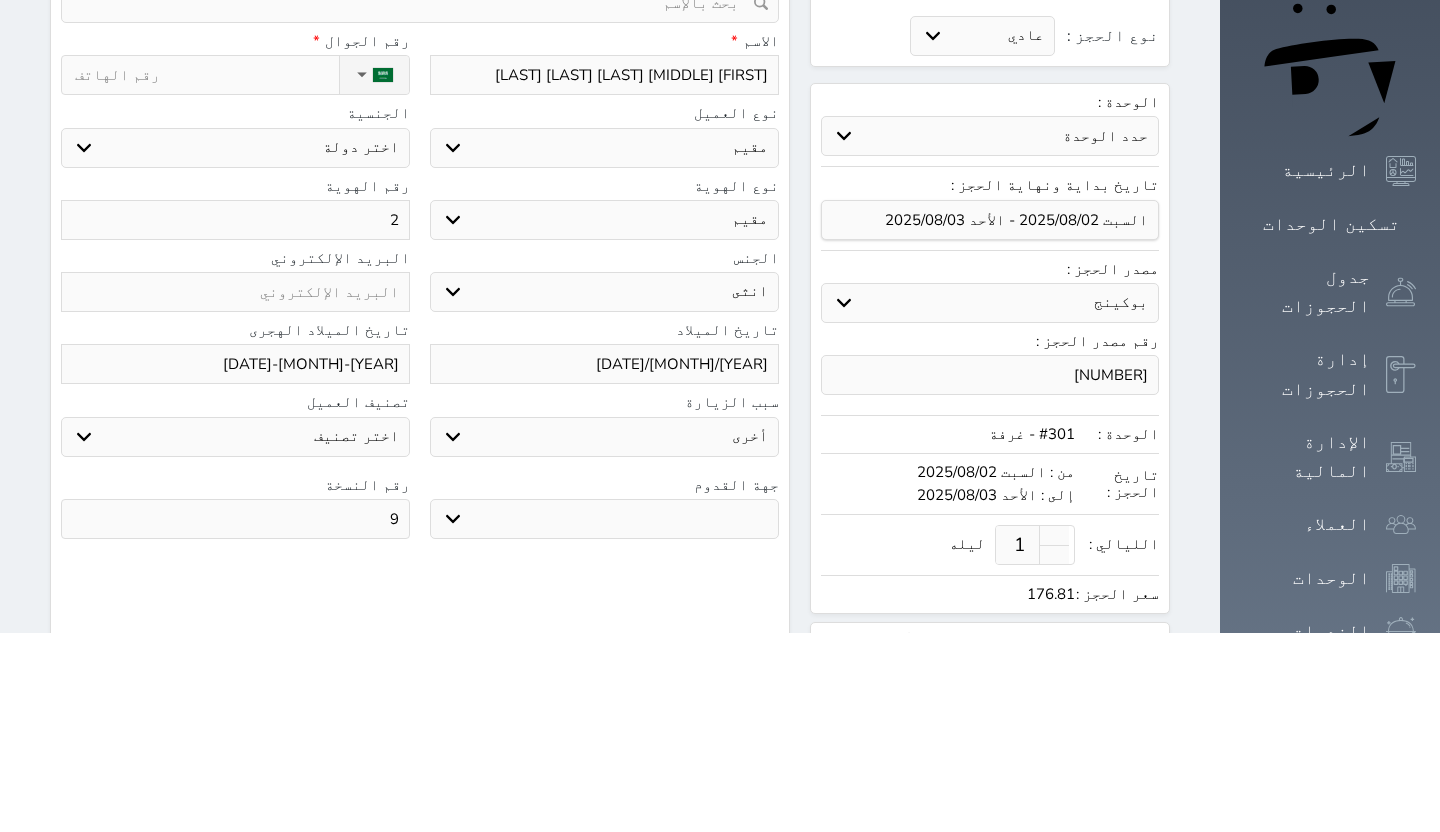 select 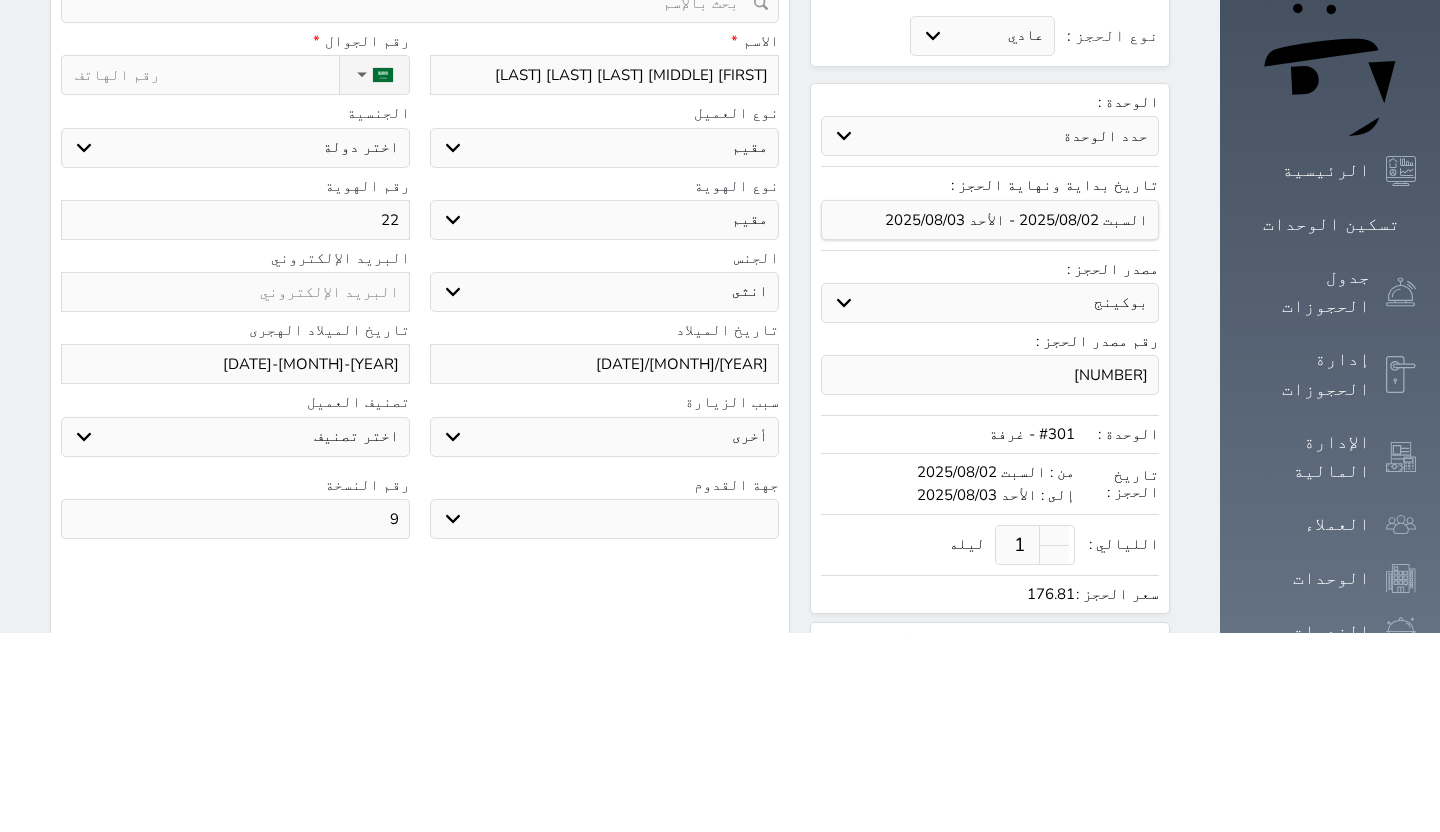 select 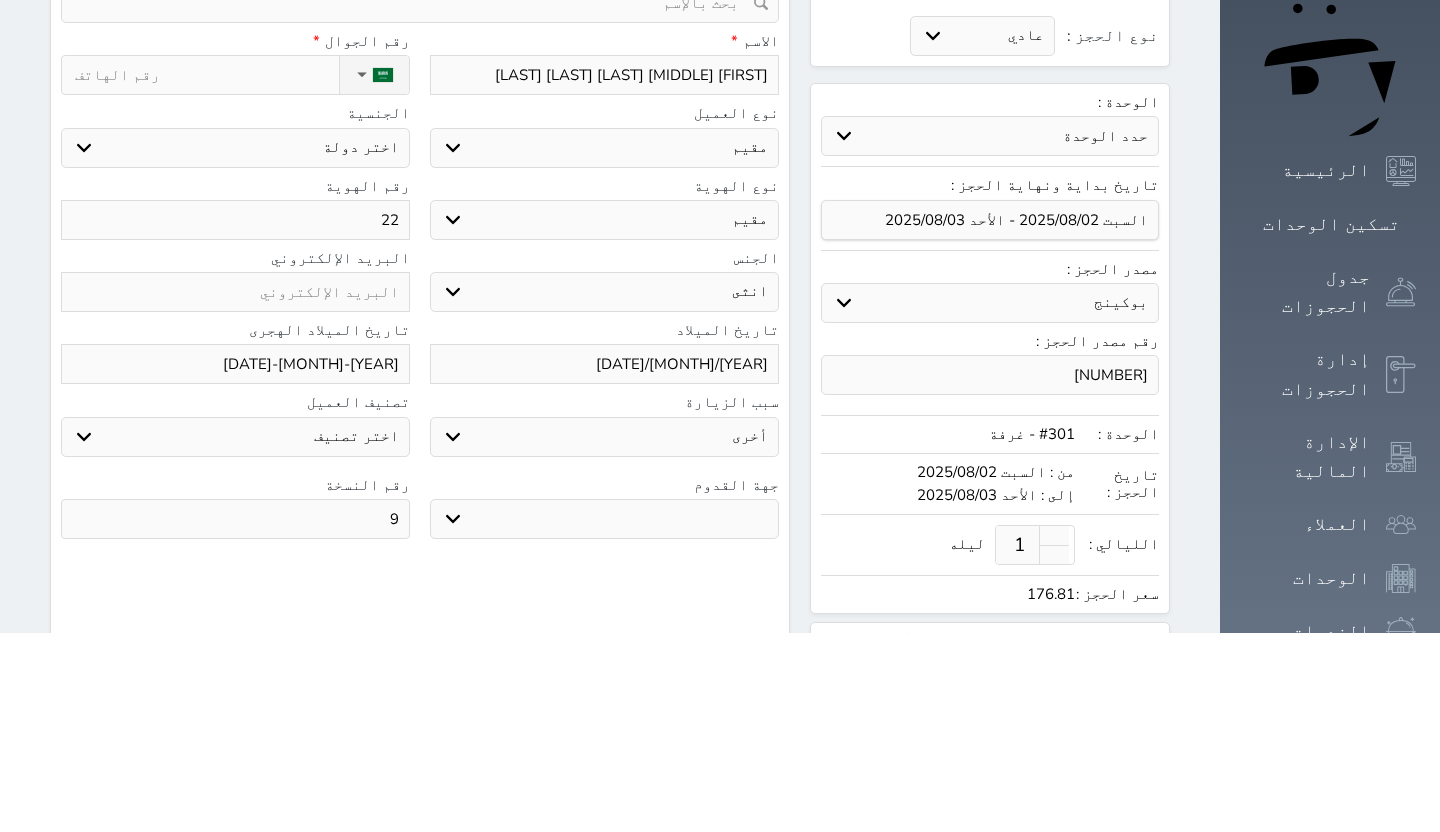 type on "228" 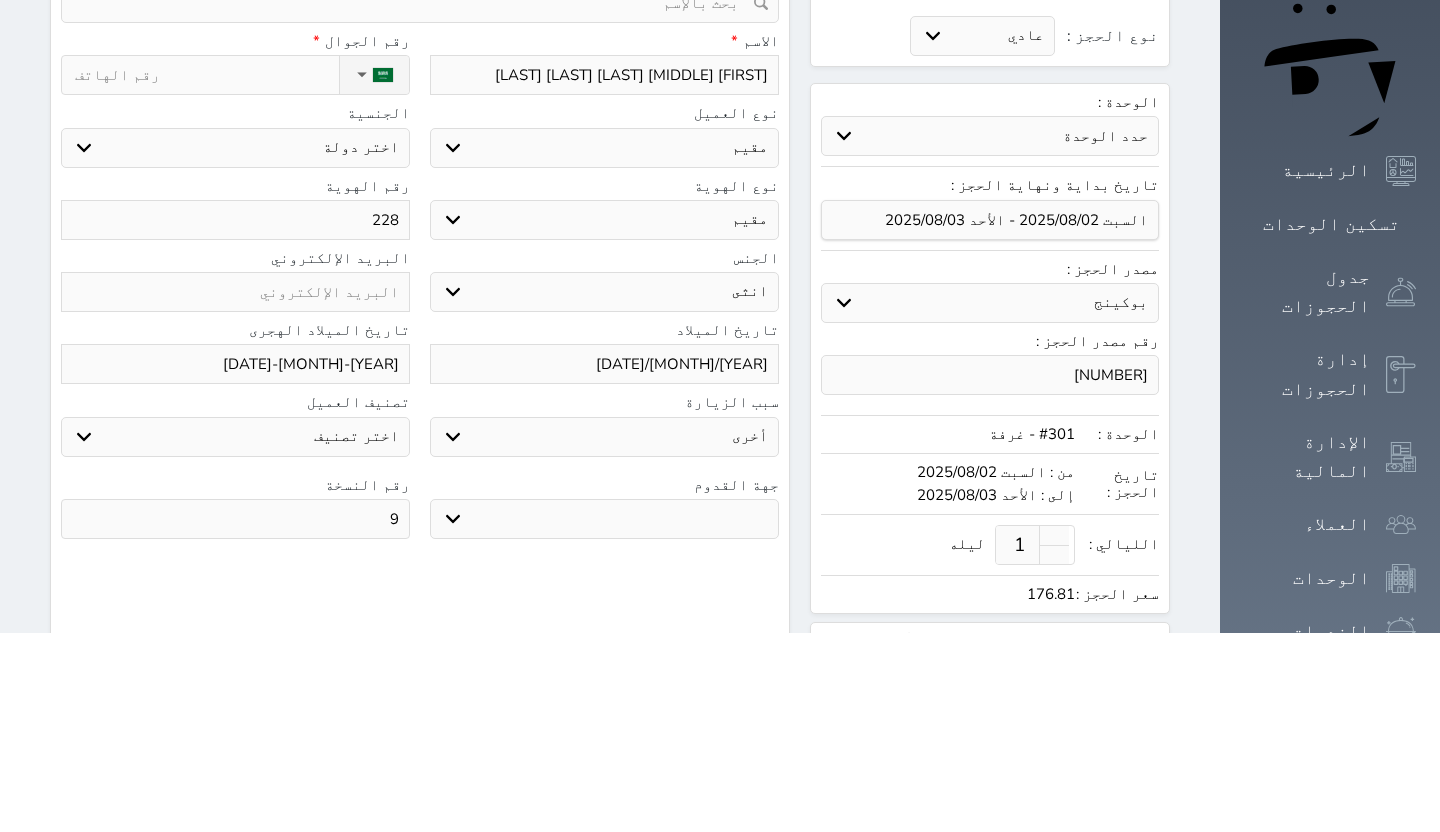 select 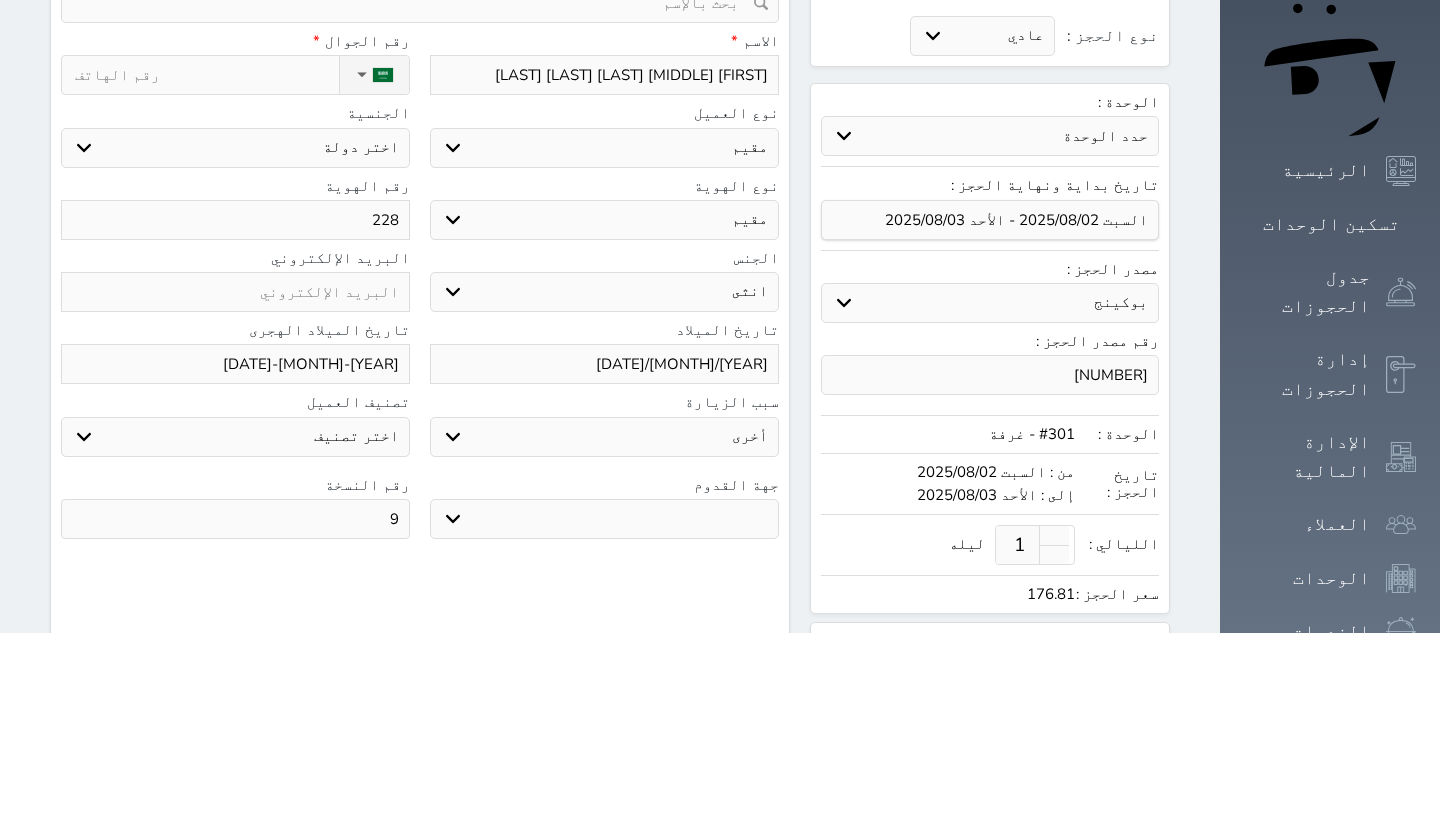 type on "[NUMBER]" 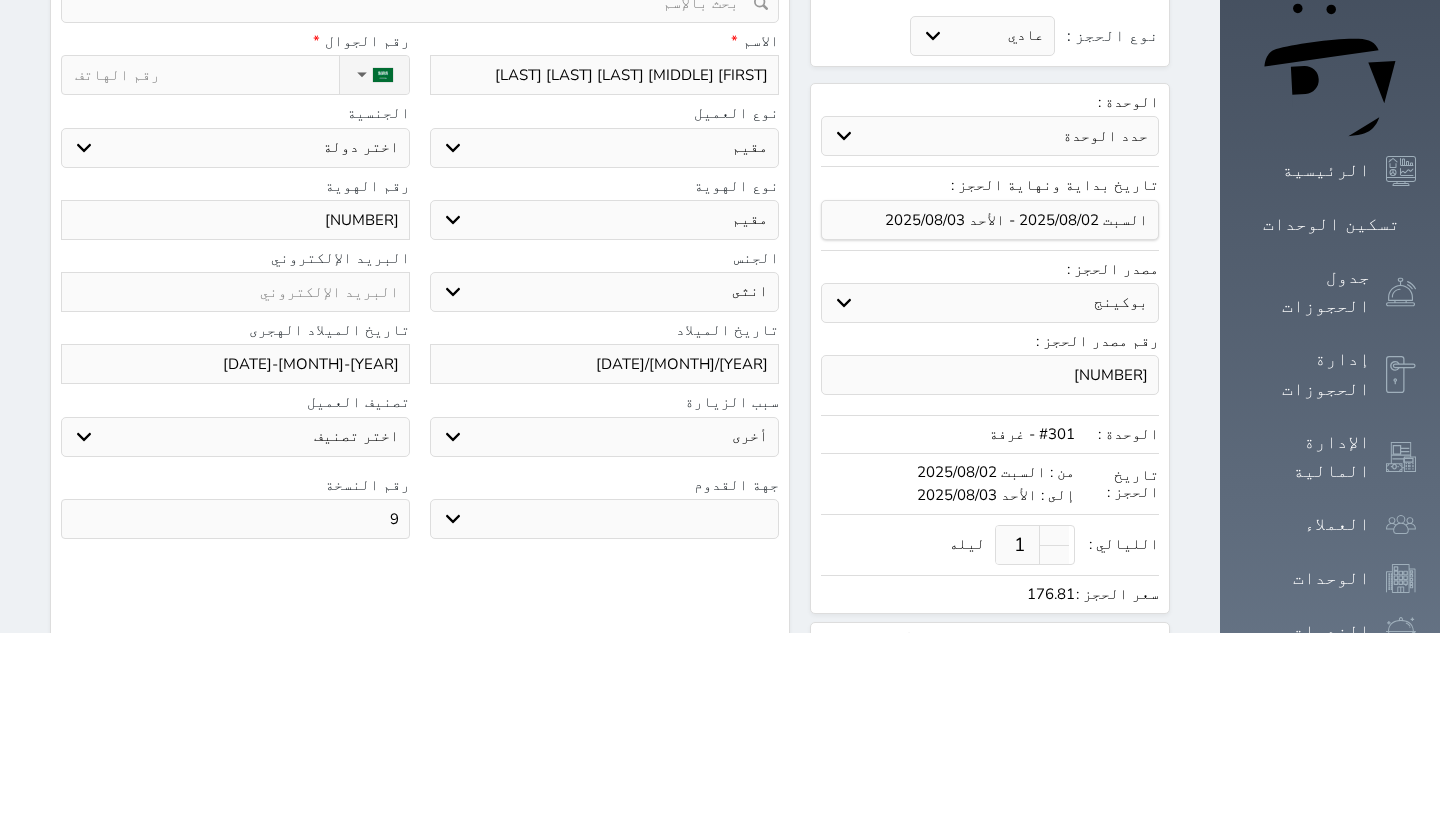 select 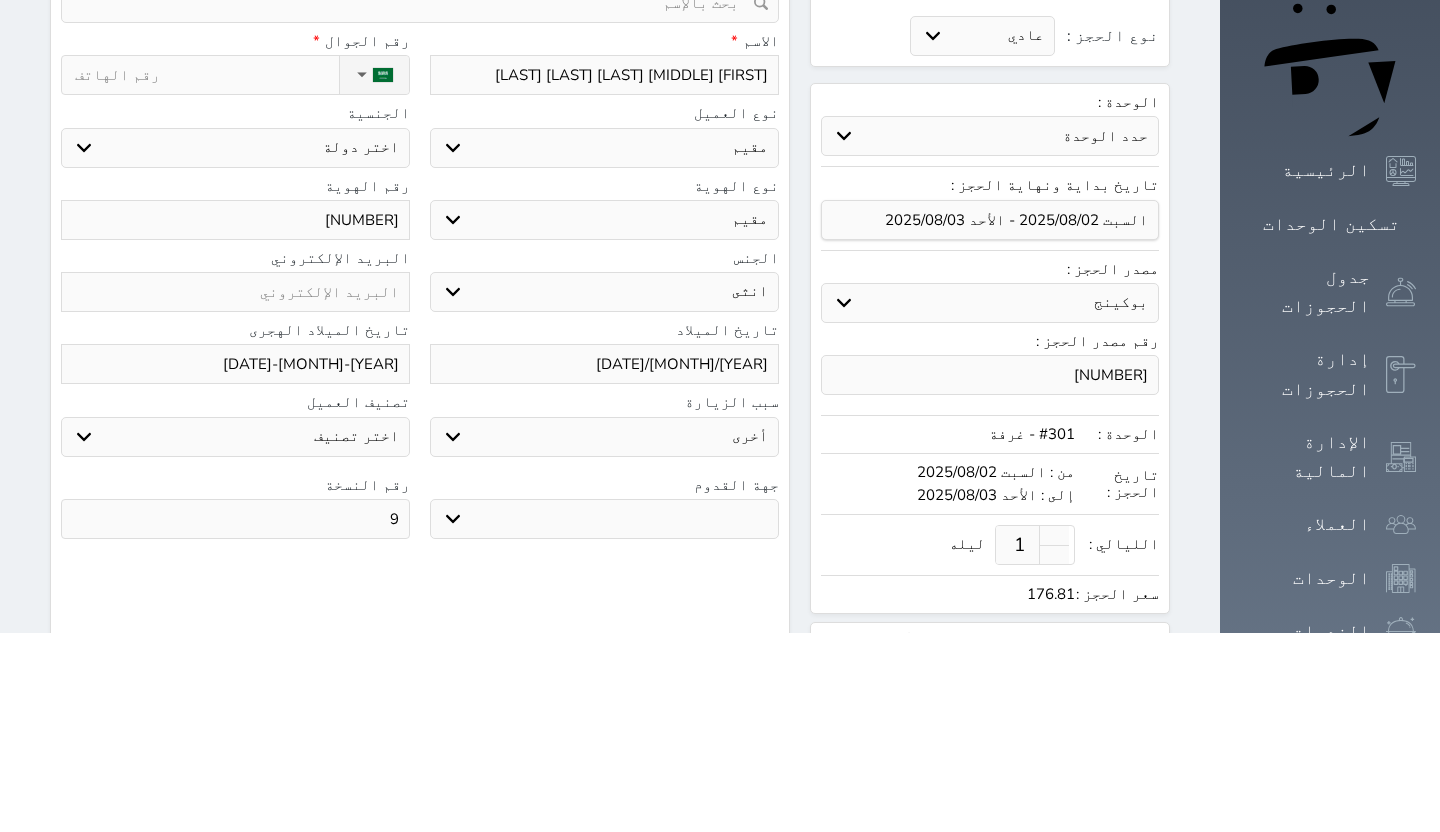 type on "[NUMBER]" 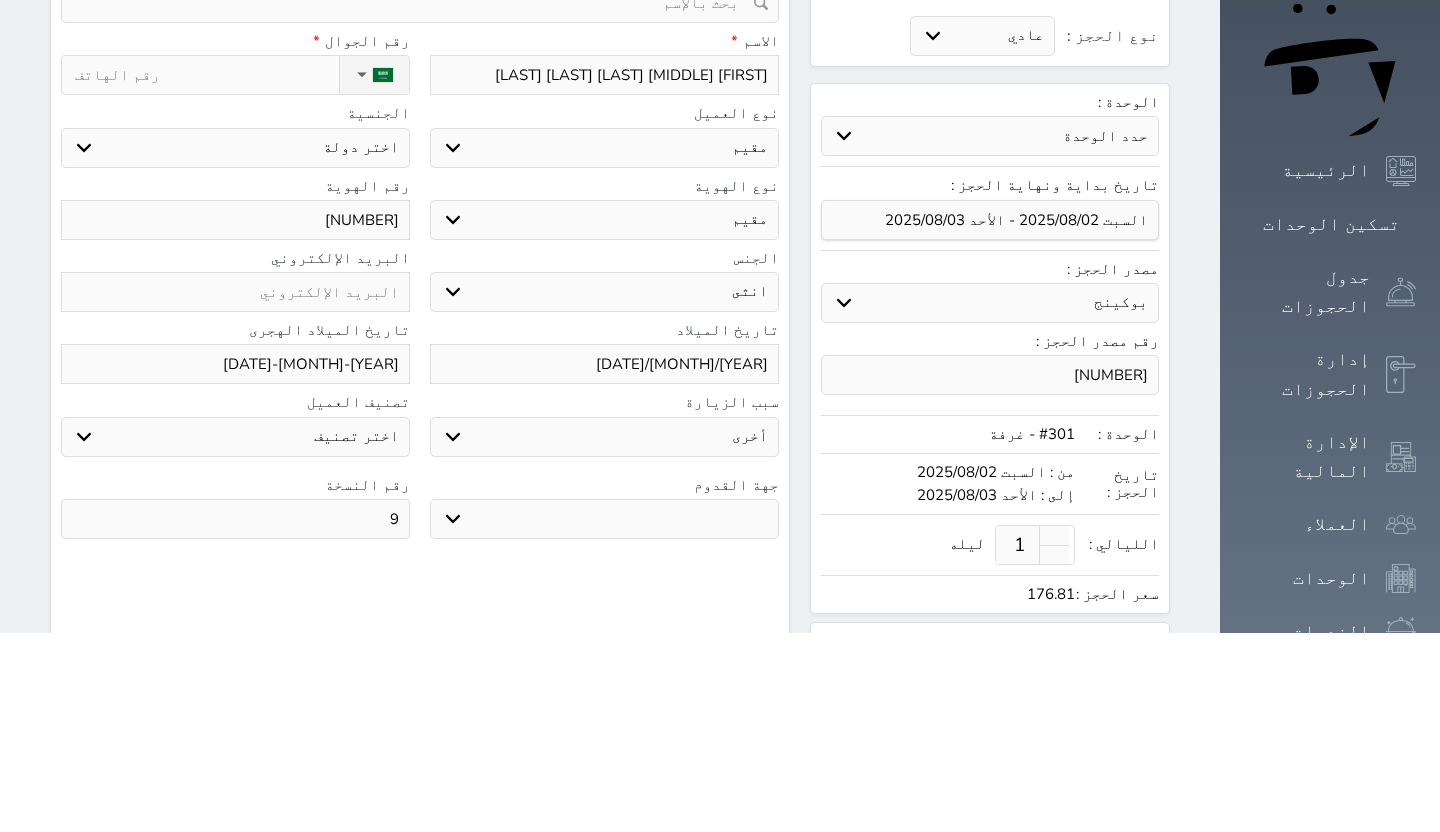 type on "[NUMBER]" 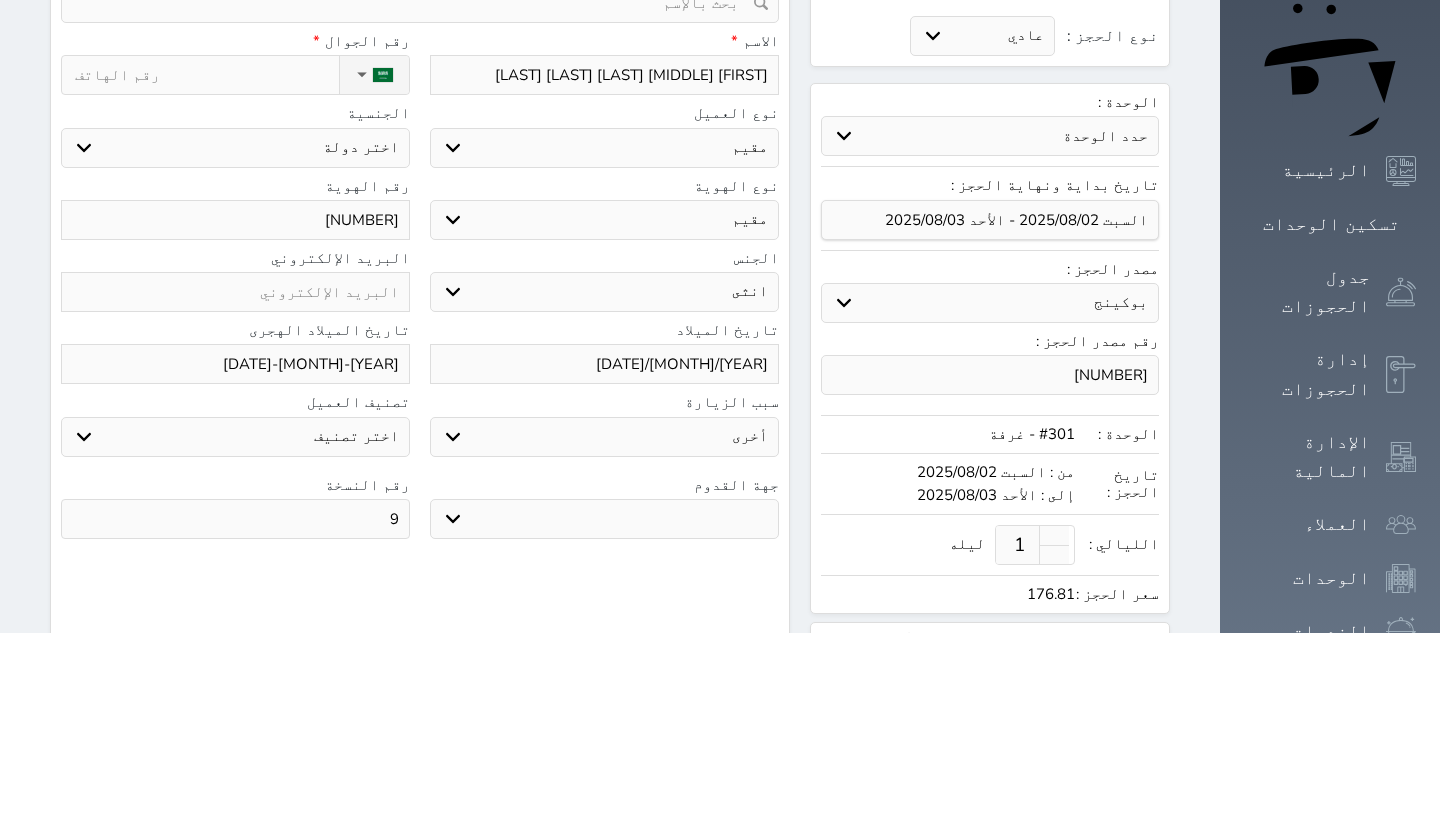 select 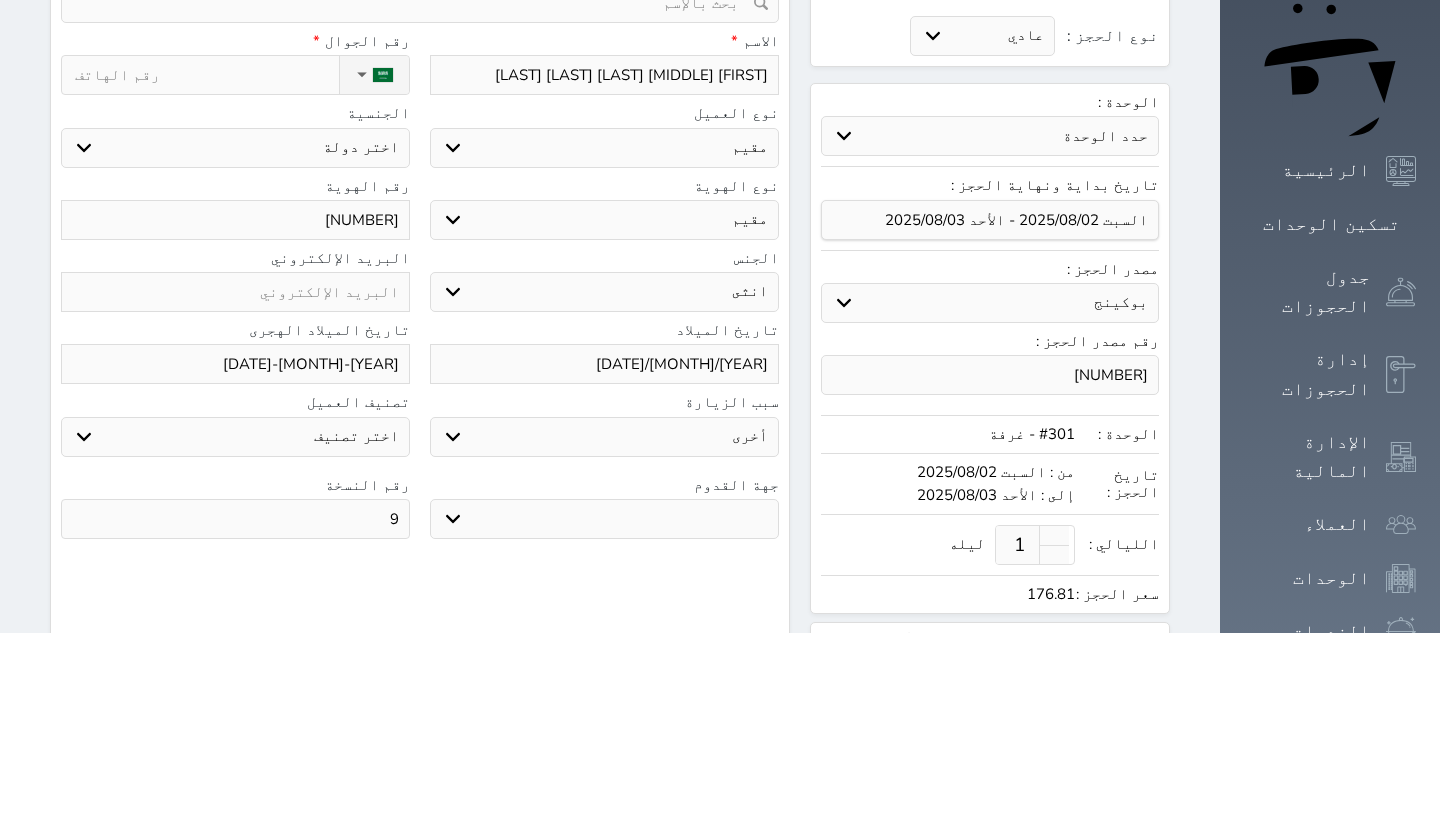 type on "[NUMBER]" 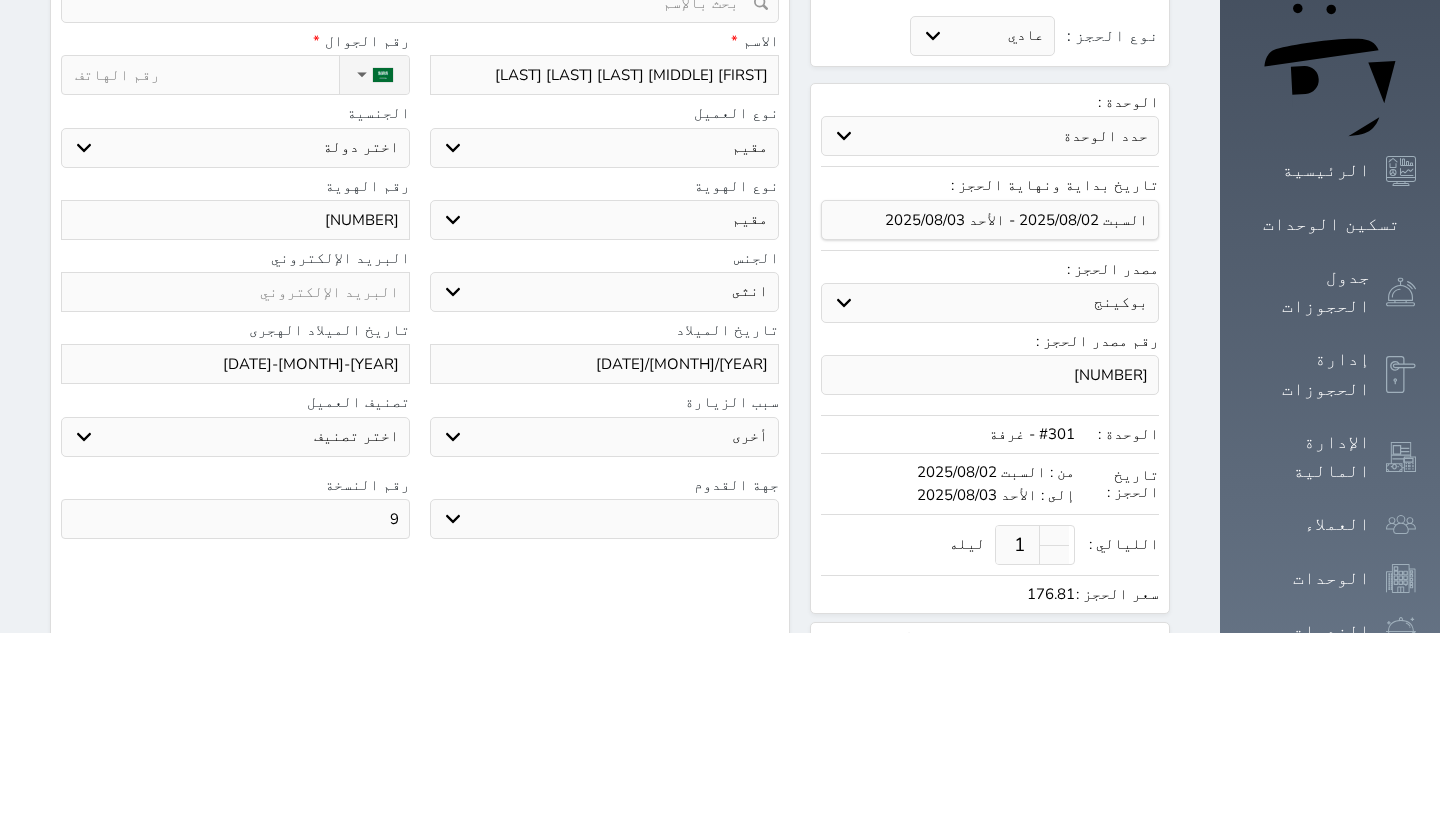type on "2287688887" 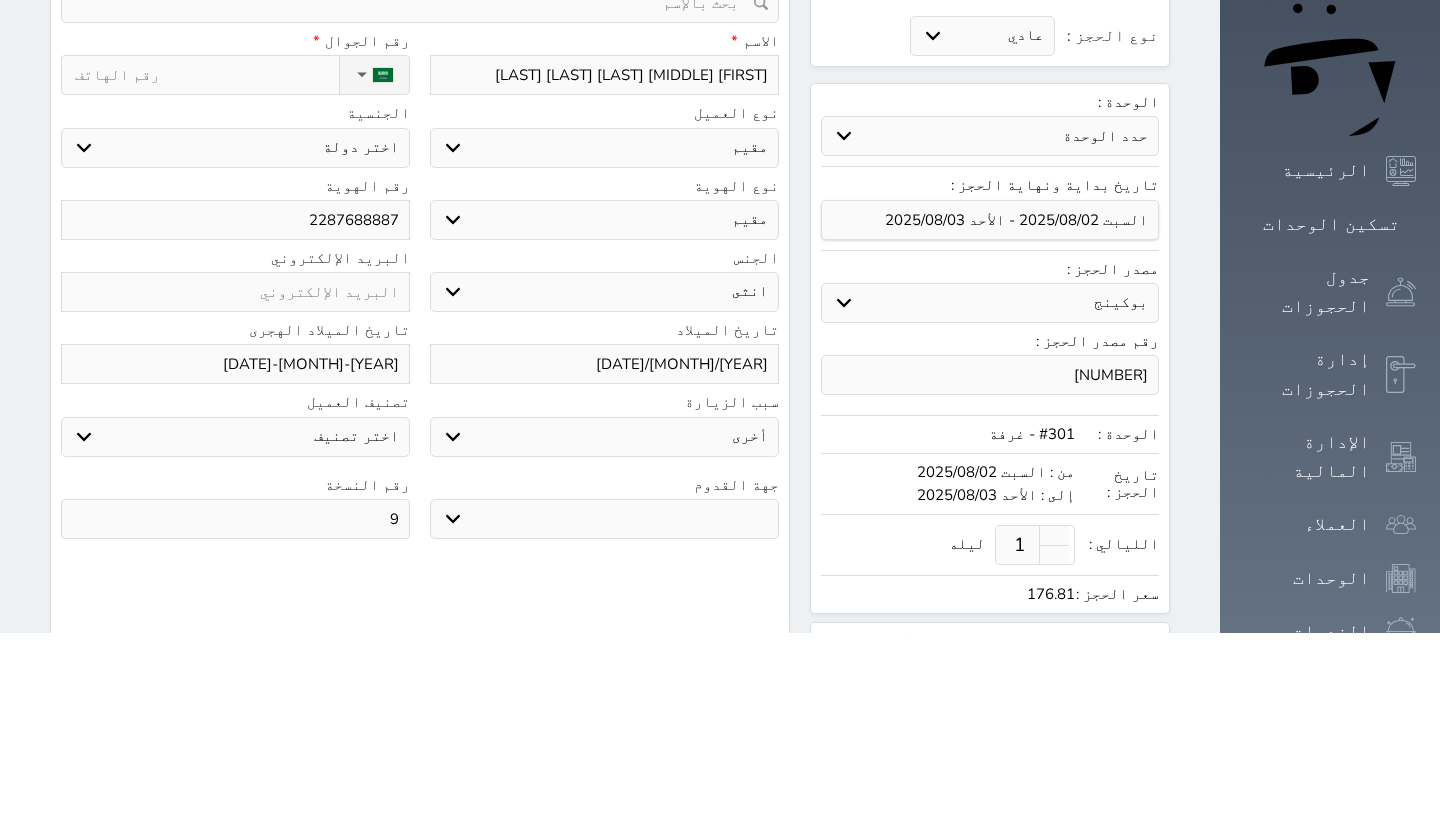 select 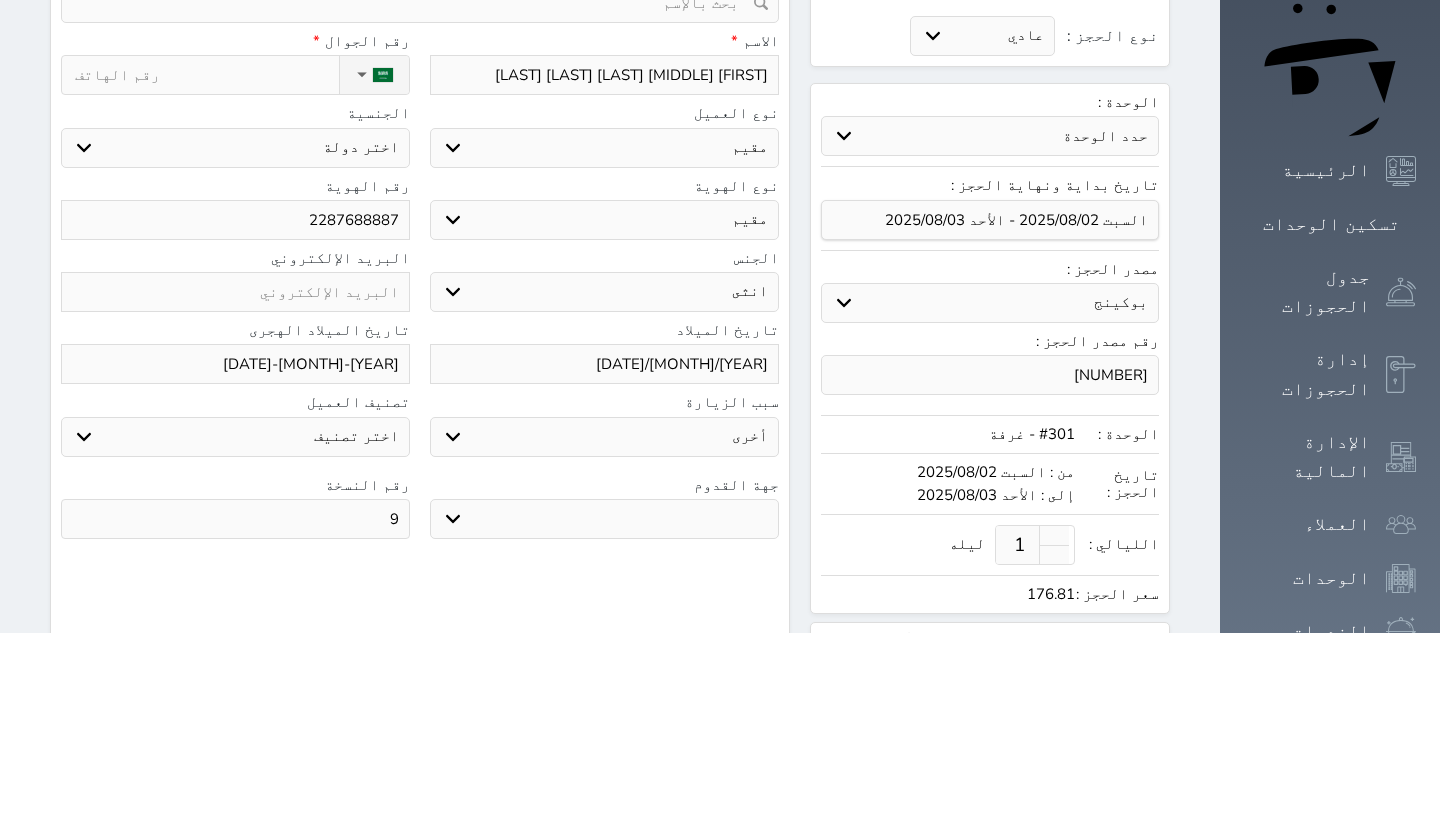 type on "2287688887" 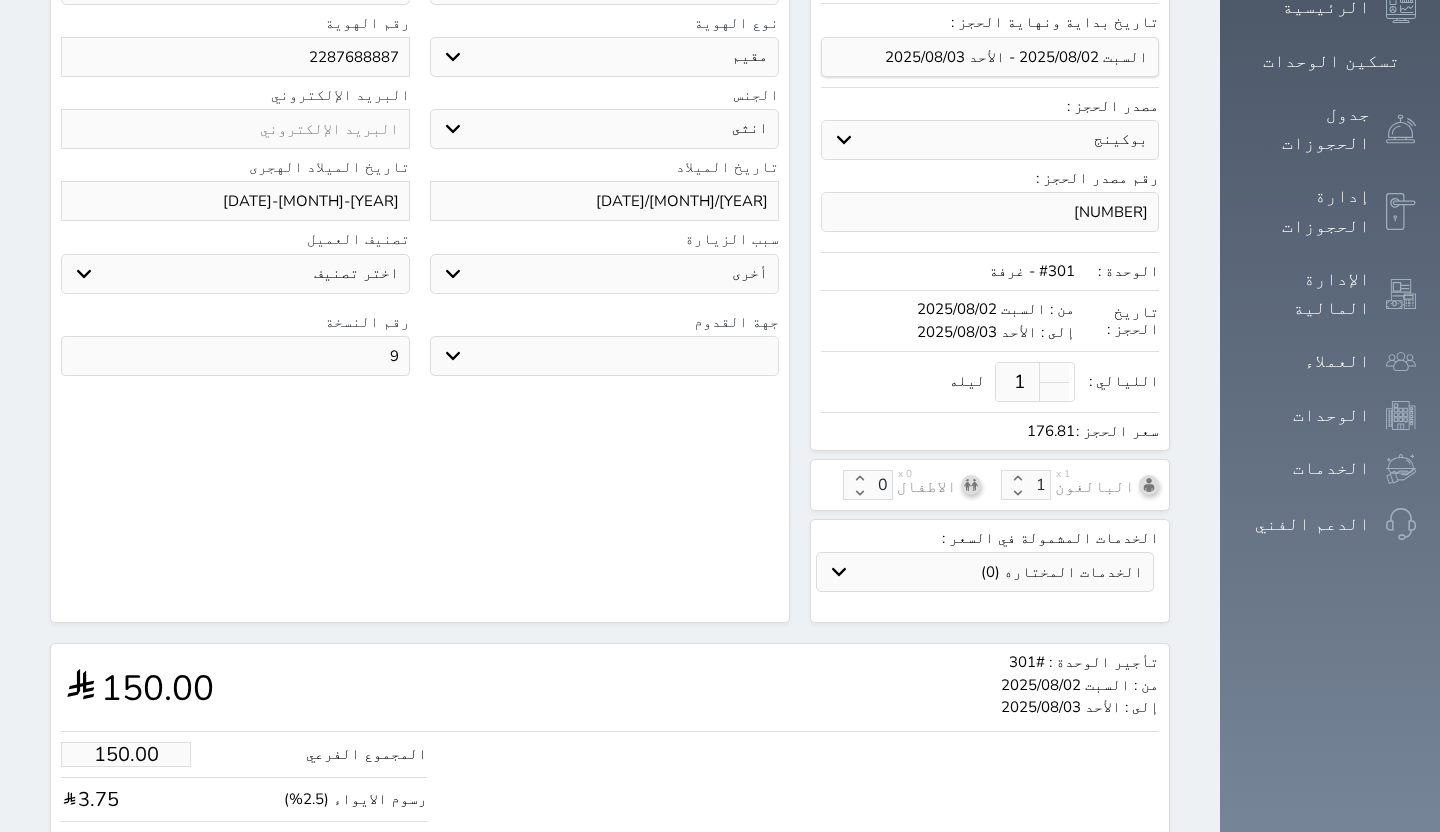 scroll, scrollTop: 387, scrollLeft: 0, axis: vertical 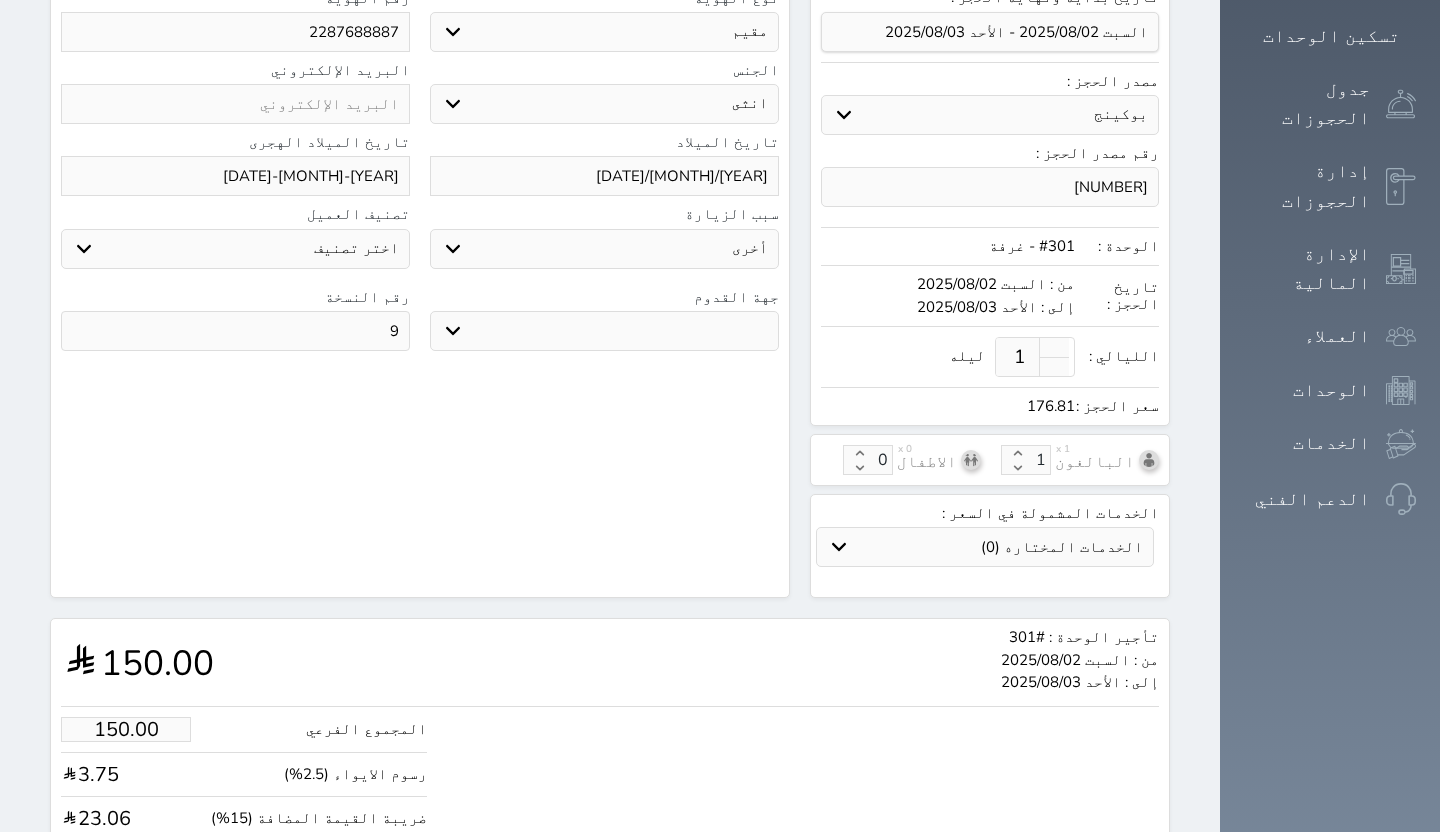 click on "176.81" at bounding box center [126, 863] 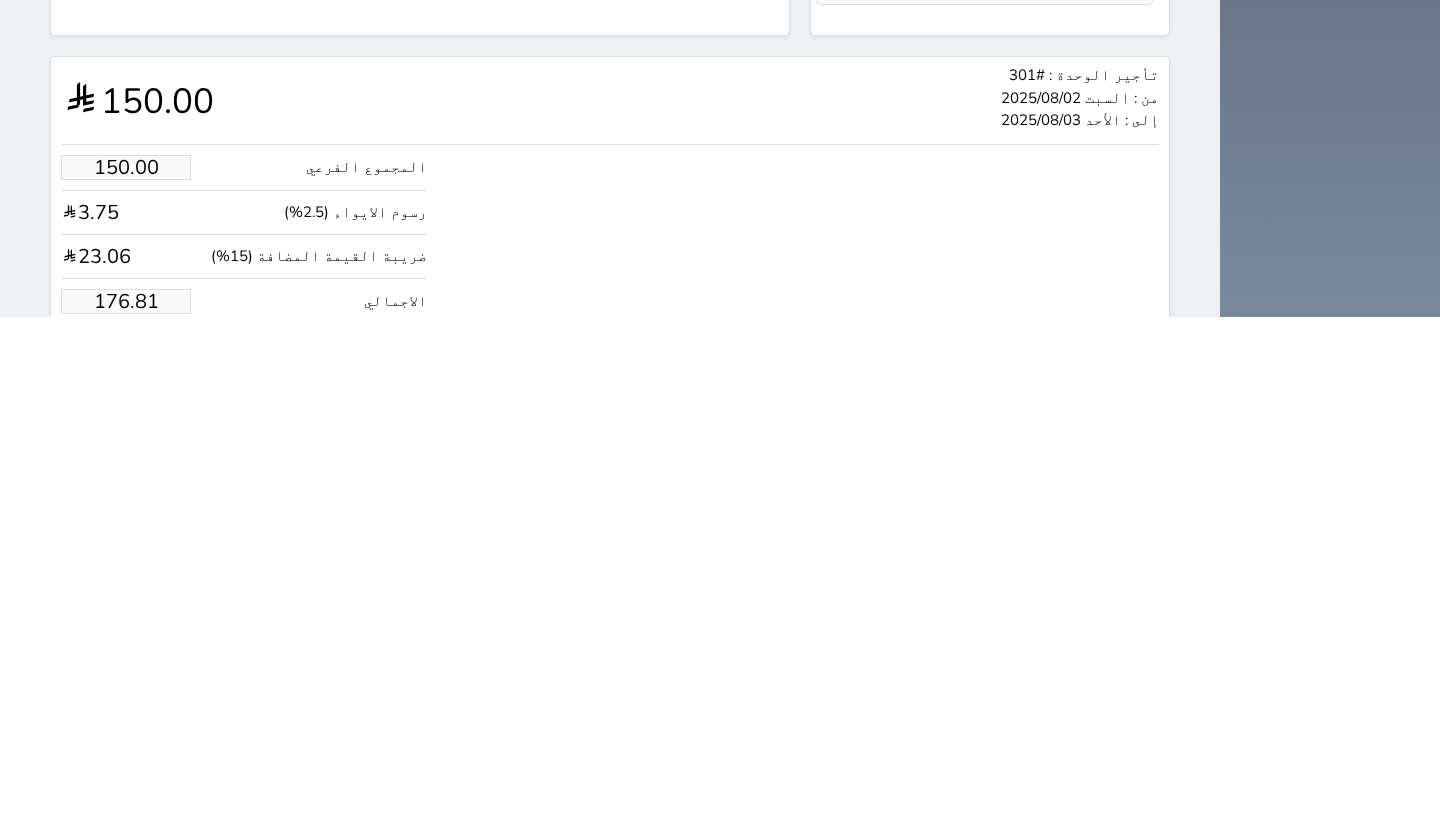 scroll, scrollTop: 483, scrollLeft: 0, axis: vertical 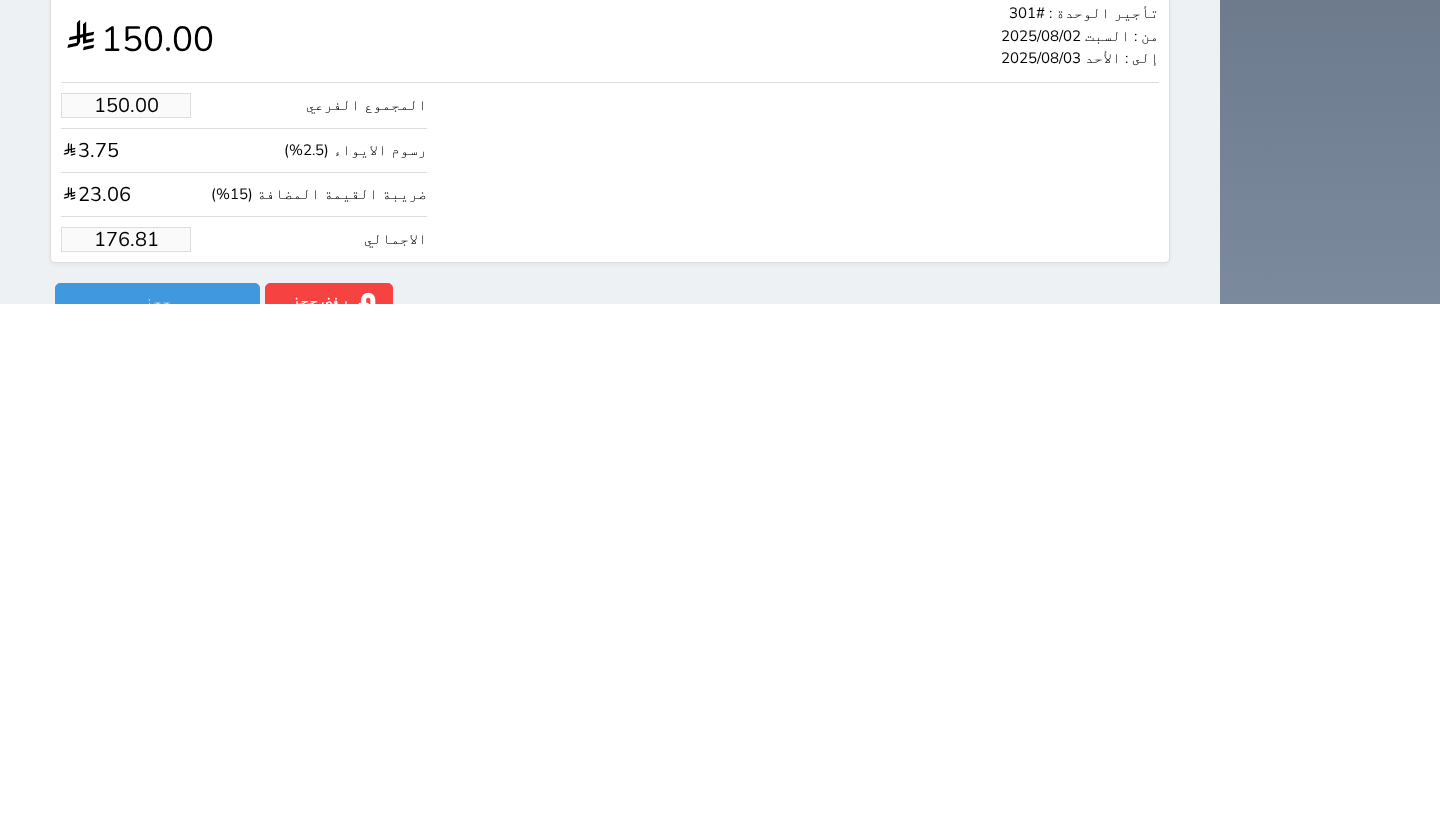 type on "176.8" 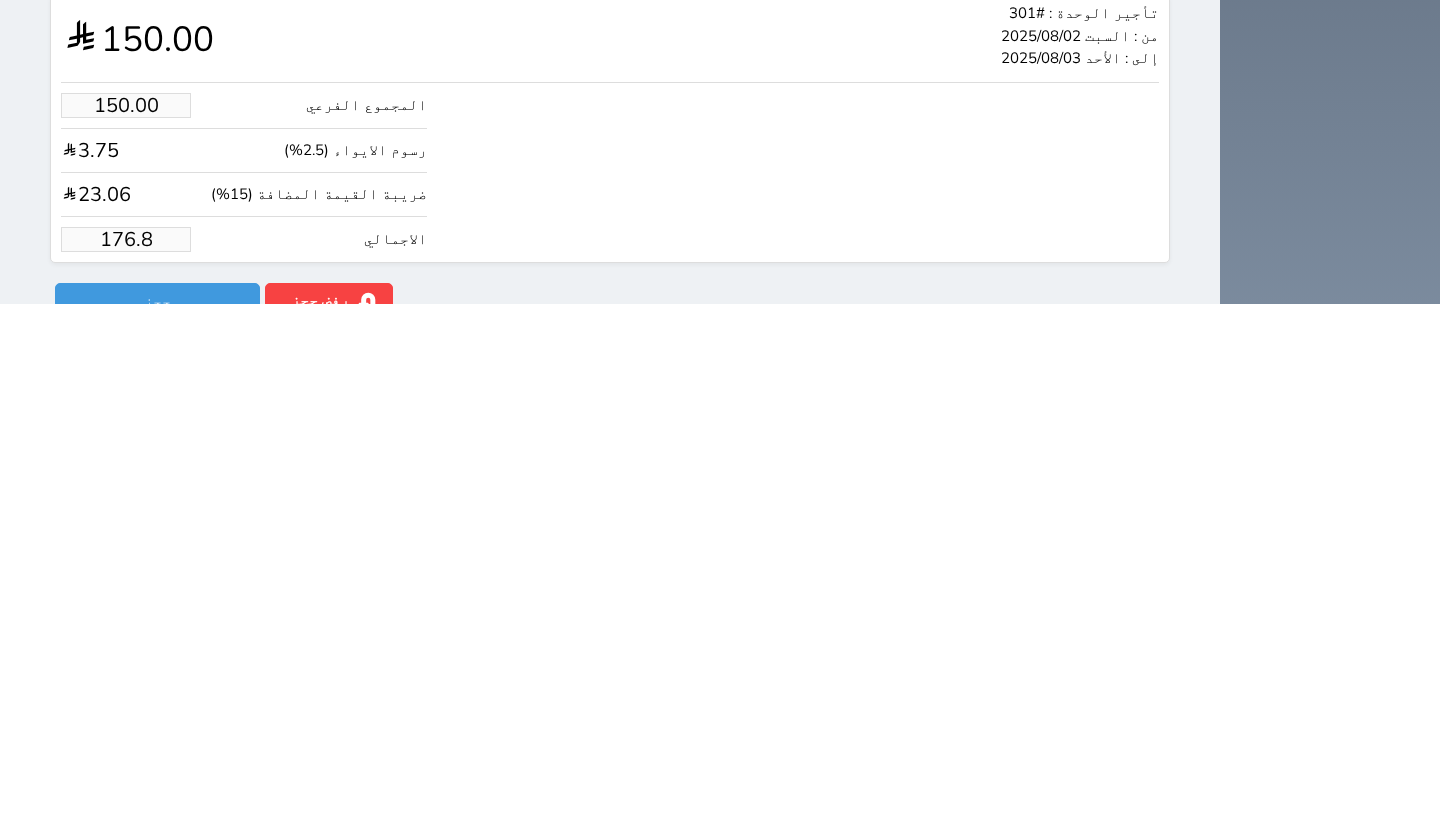 type on "149.99" 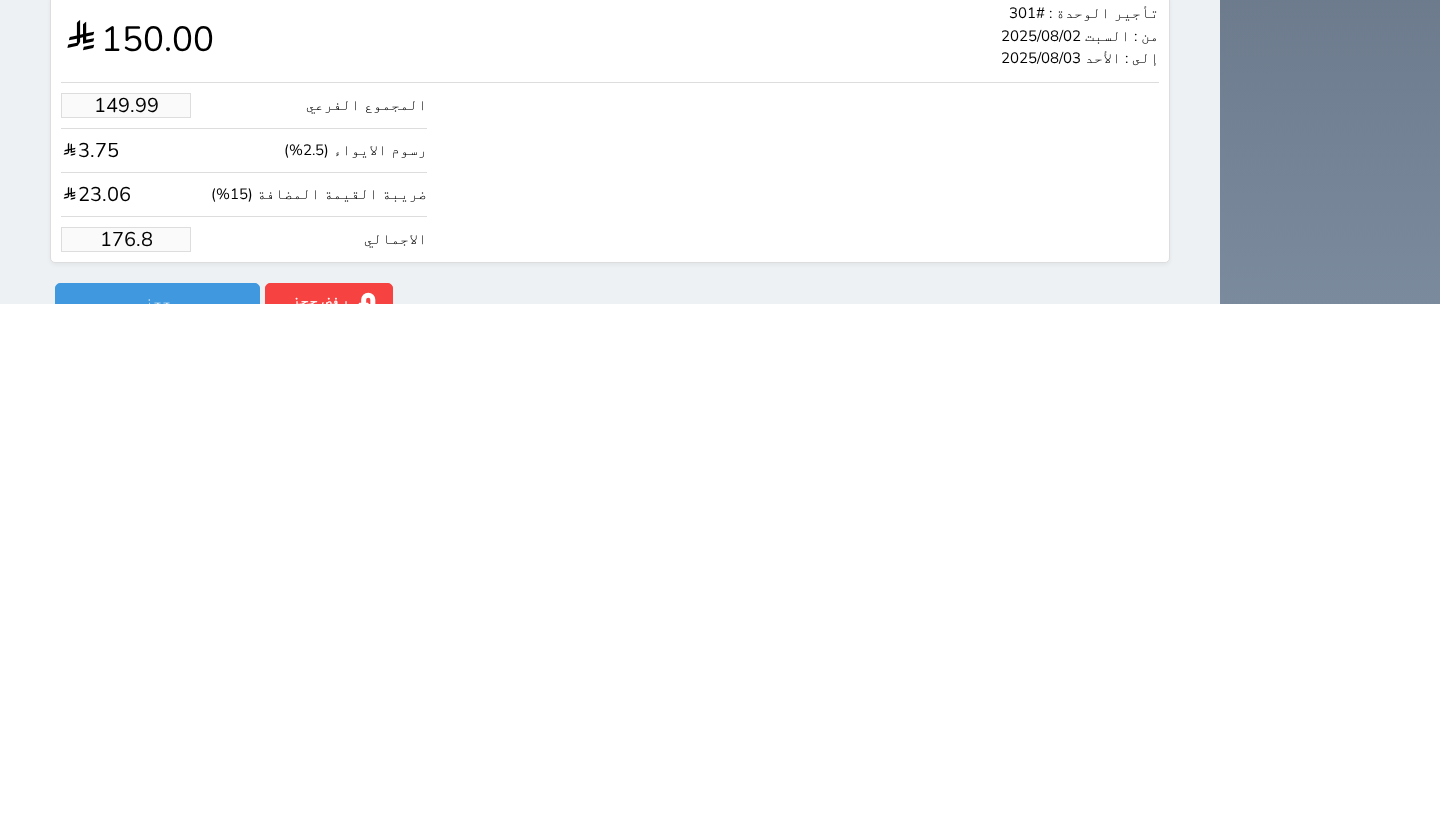 select 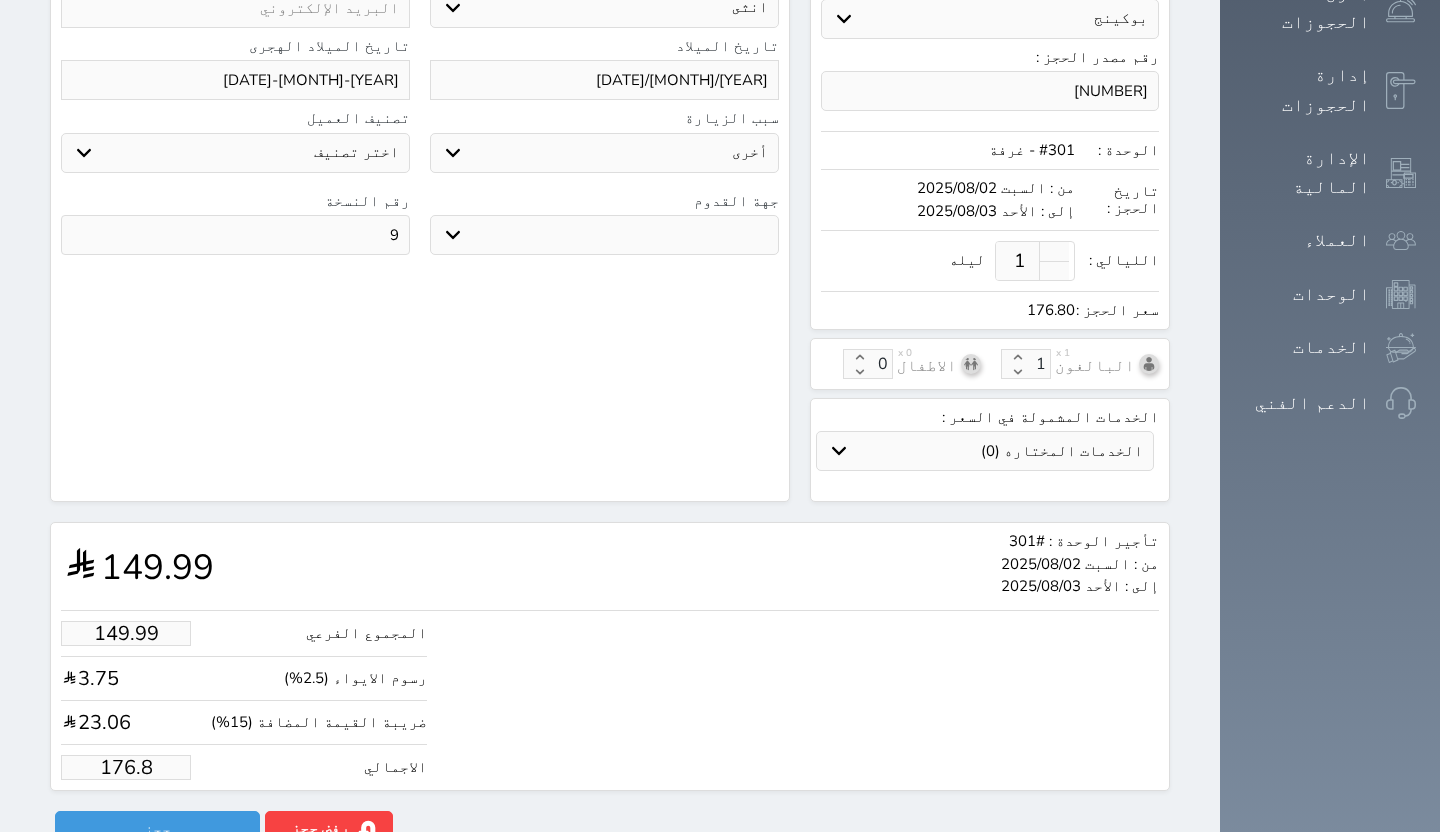 type on "176" 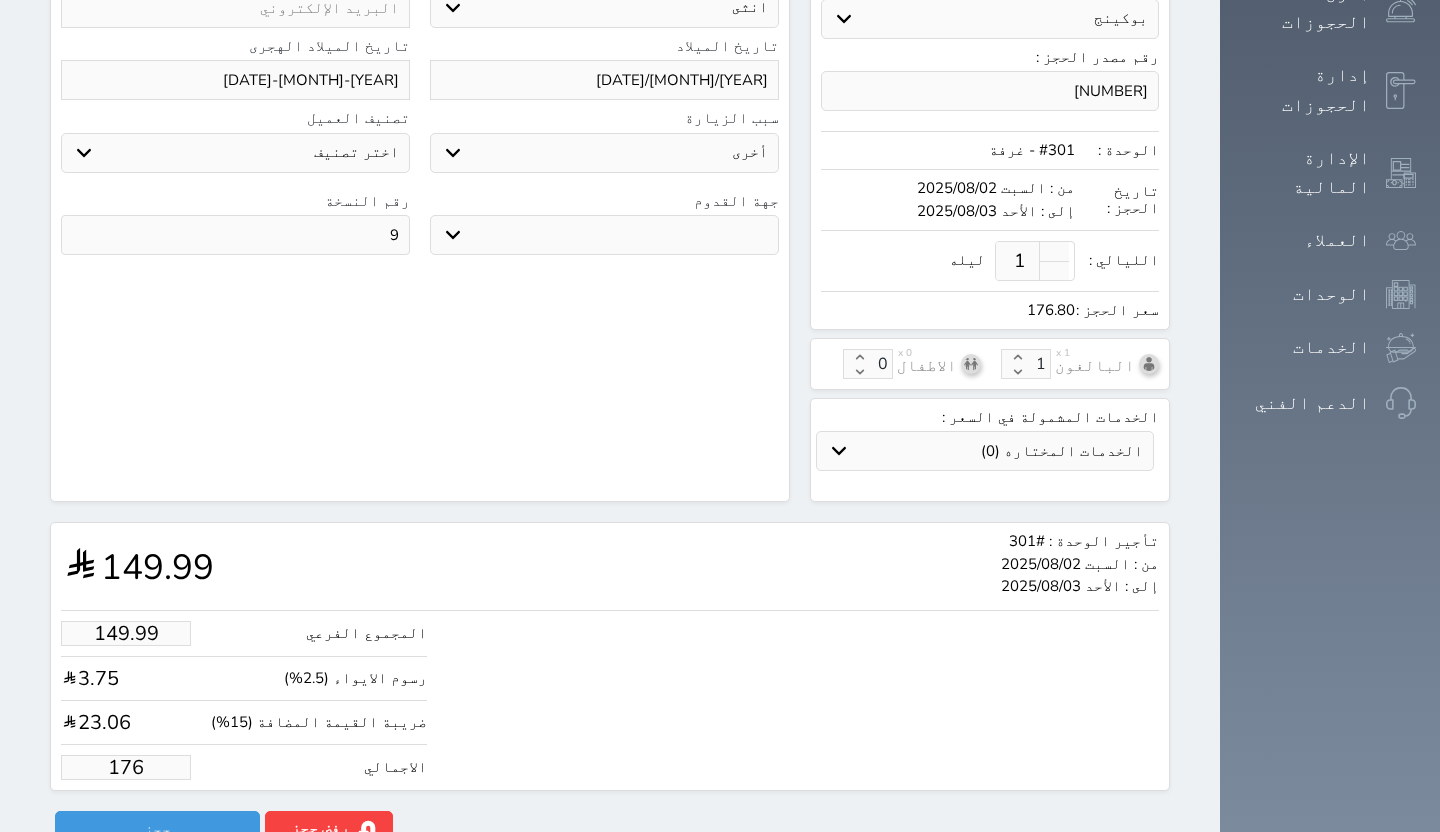 type on "149.31" 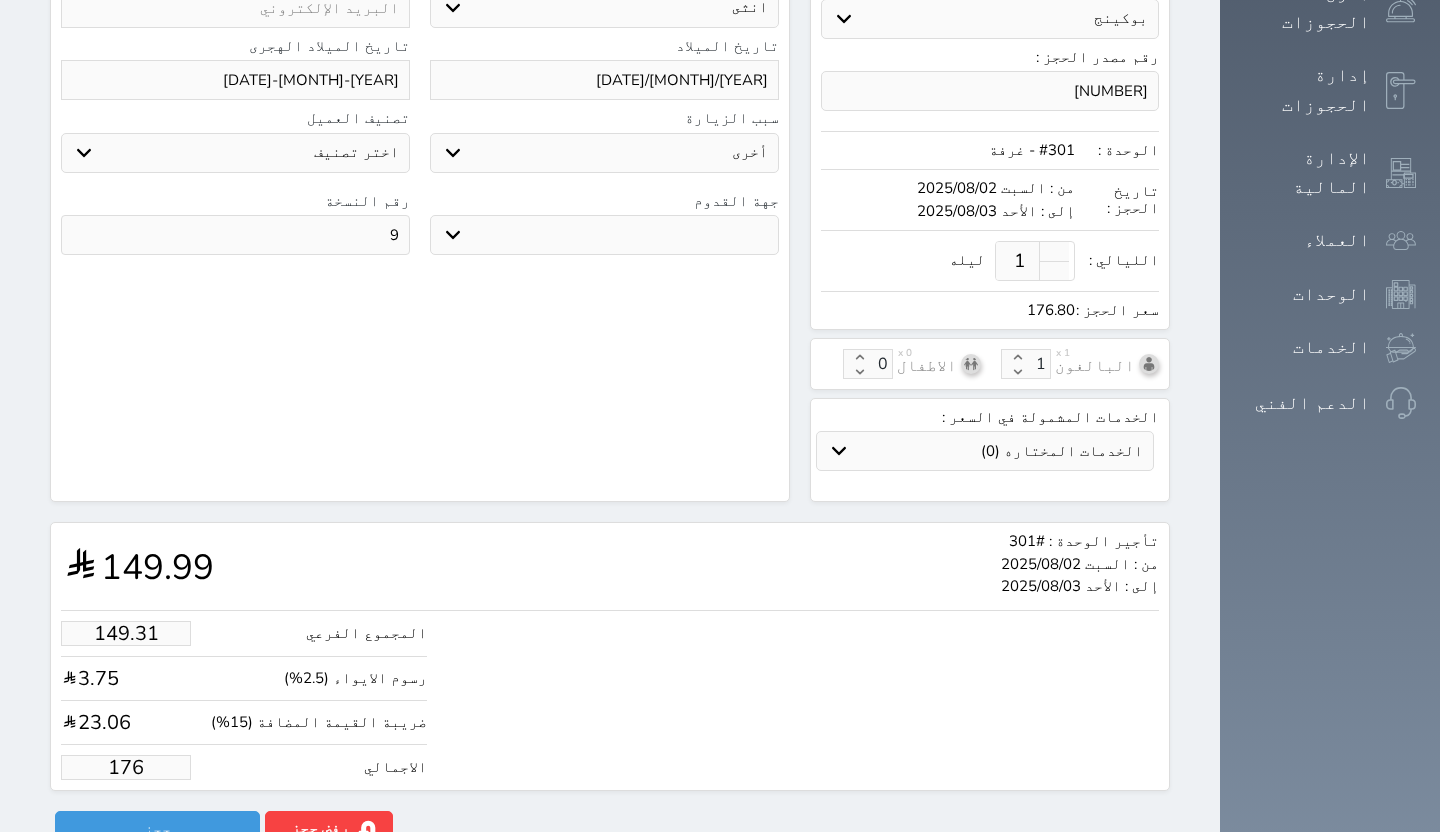 select 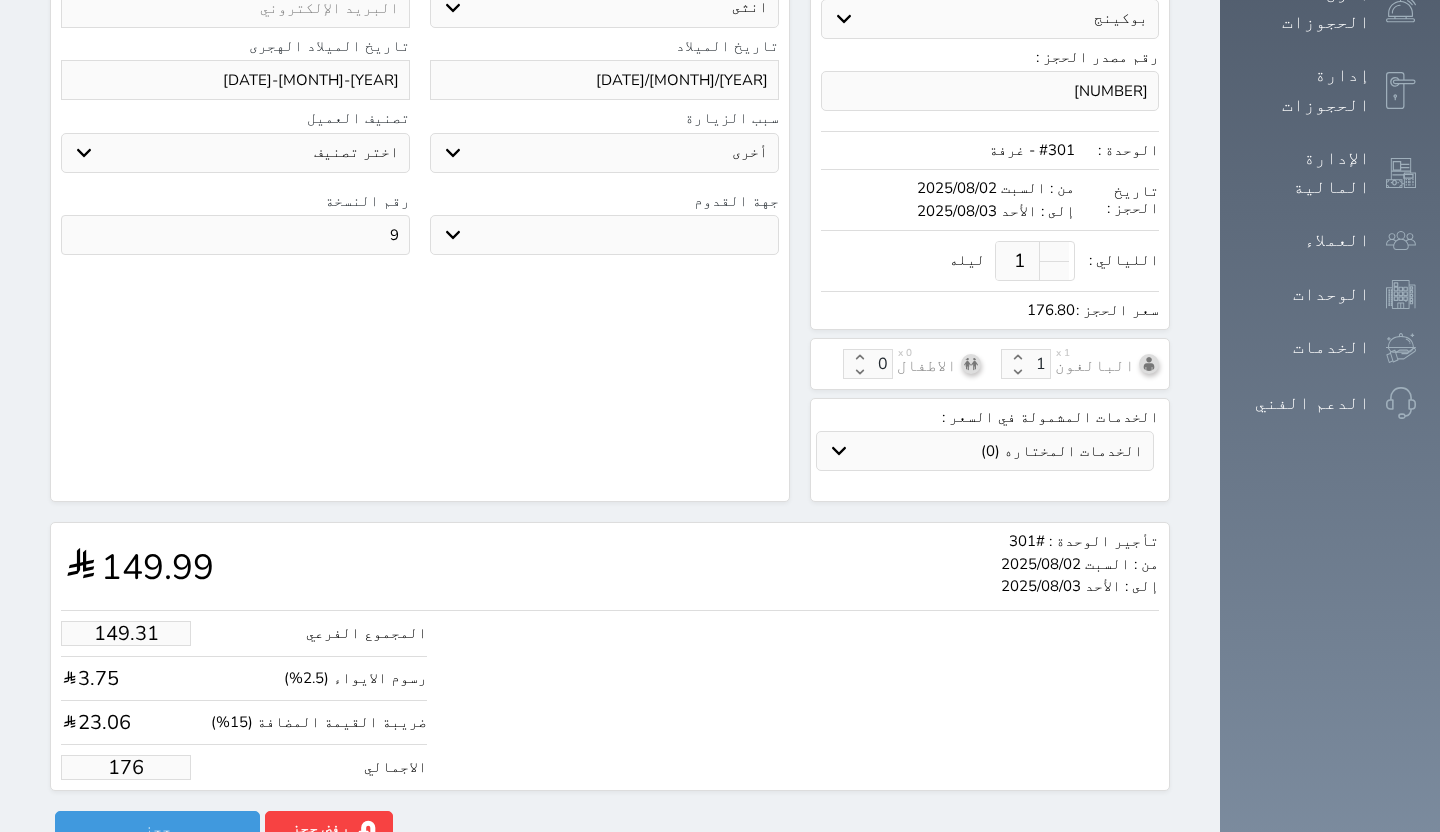type on "17" 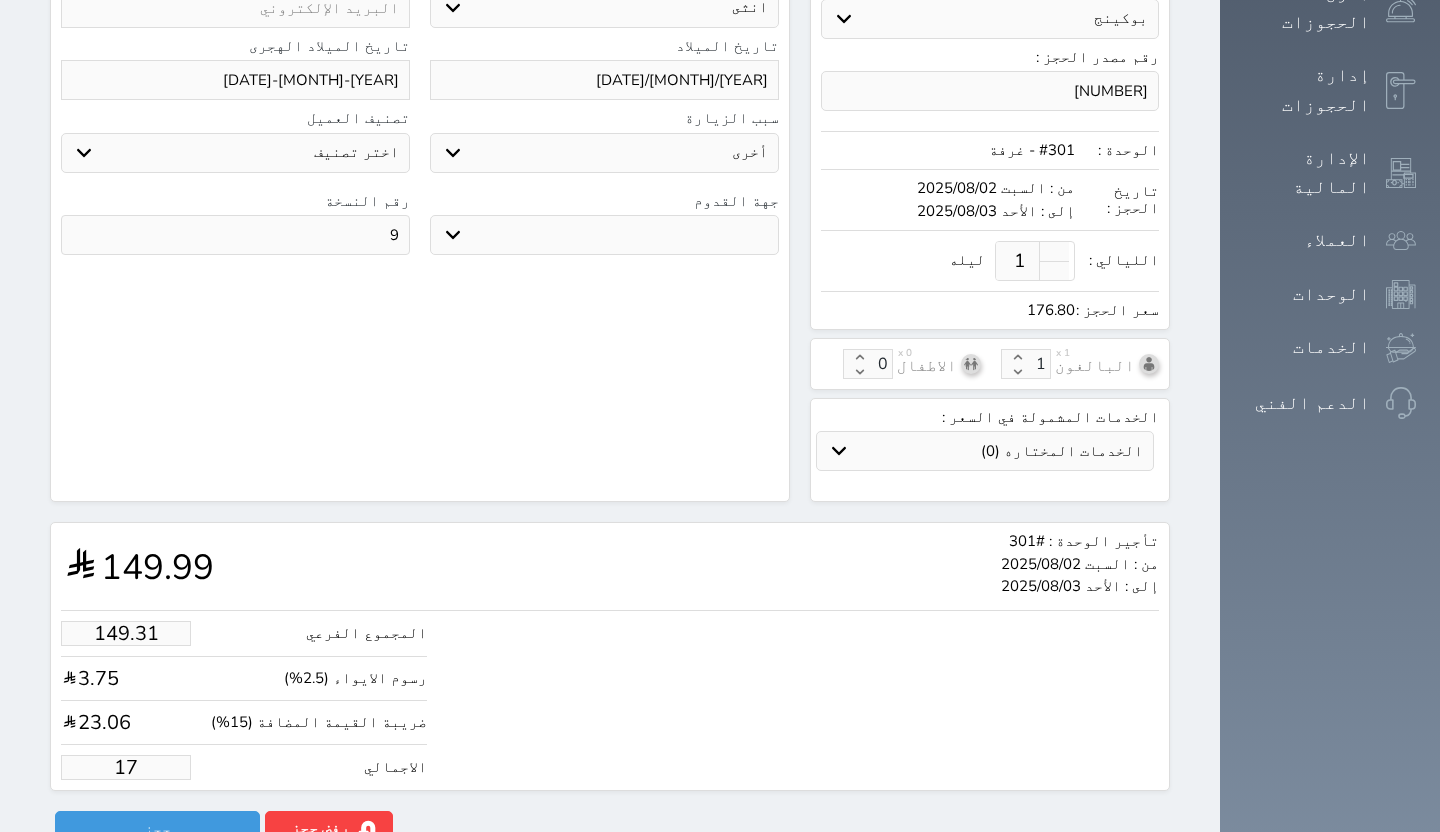 type on "14.42" 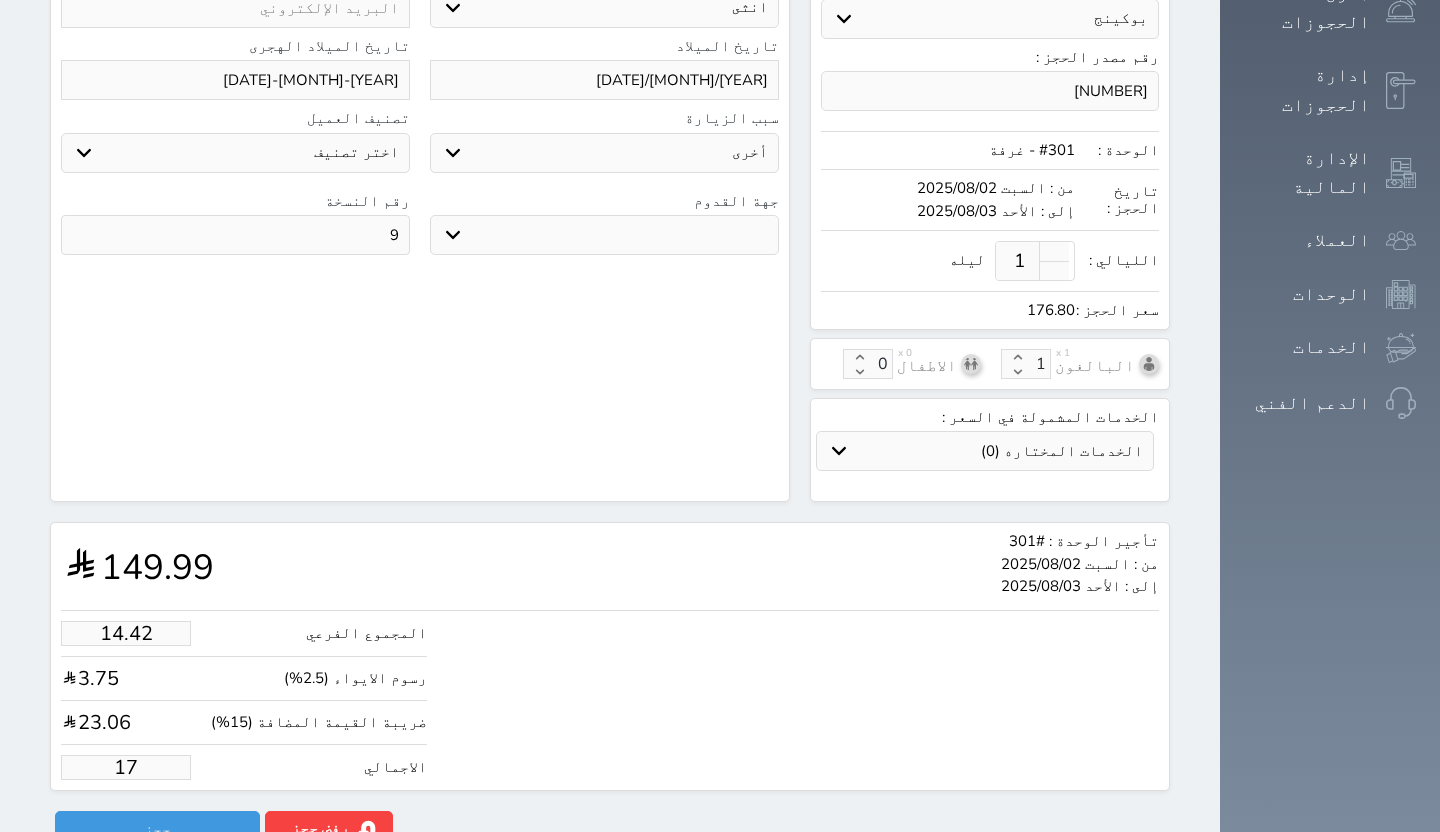 select 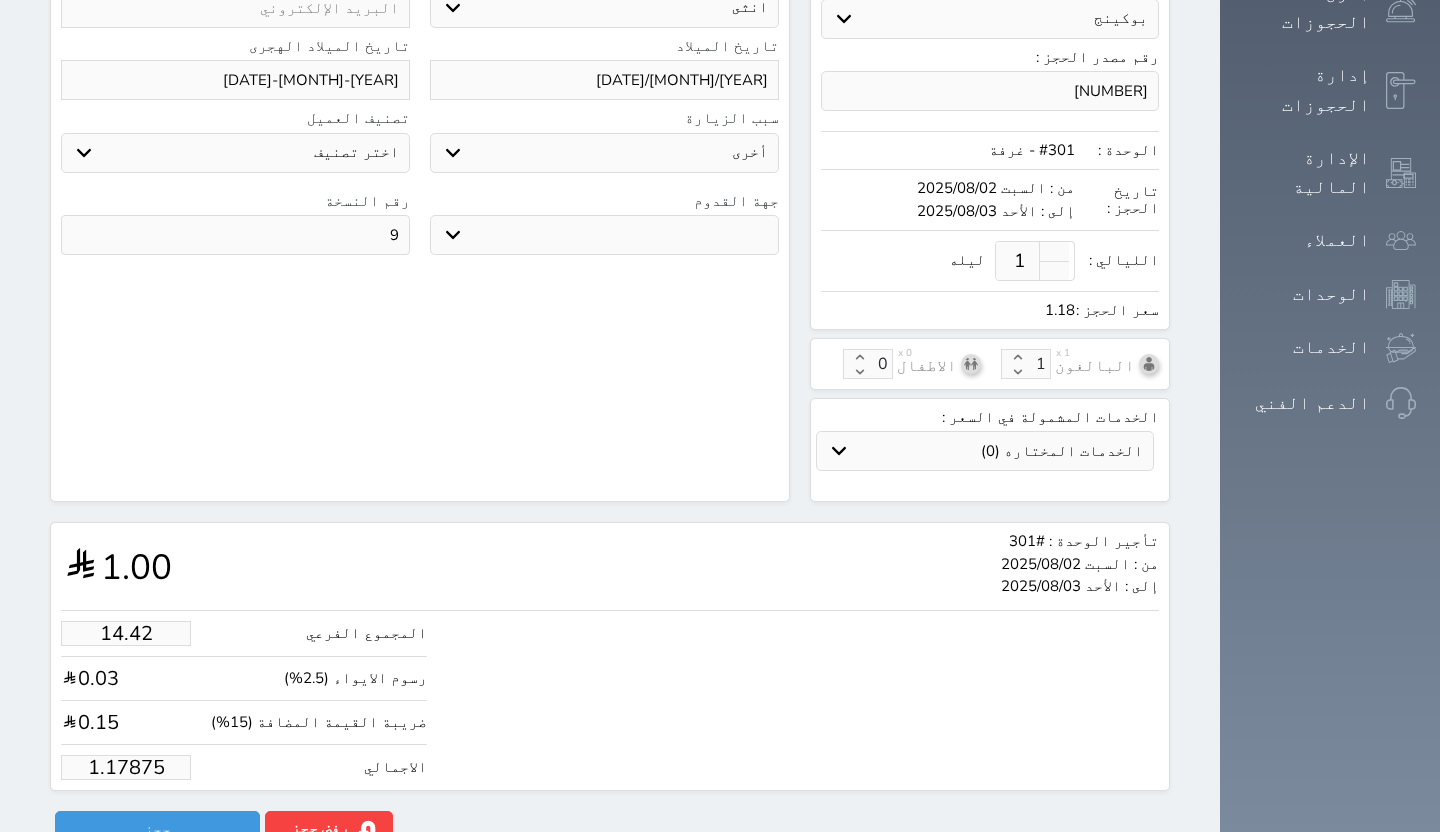 type on "1.00" 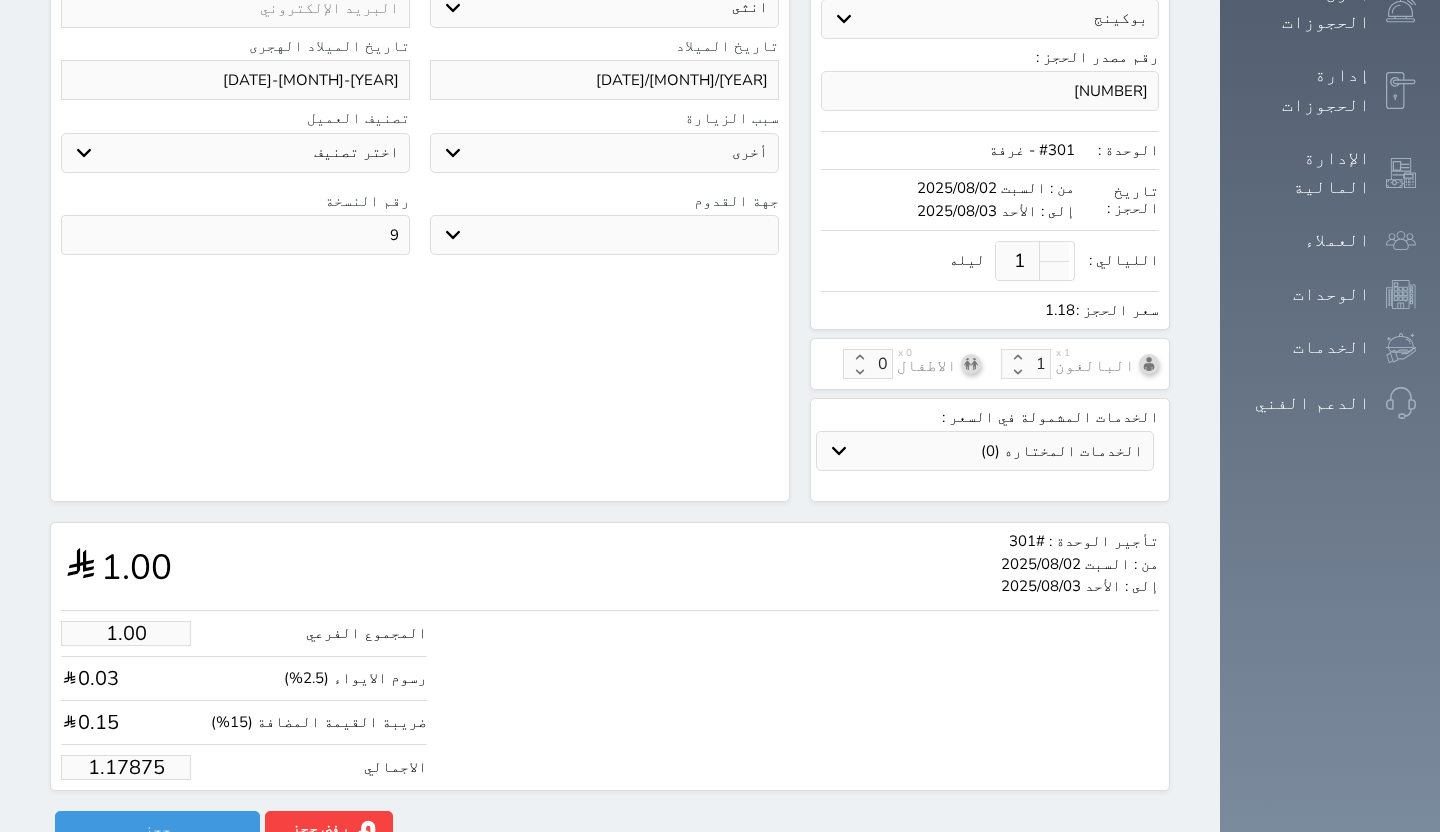 select 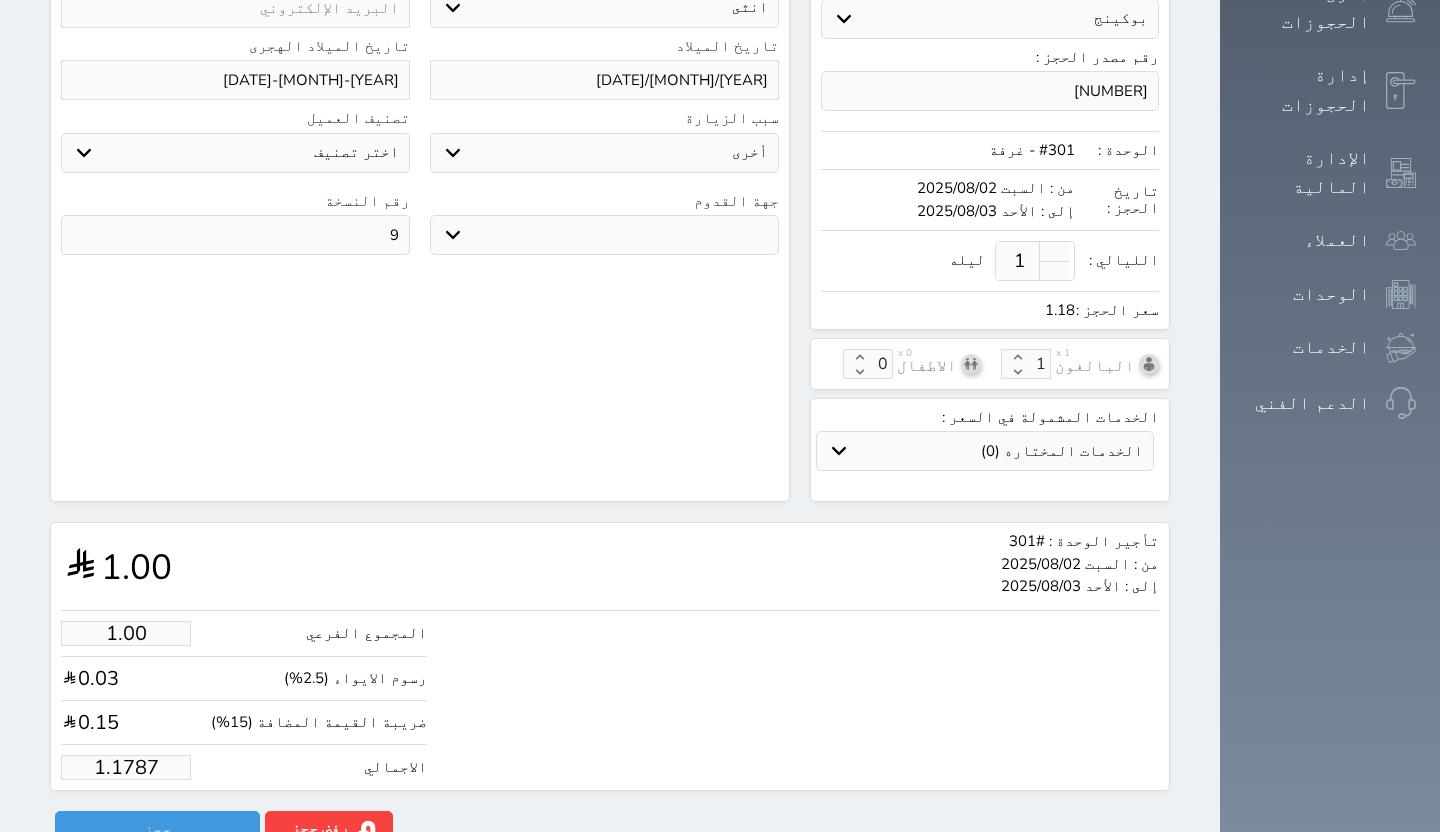 select 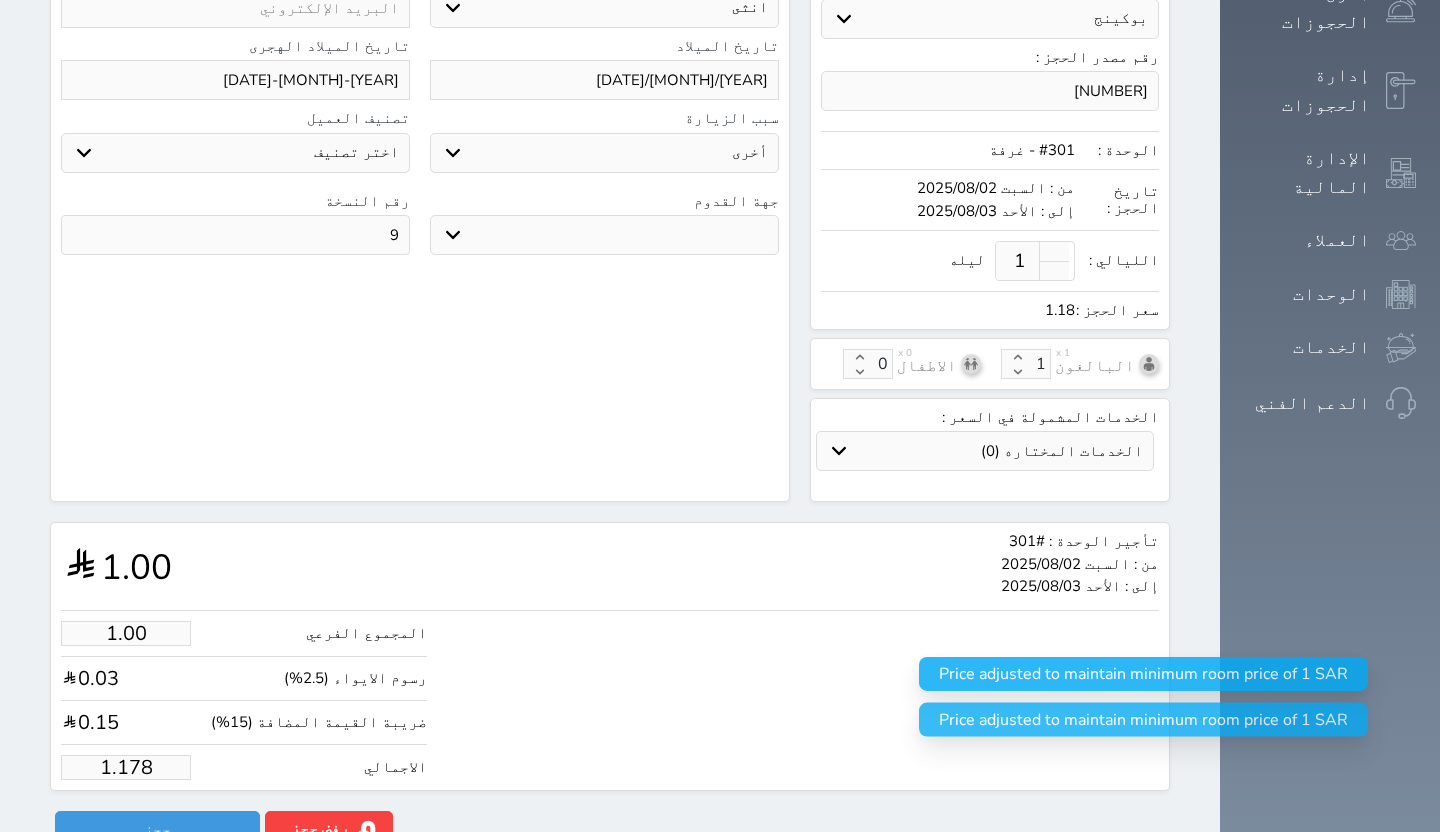 select 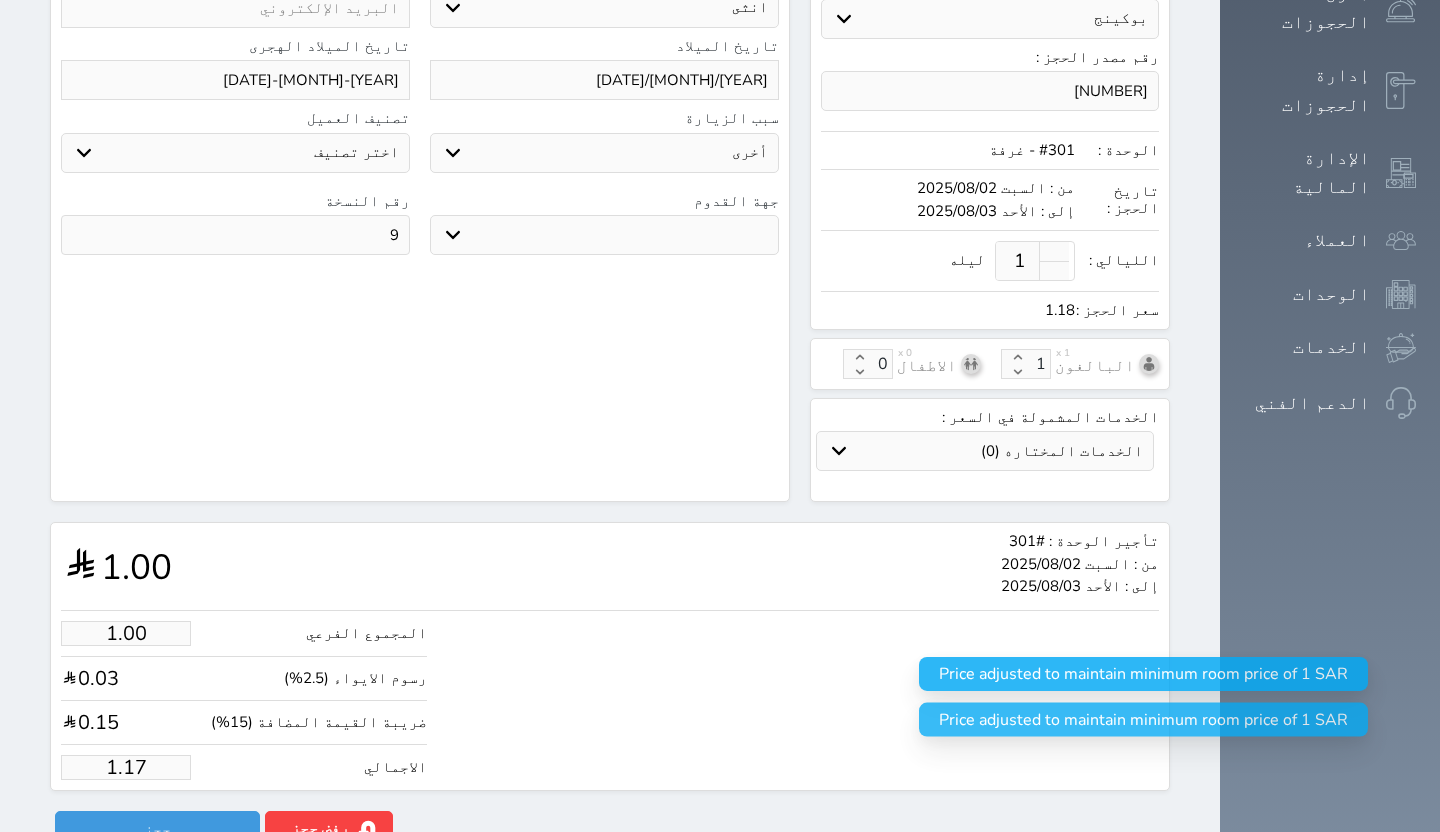 select 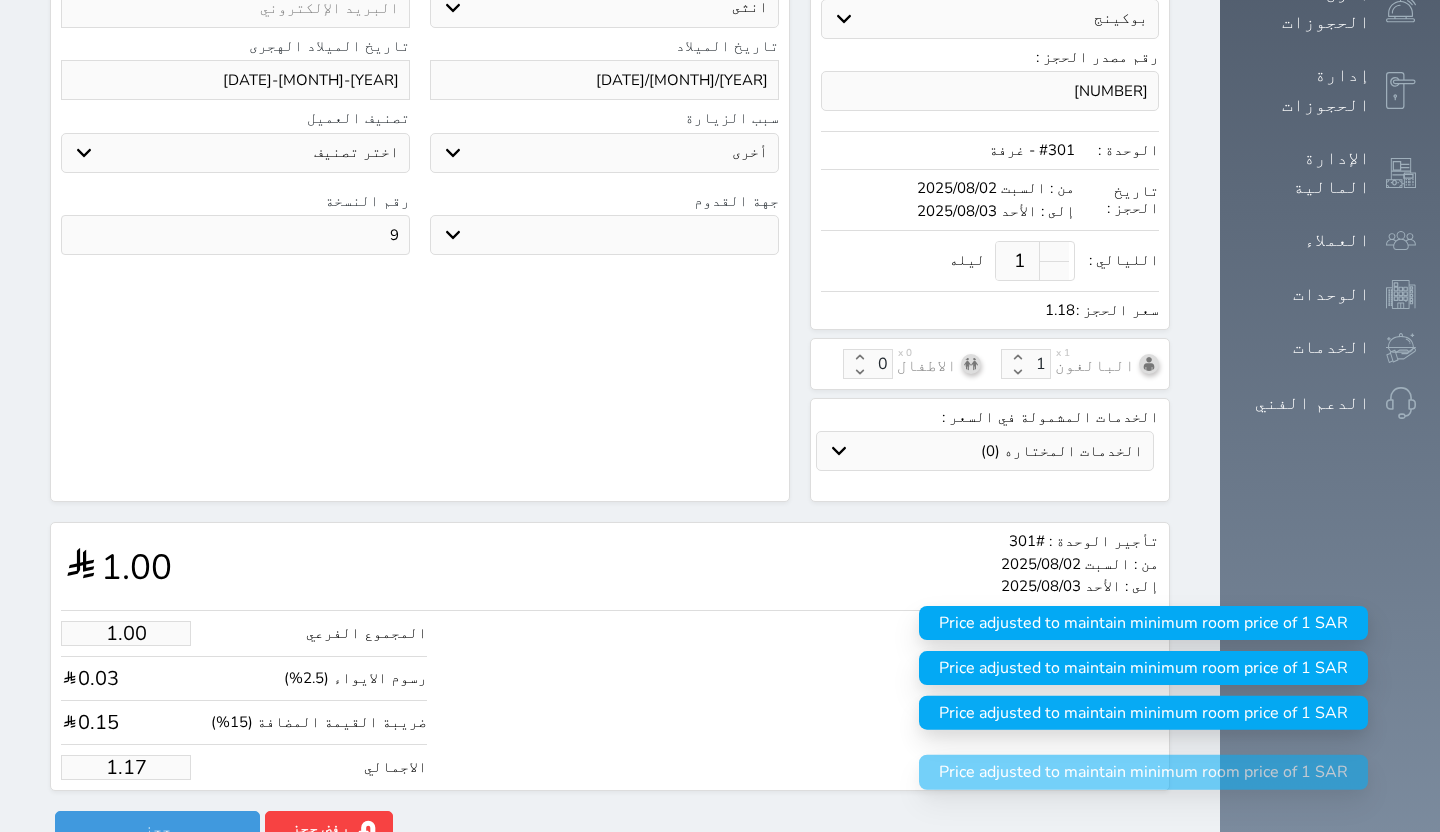 type on "1.1" 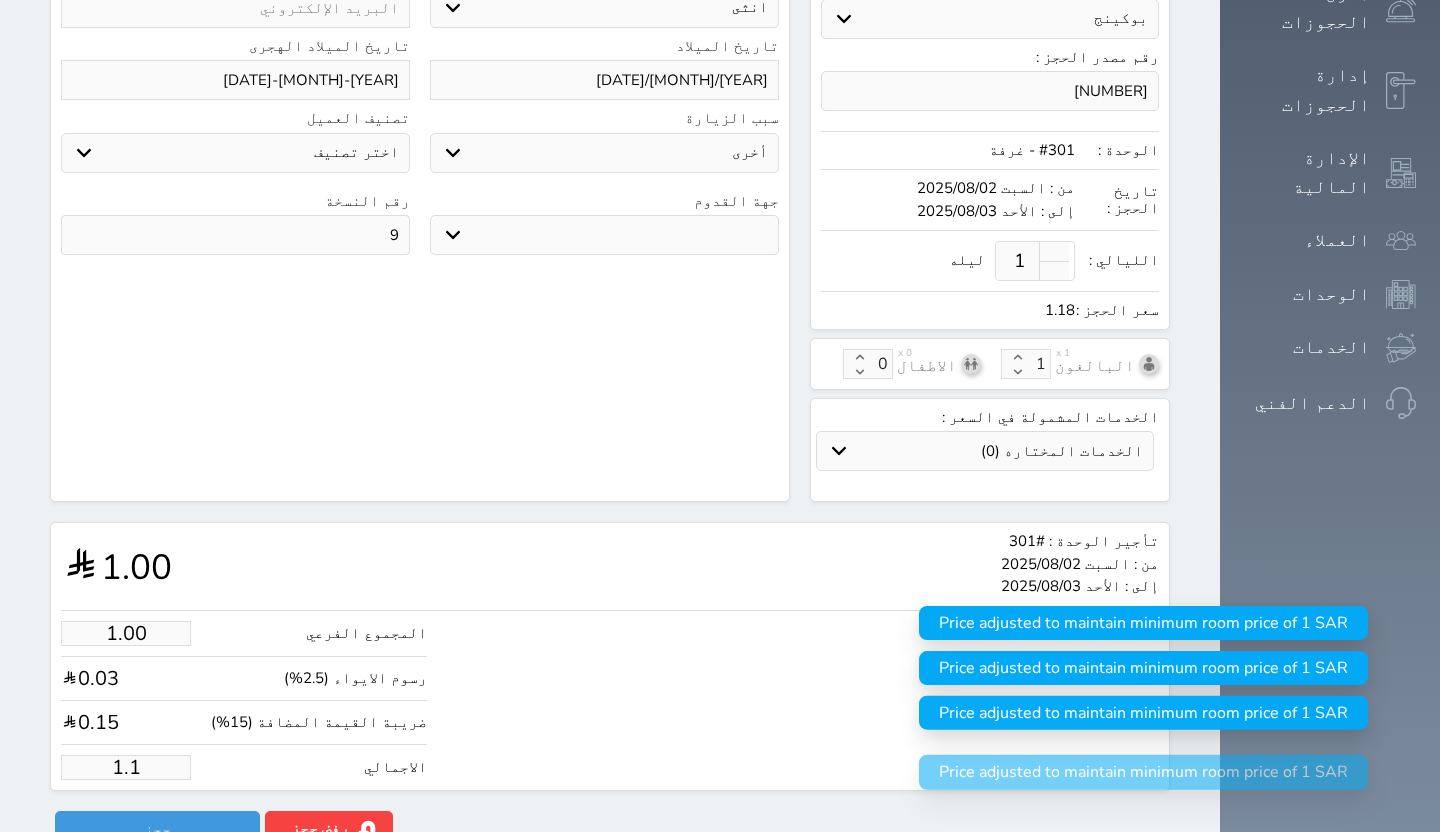 select 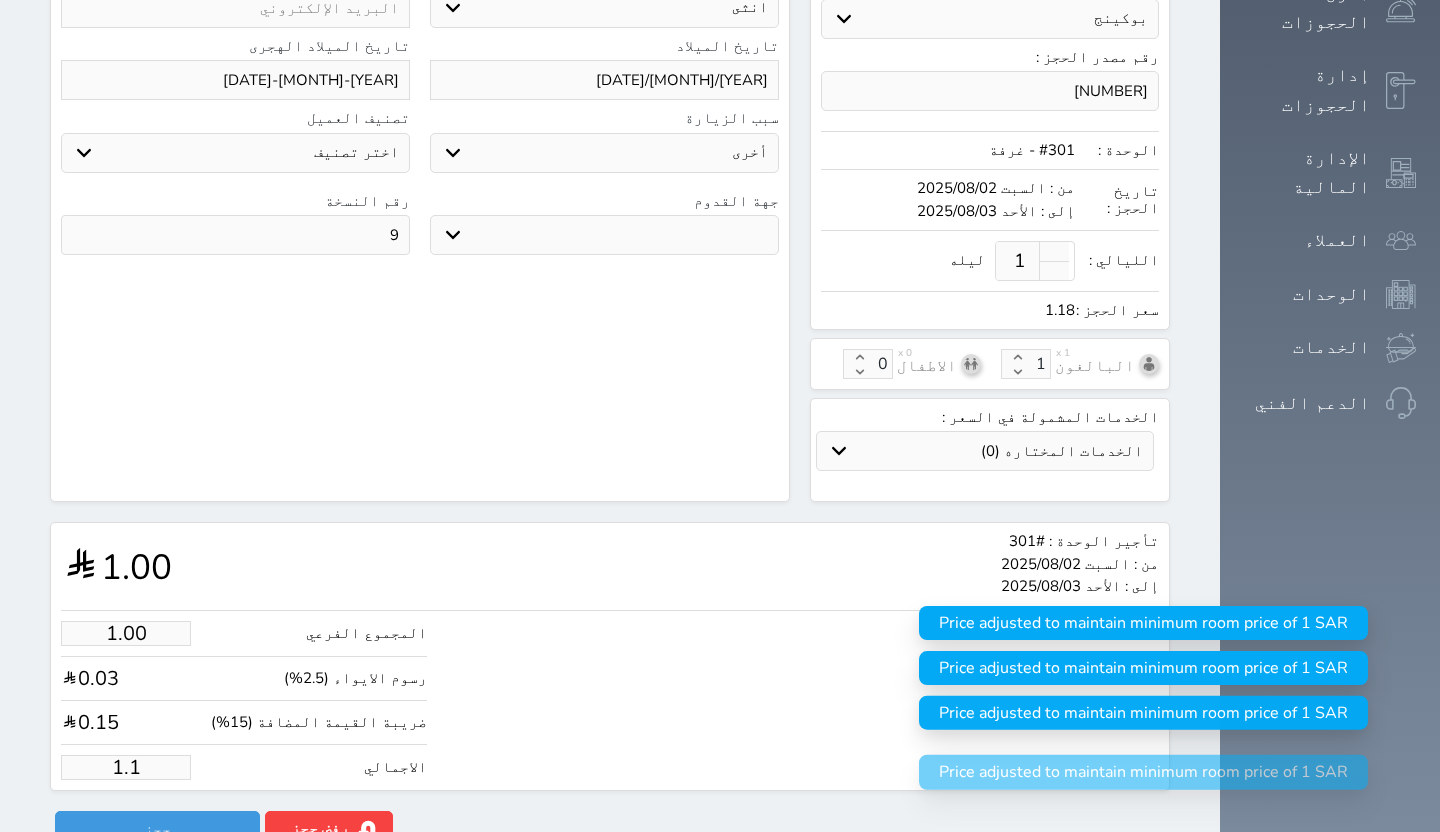 type on "1." 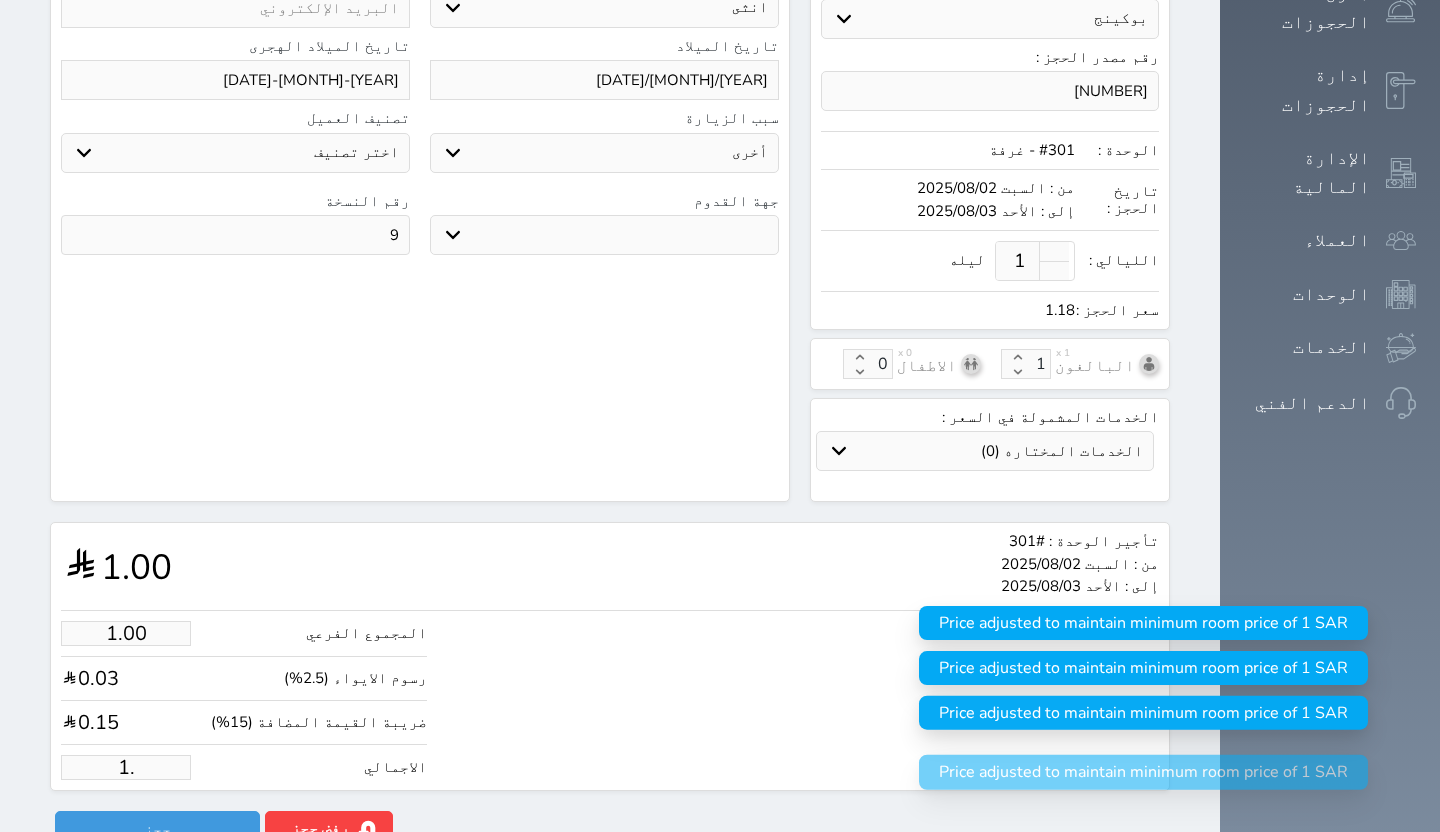 select 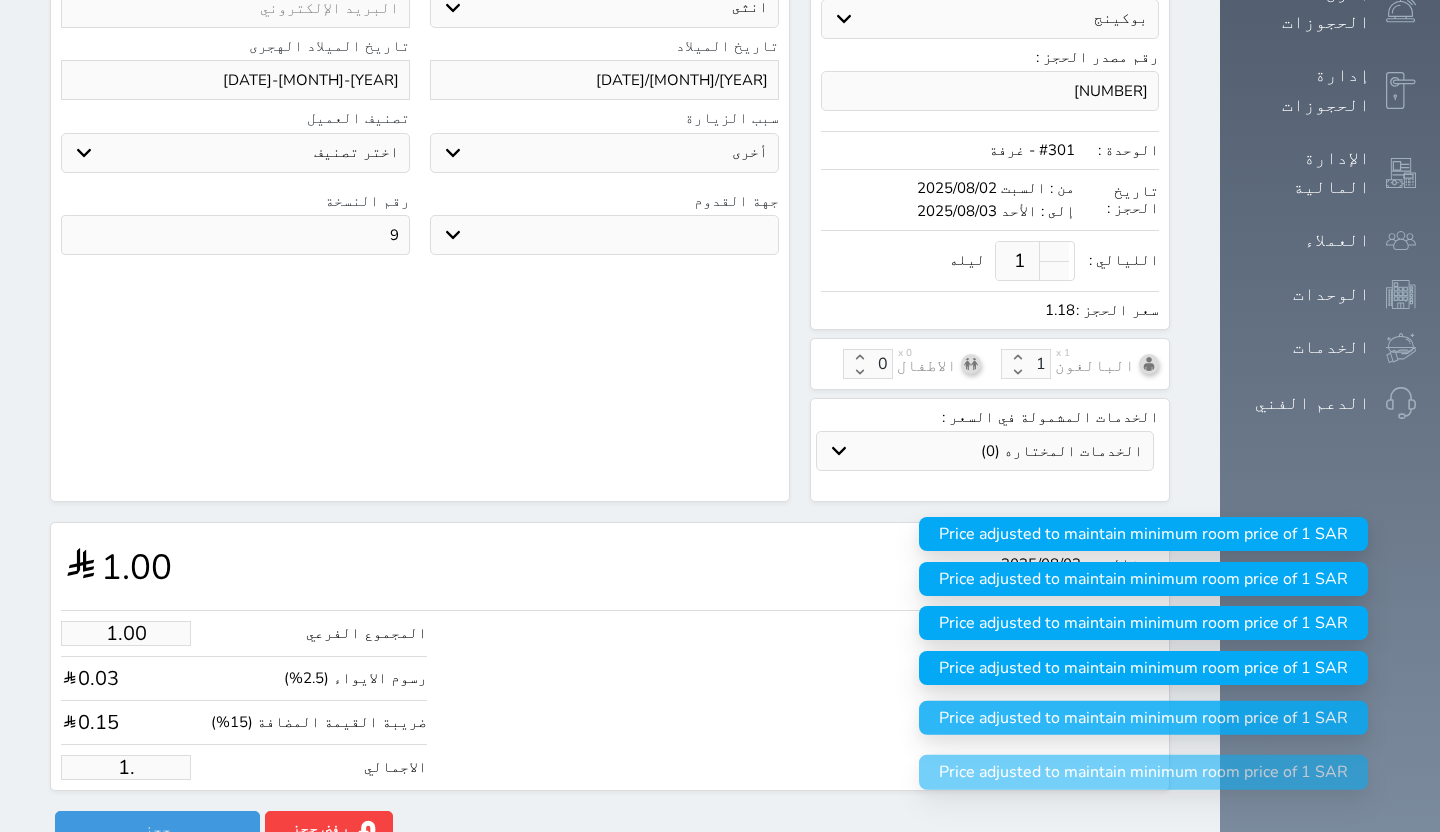 type on "1" 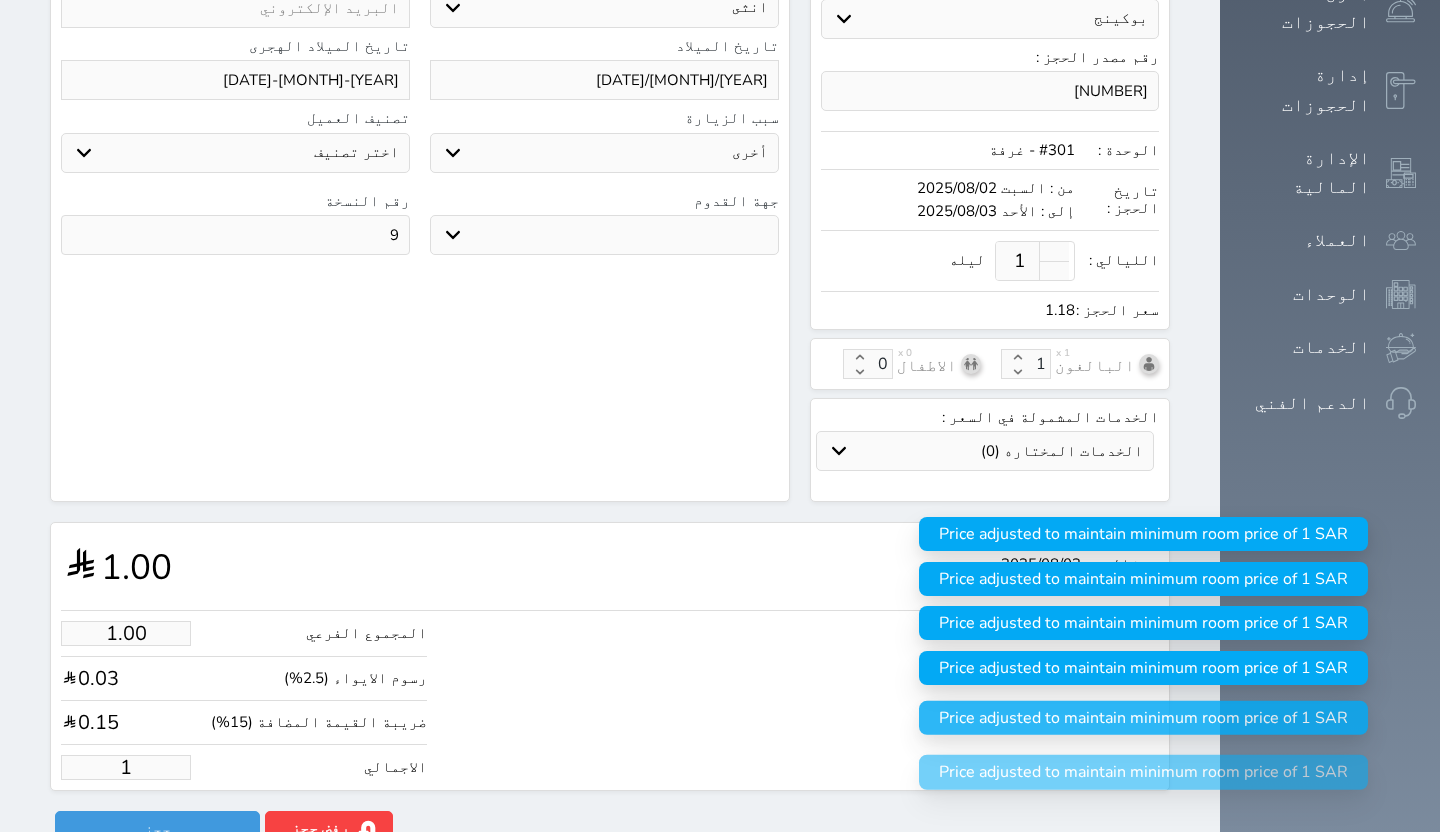 select 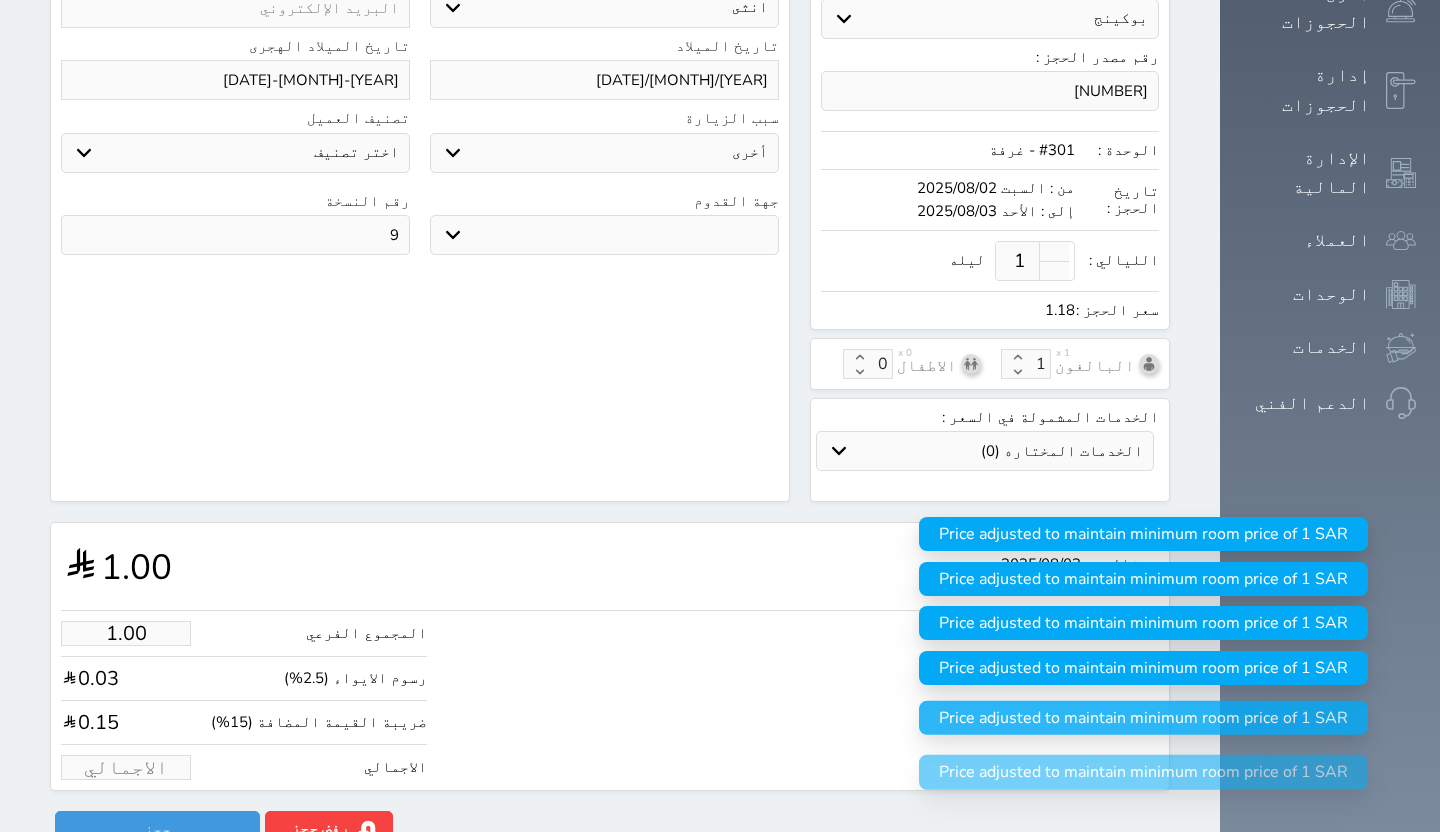 select 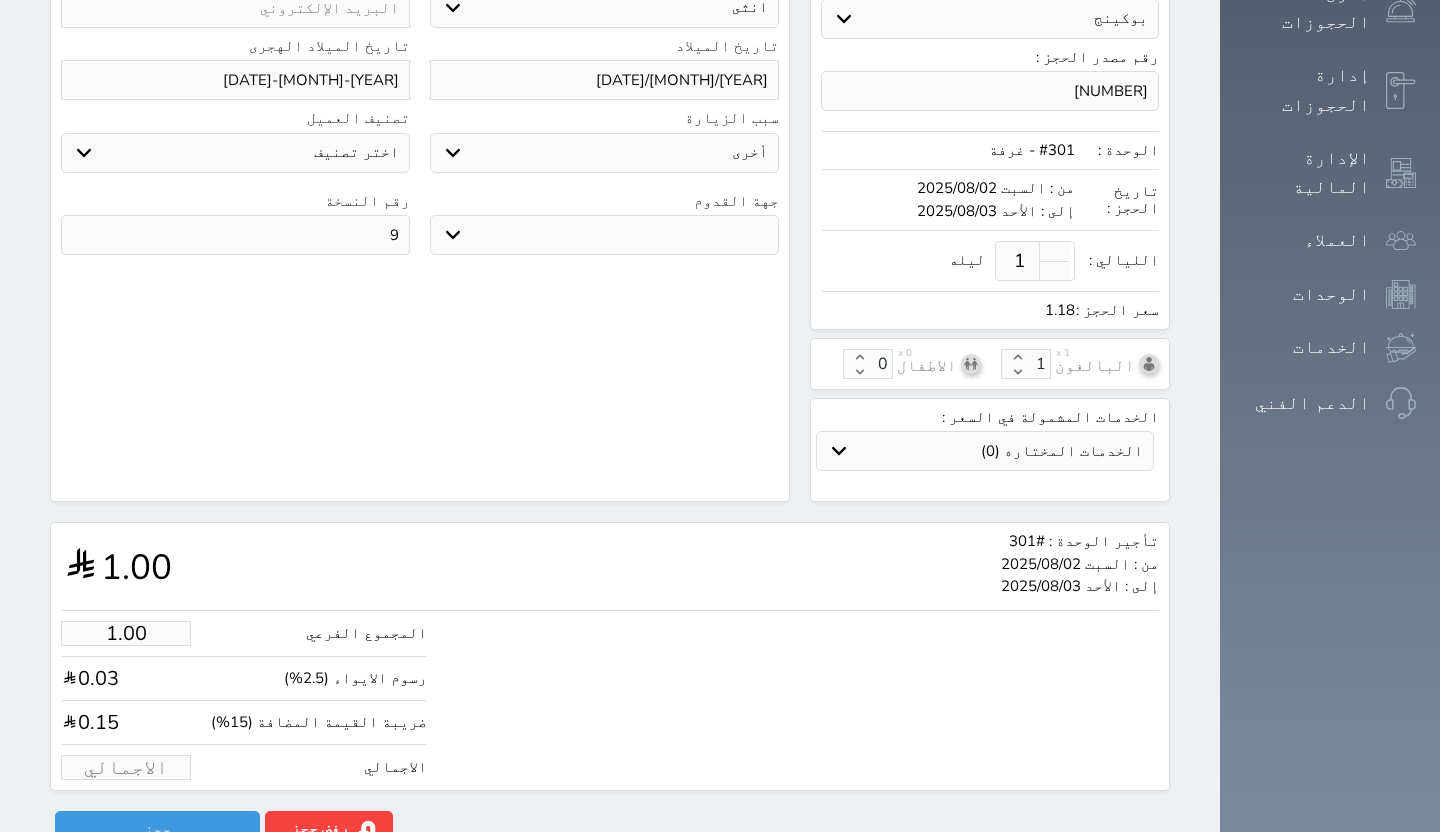 type on "4" 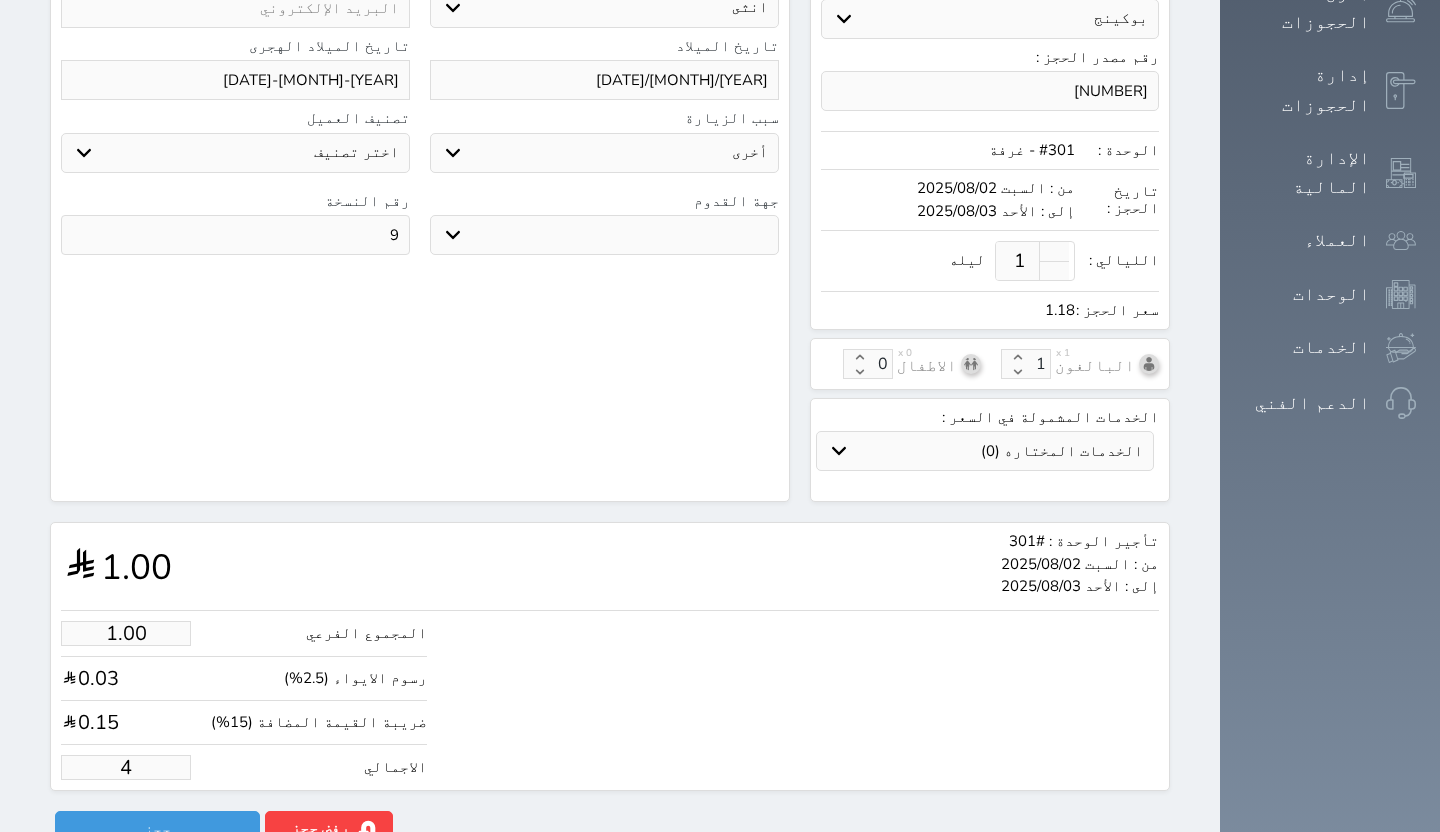 type on "3.39" 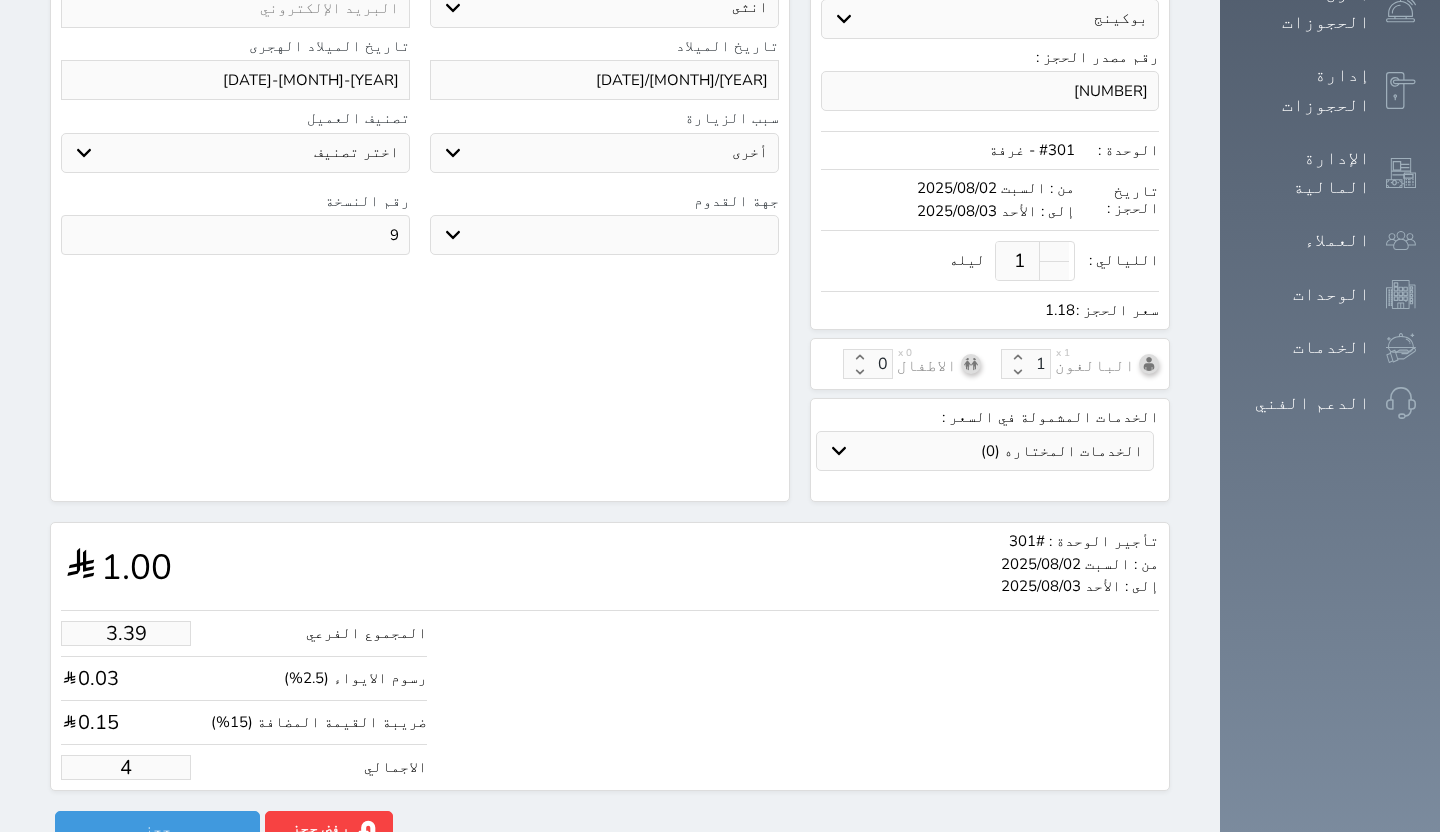 select 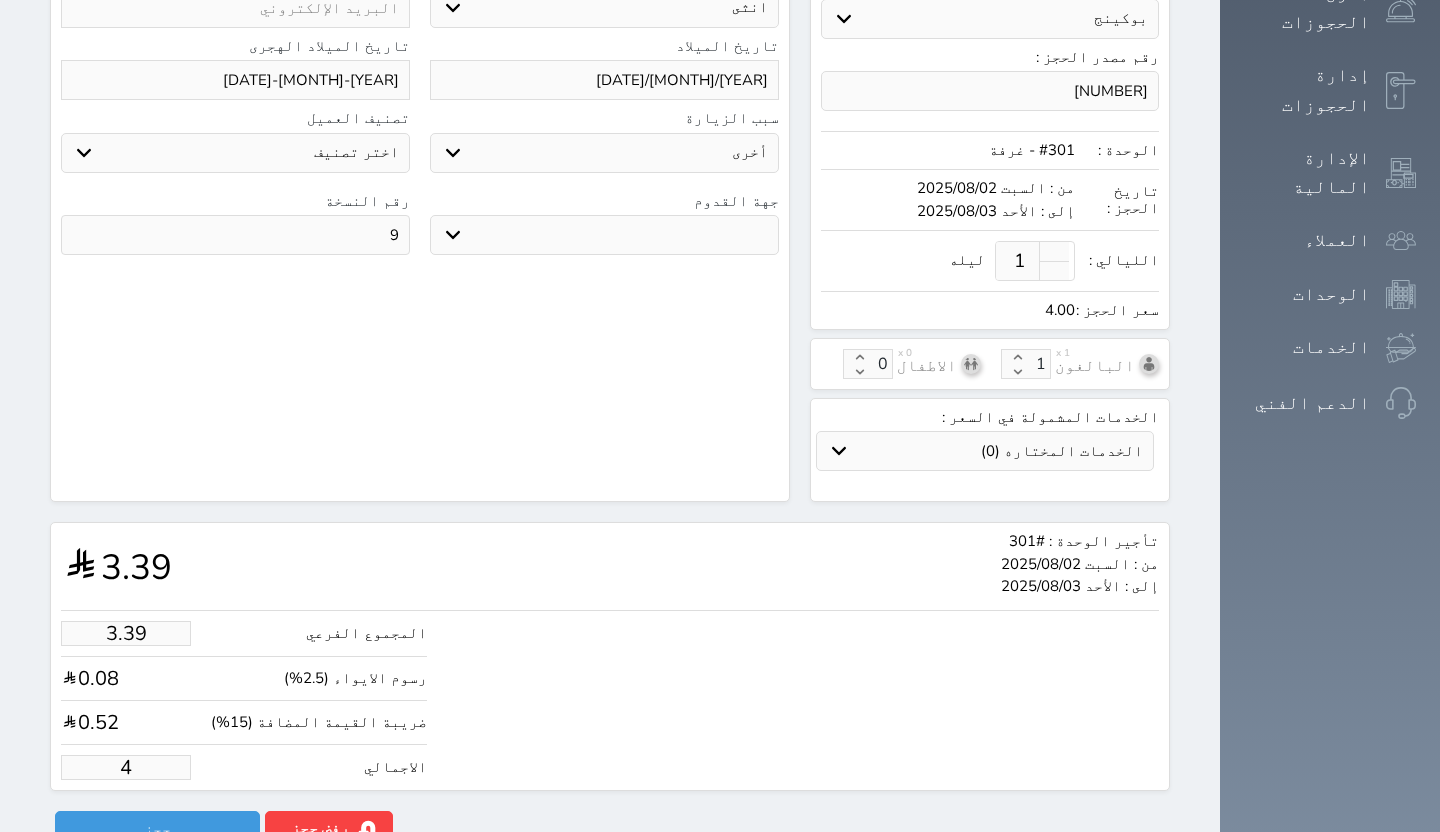 type on "40" 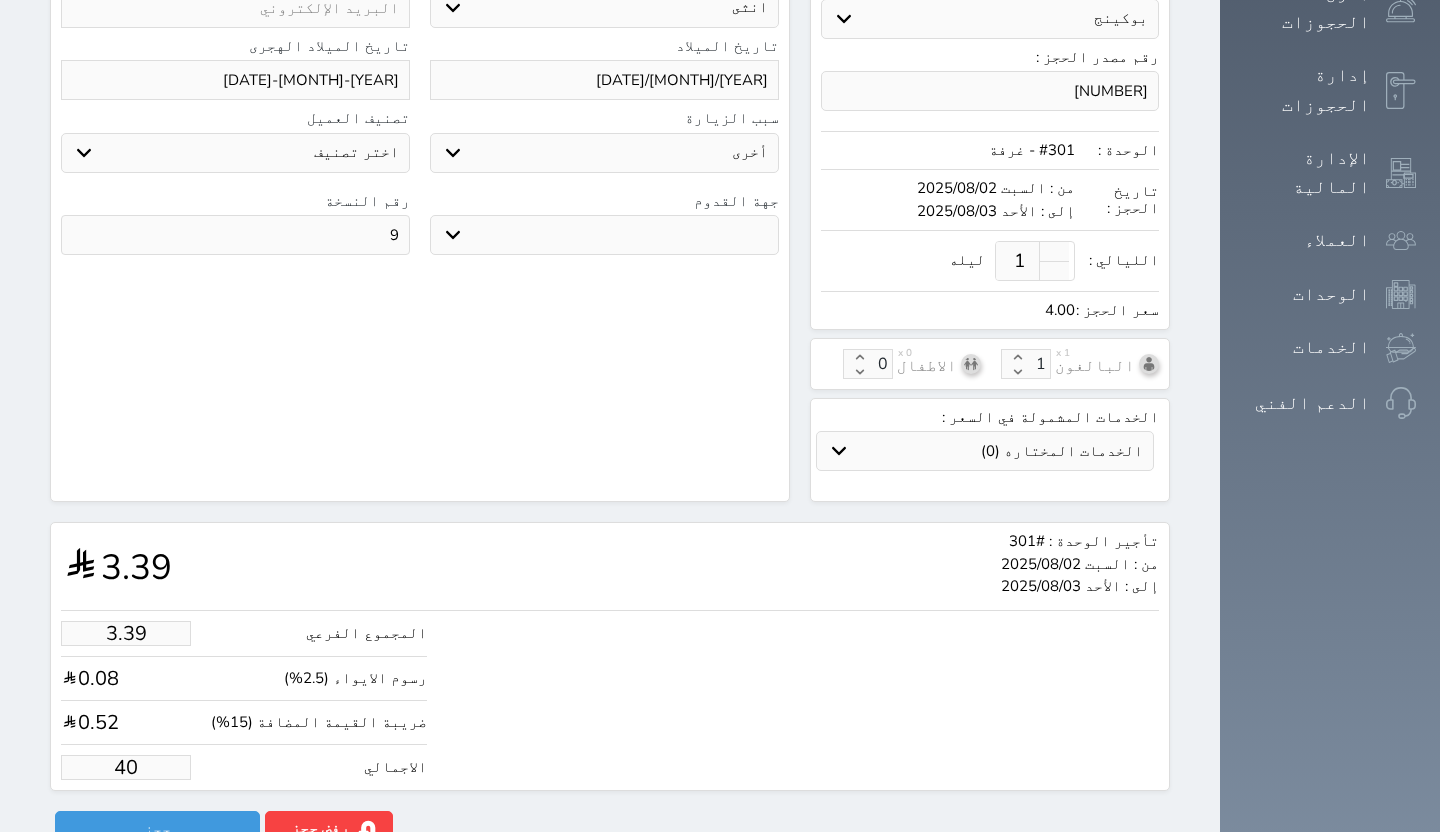type on "33.93" 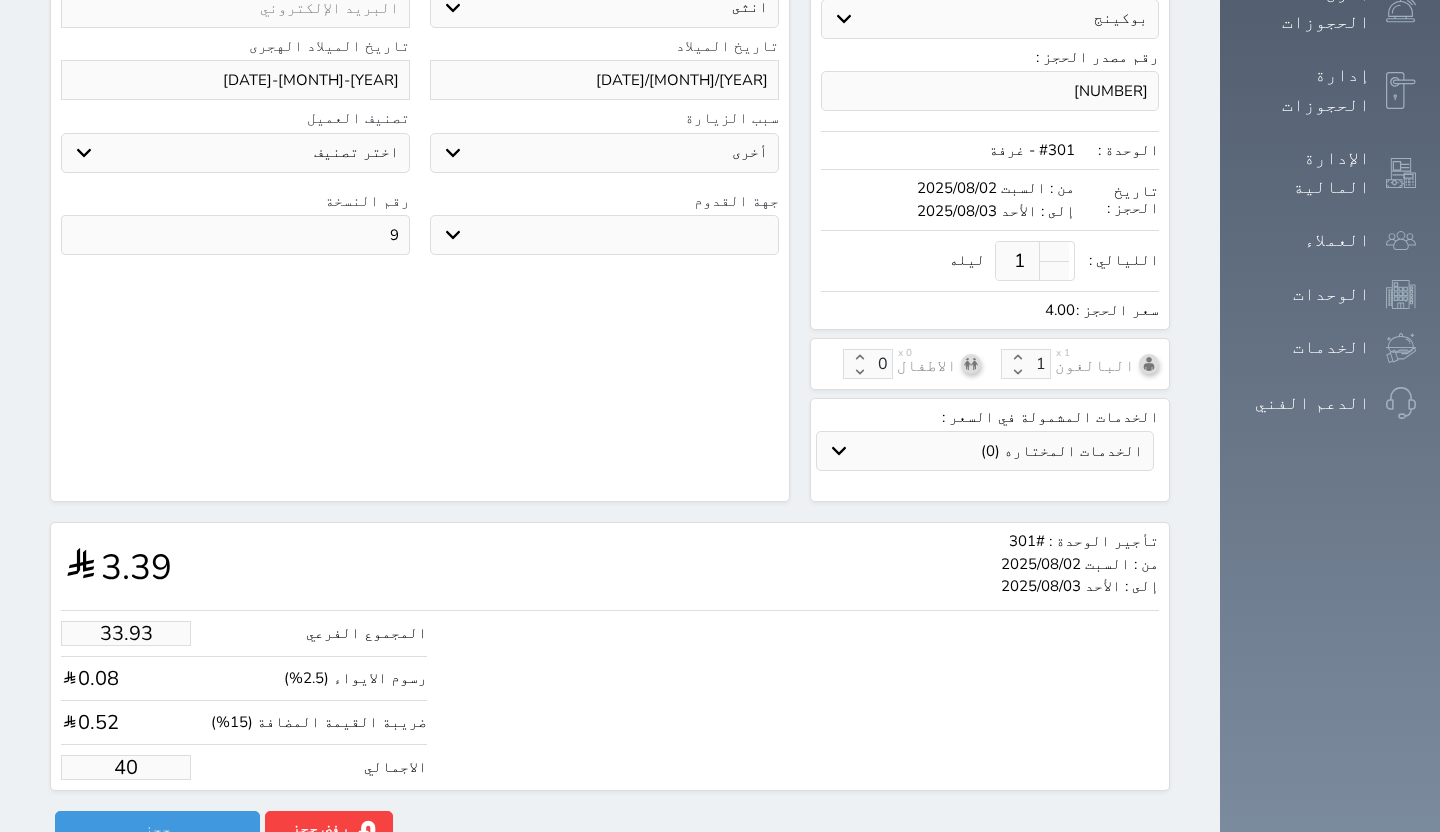 select 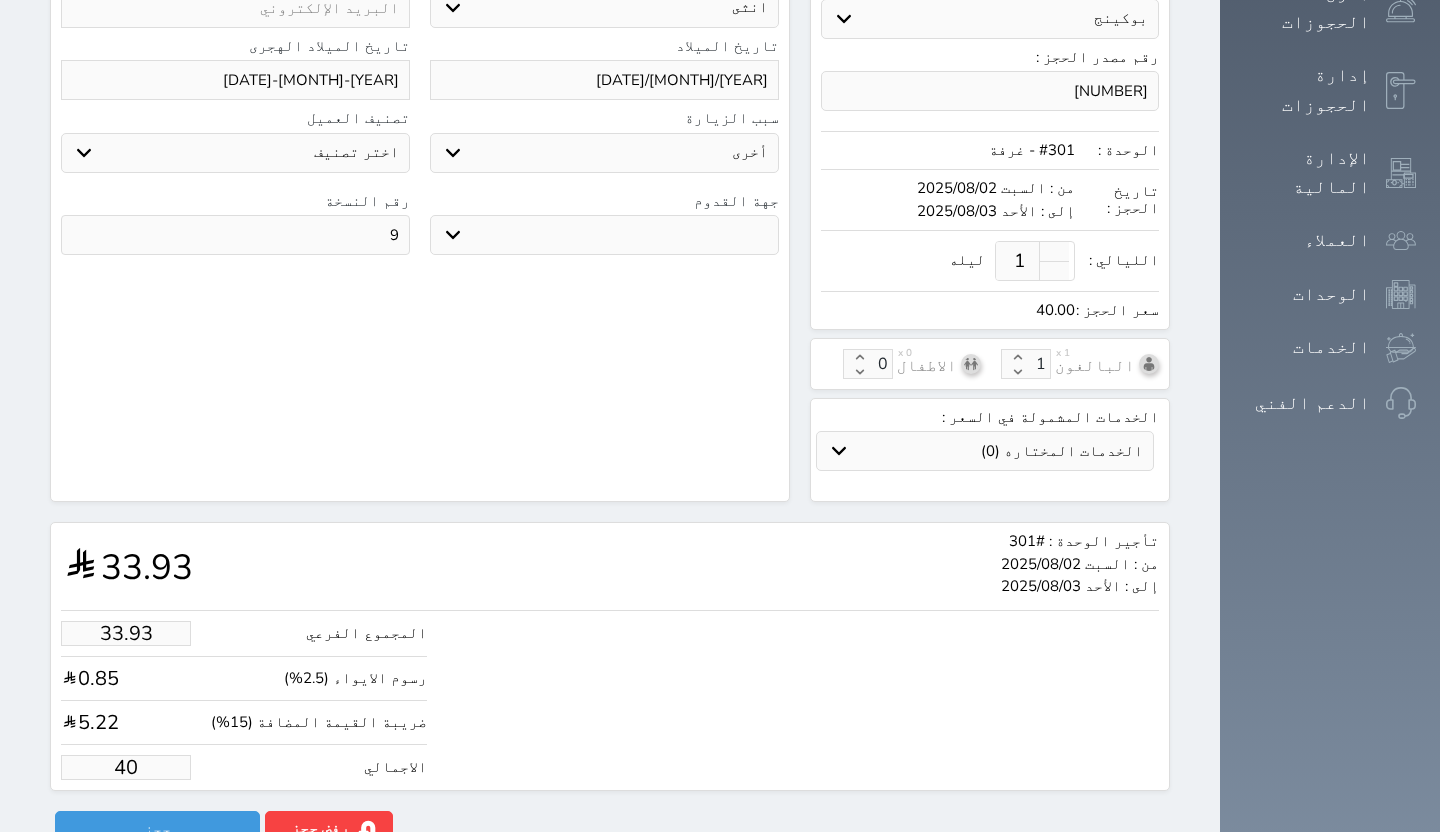 type on "405" 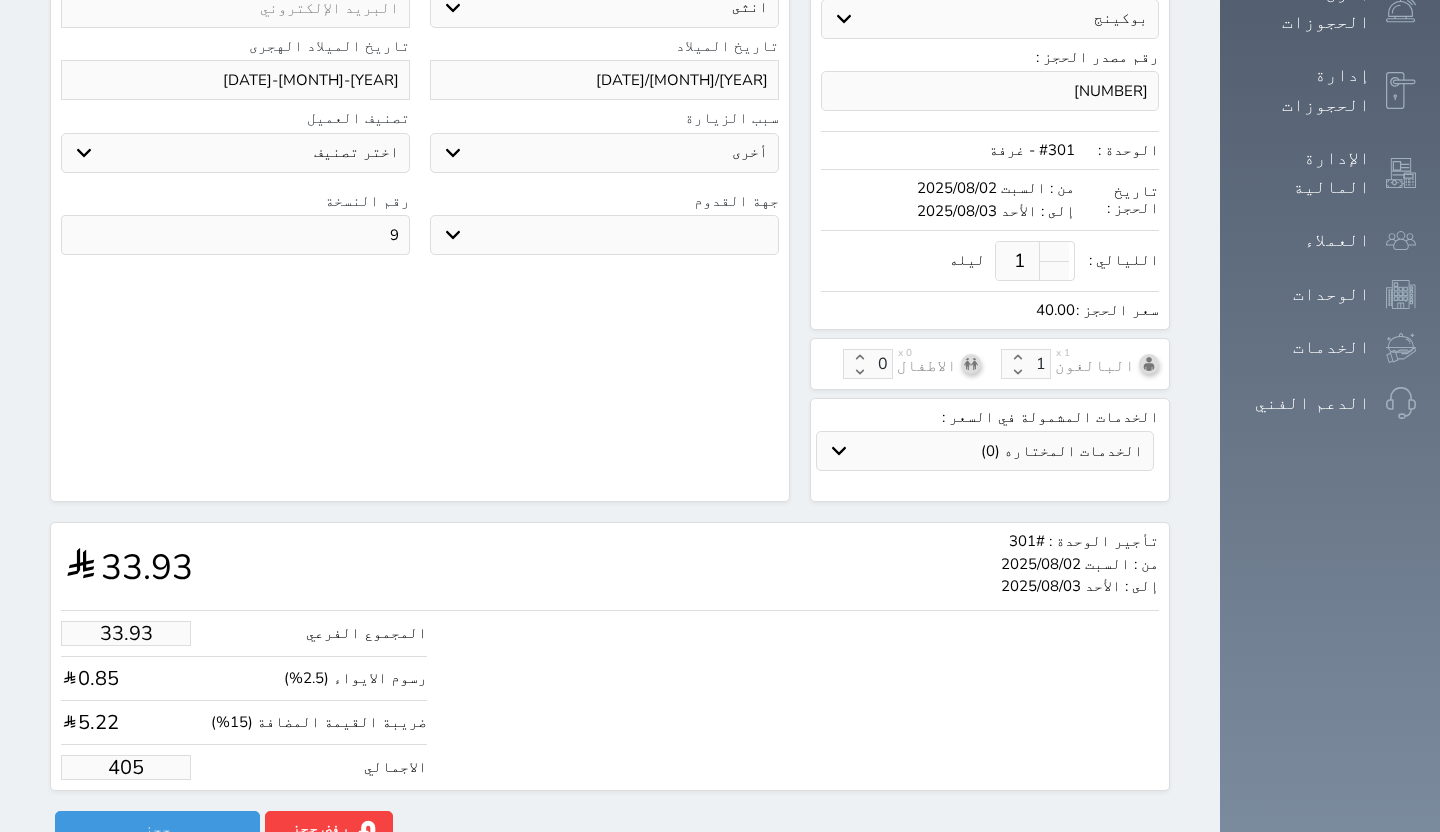 type on "343.58" 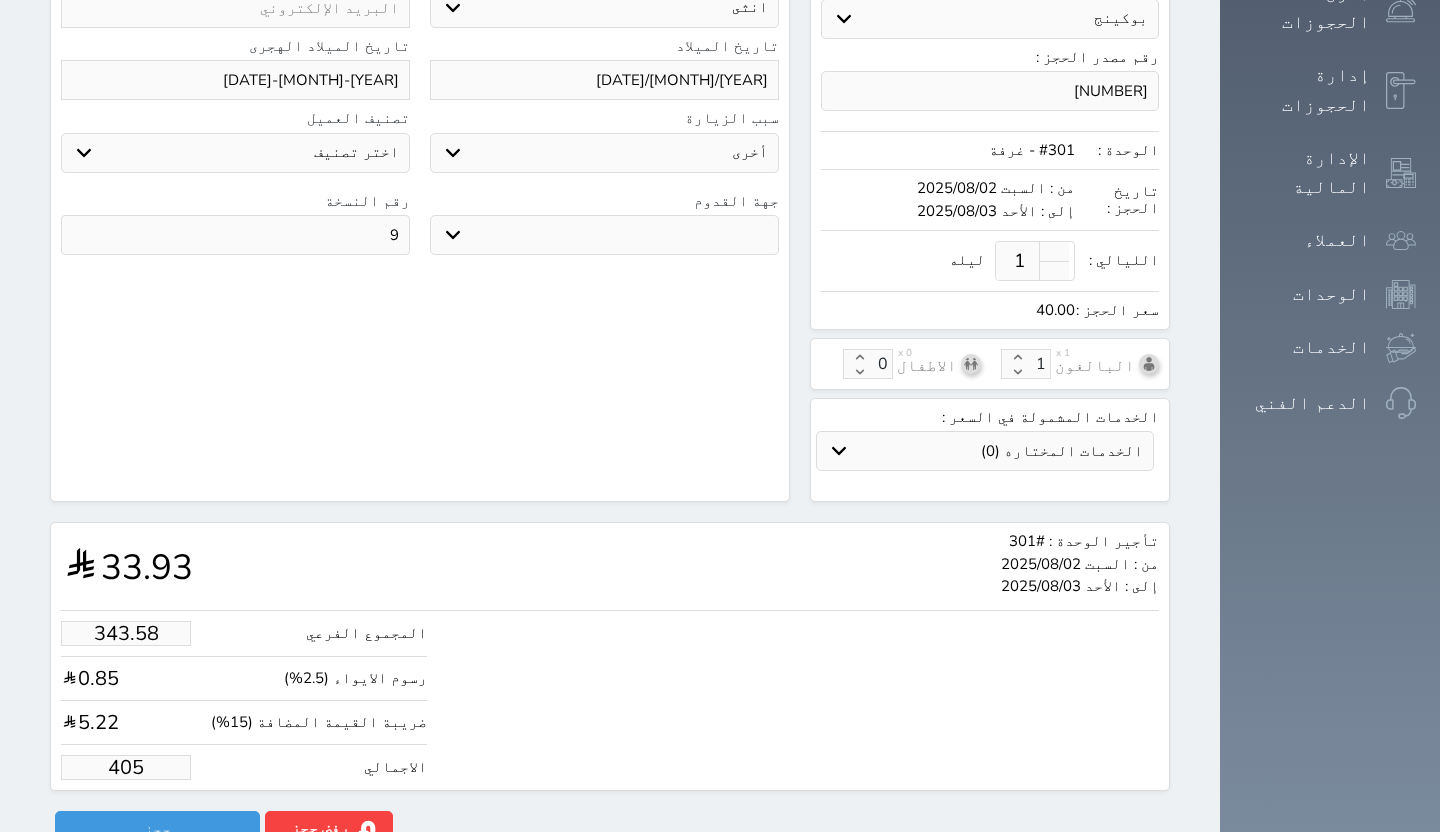 select 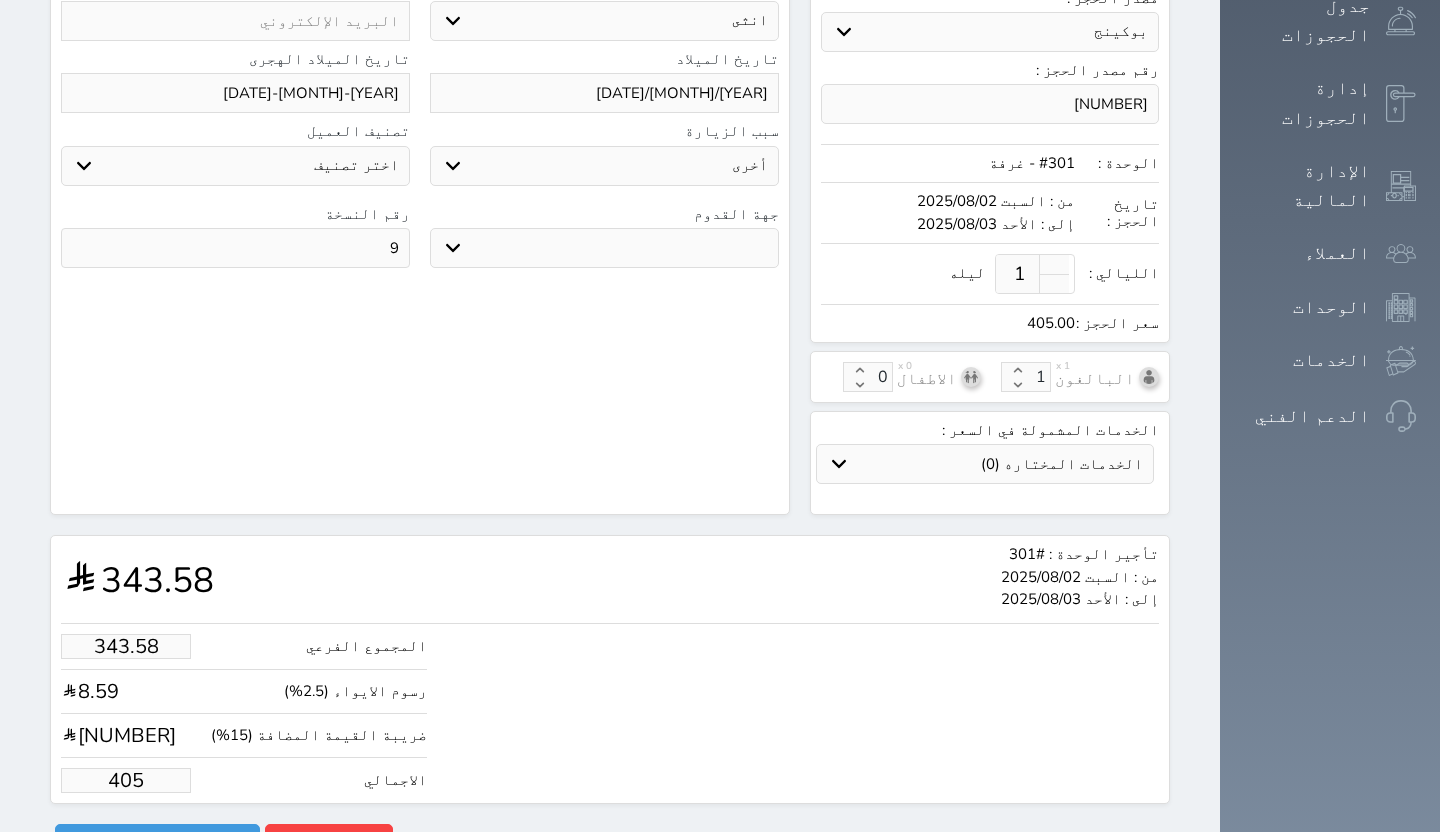 scroll, scrollTop: 483, scrollLeft: 0, axis: vertical 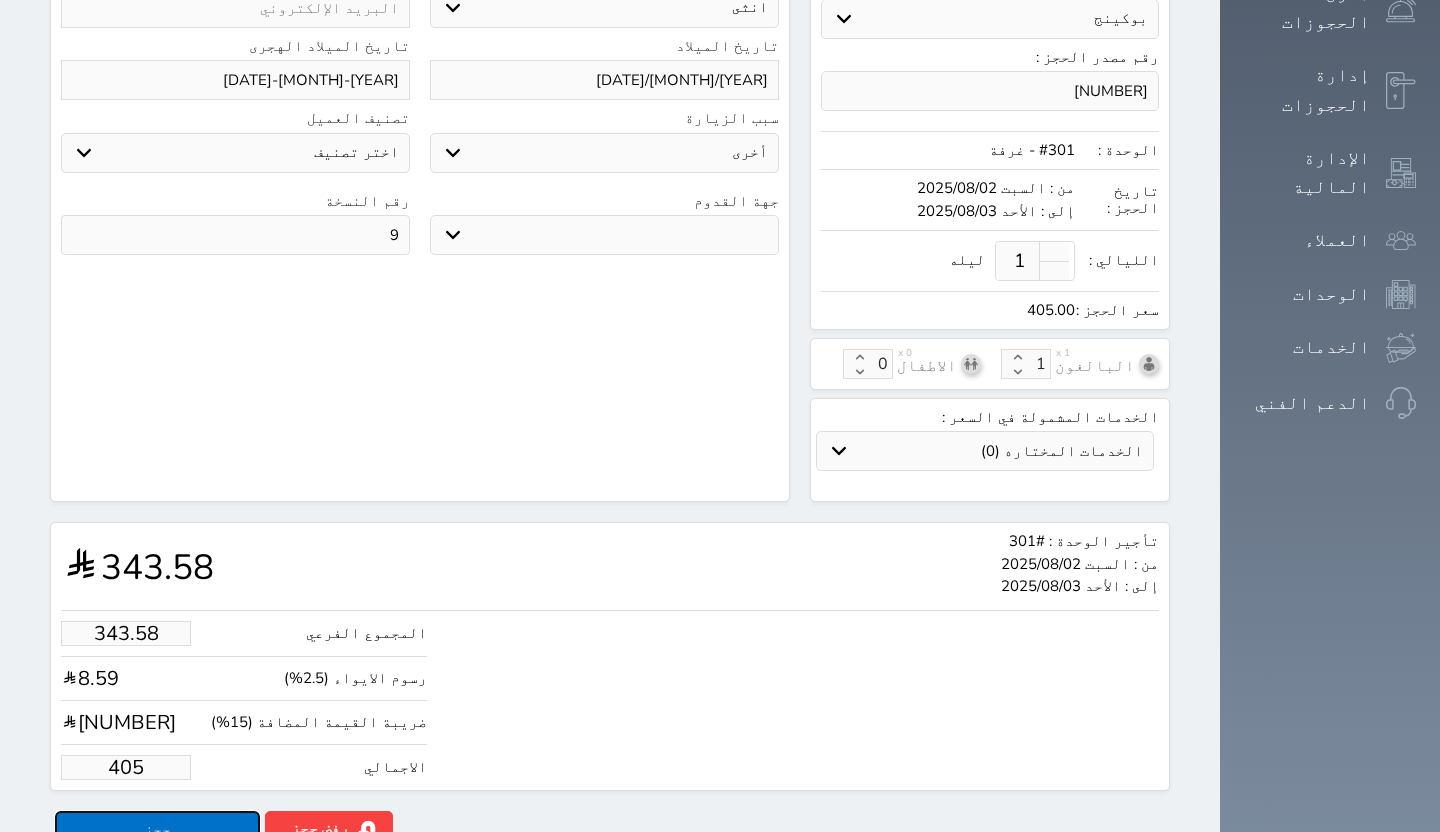type on "405.00" 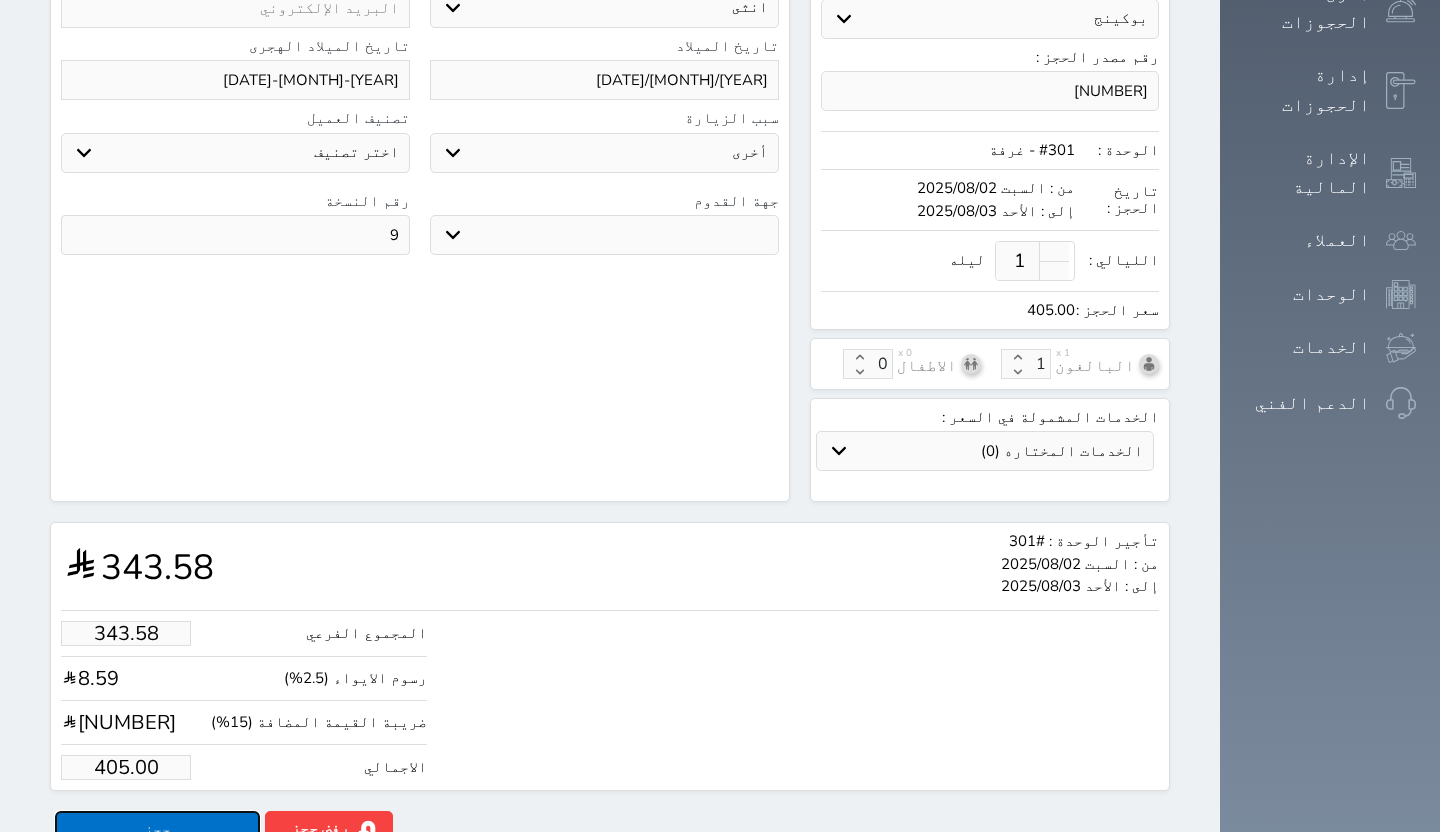 click on "حجز" at bounding box center (157, 828) 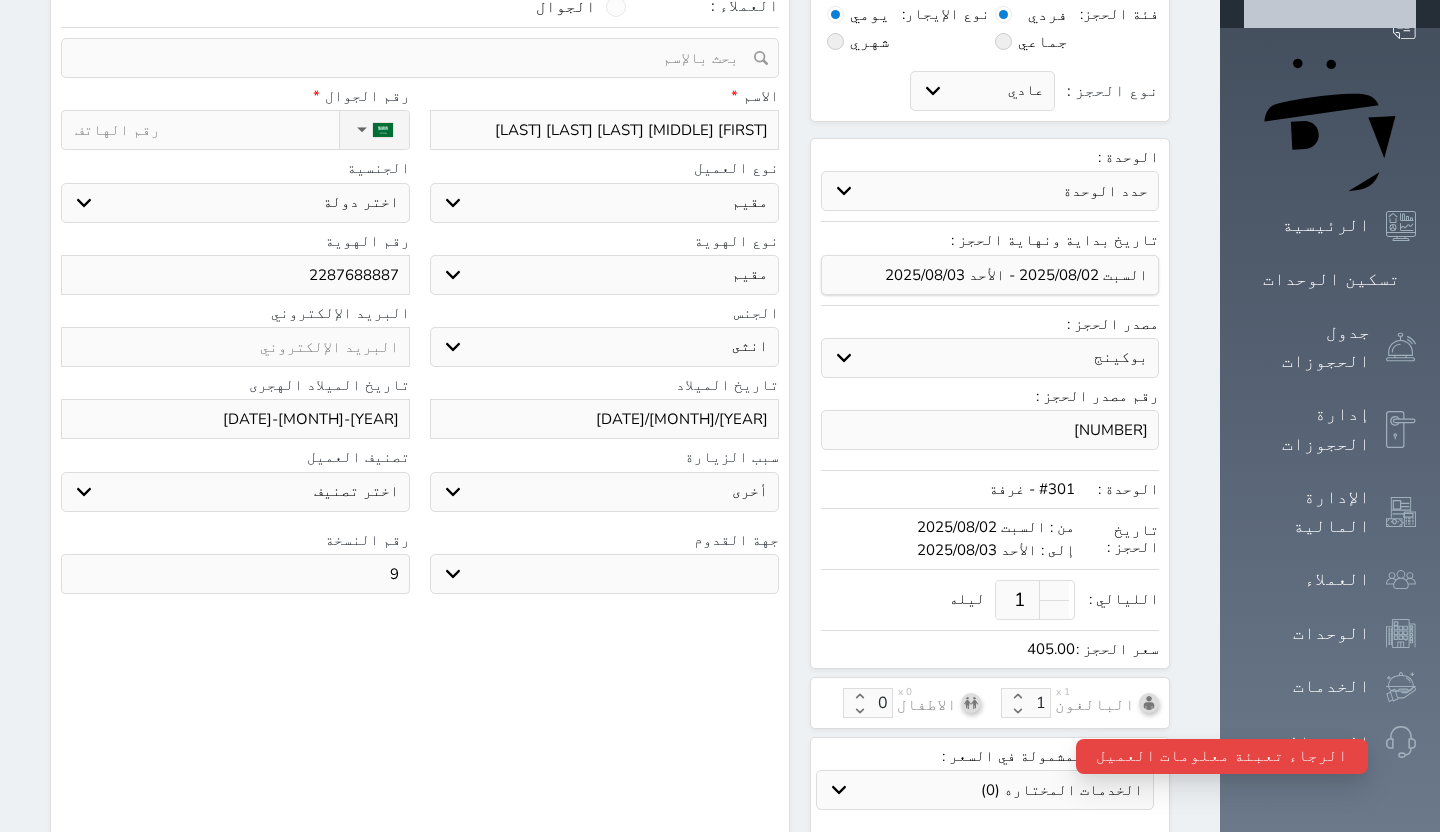 scroll, scrollTop: 0, scrollLeft: 0, axis: both 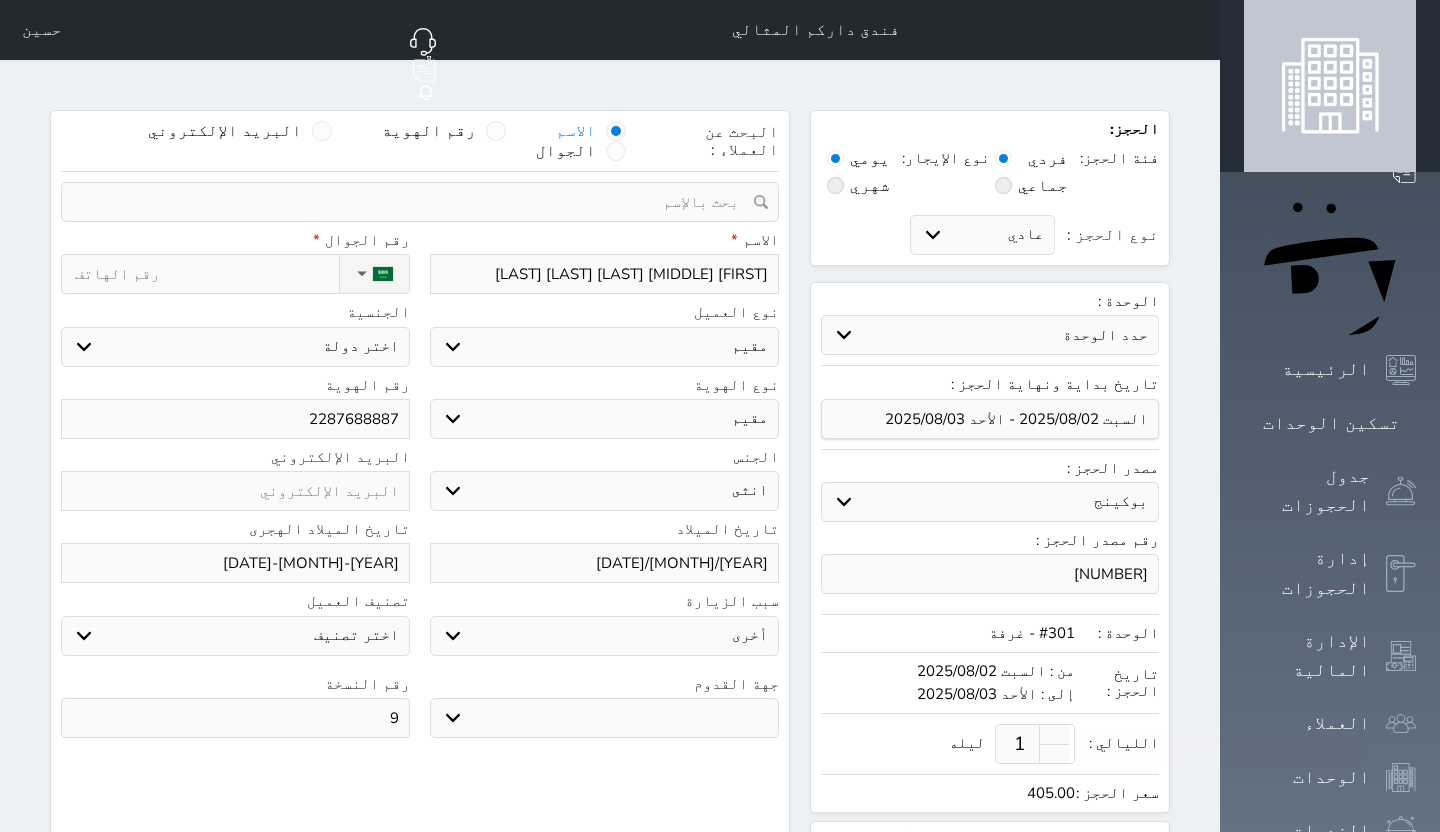 click on "نوع الحجز :" at bounding box center [207, 274] 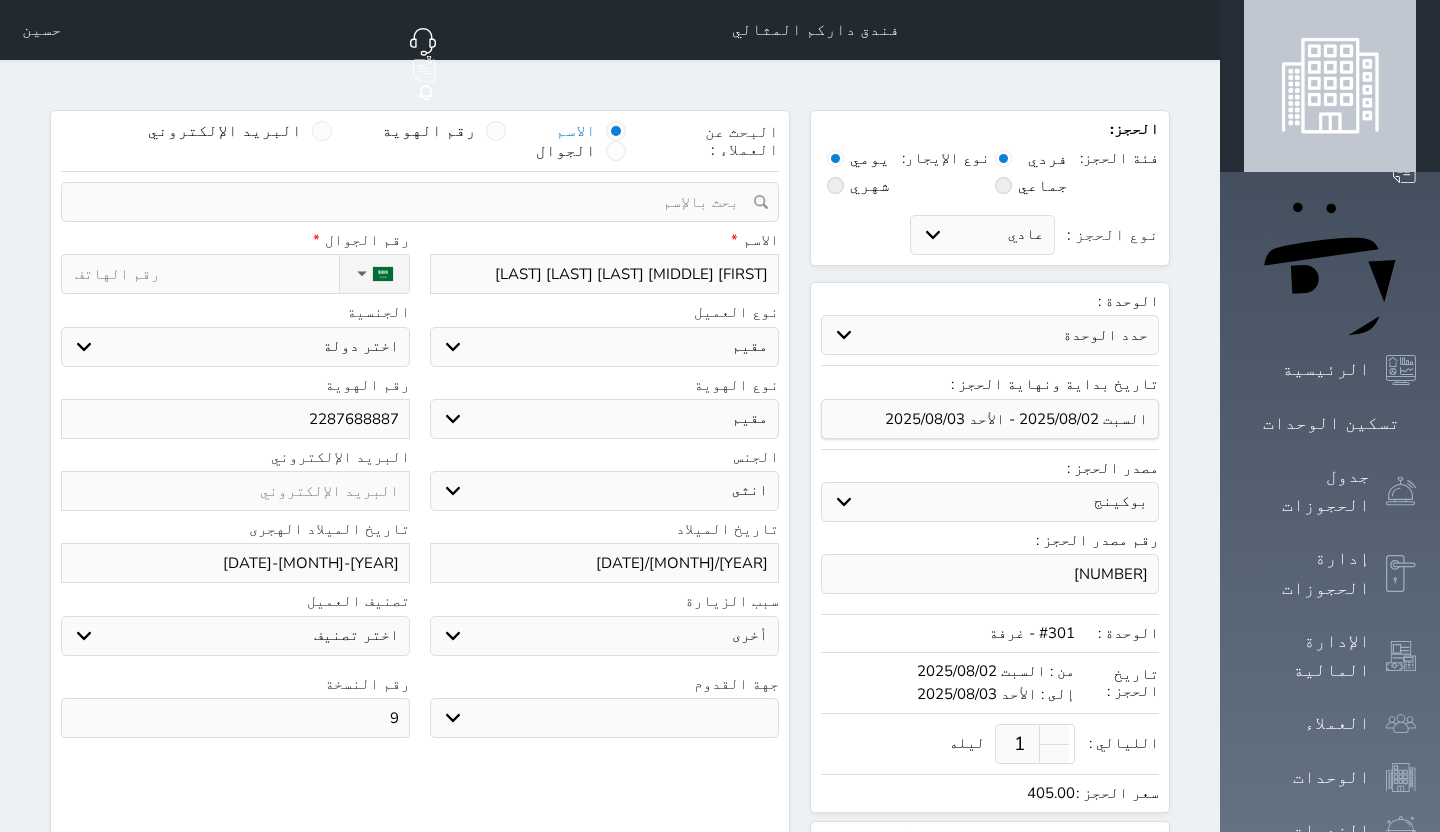 type on "0" 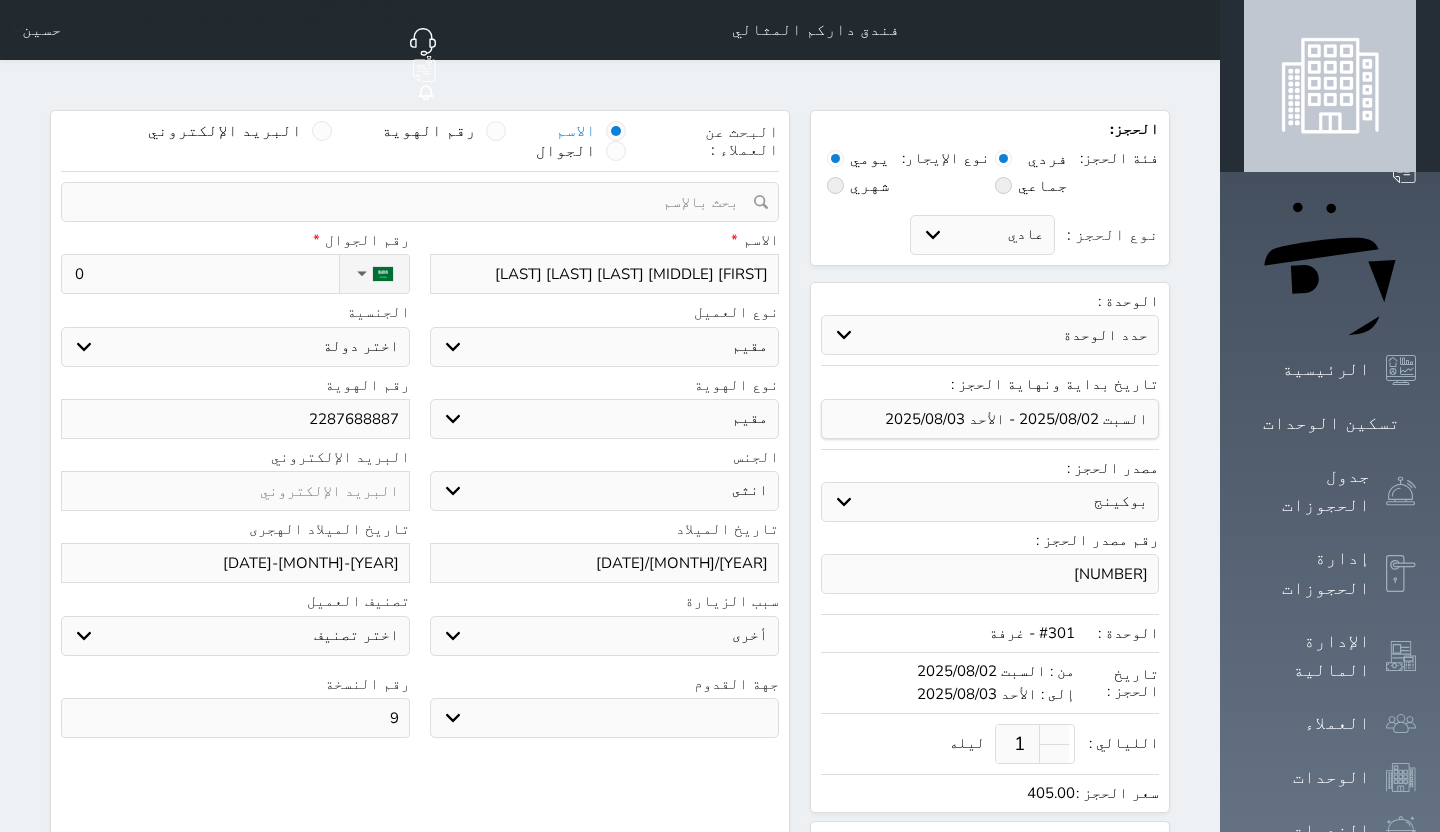select 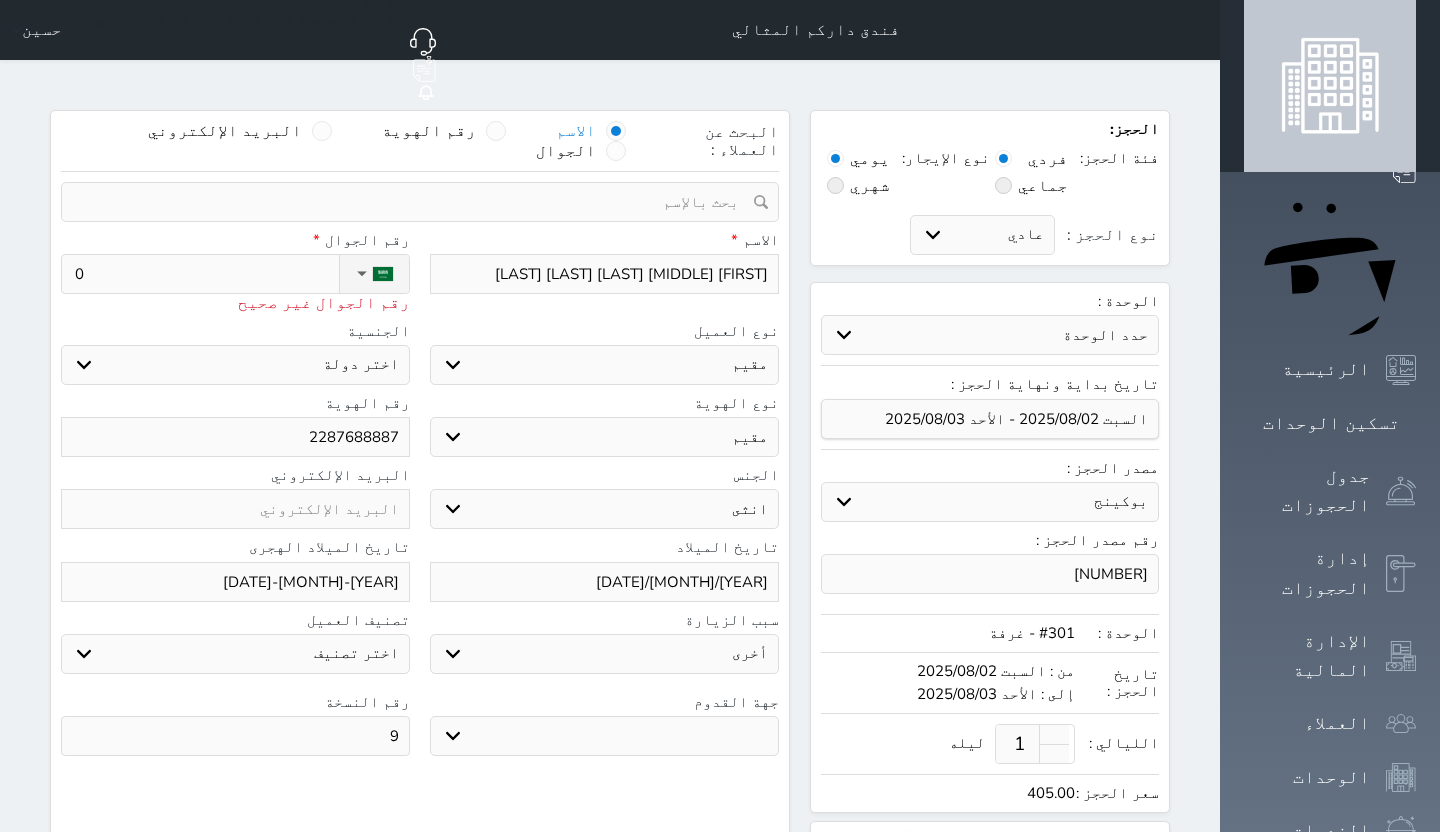 type on "05" 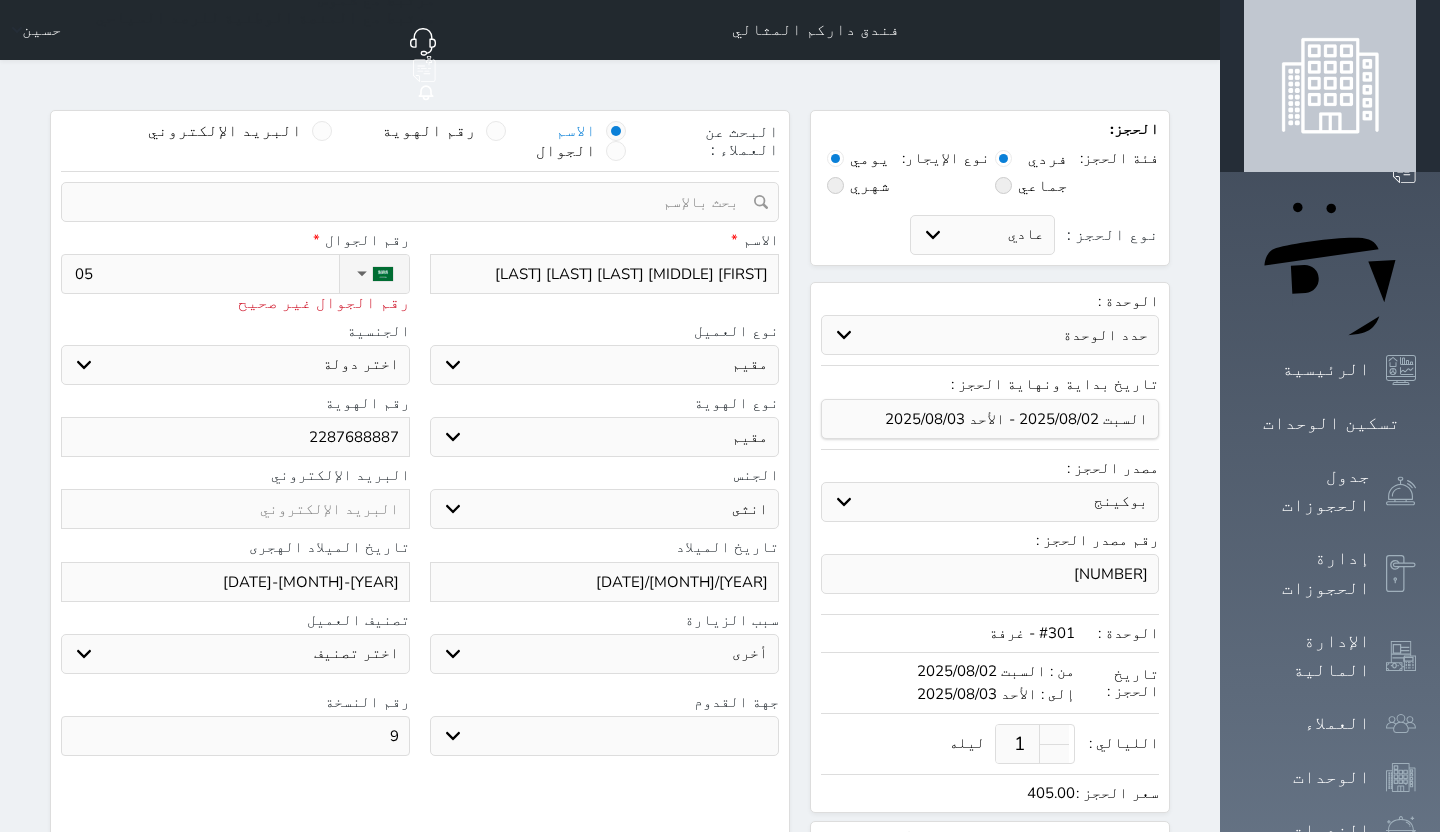 type on "055" 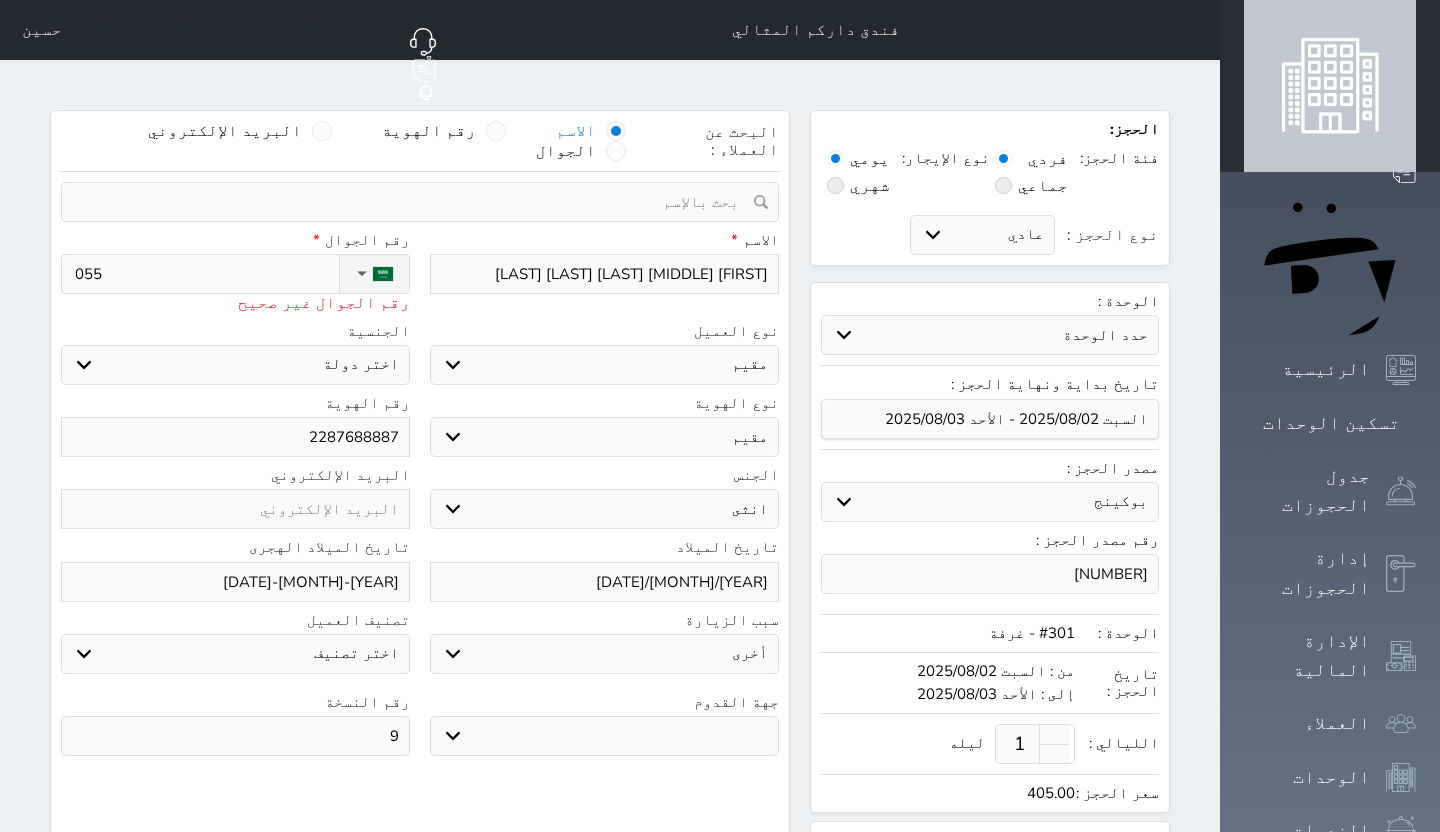 select 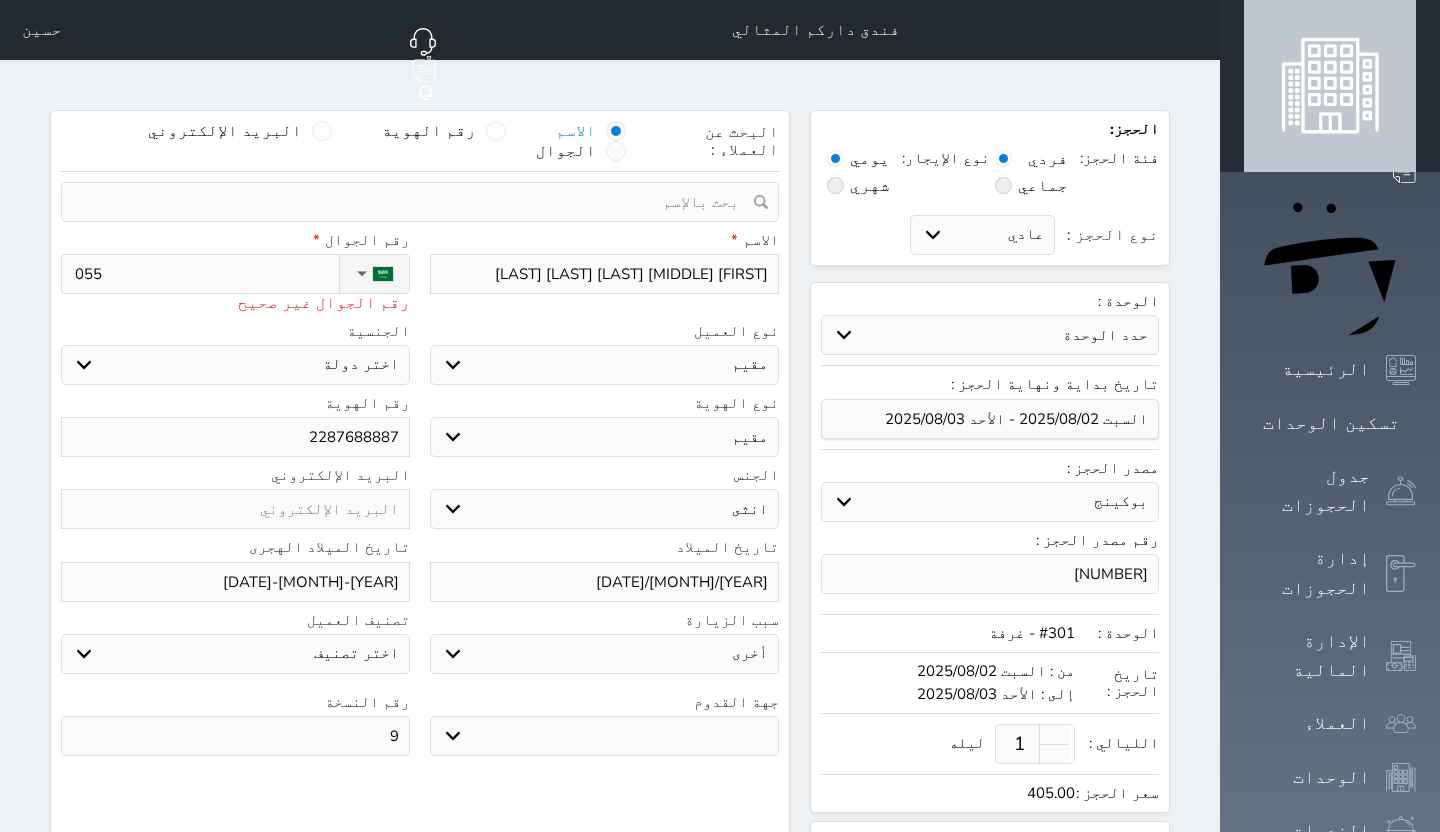 type on "0558" 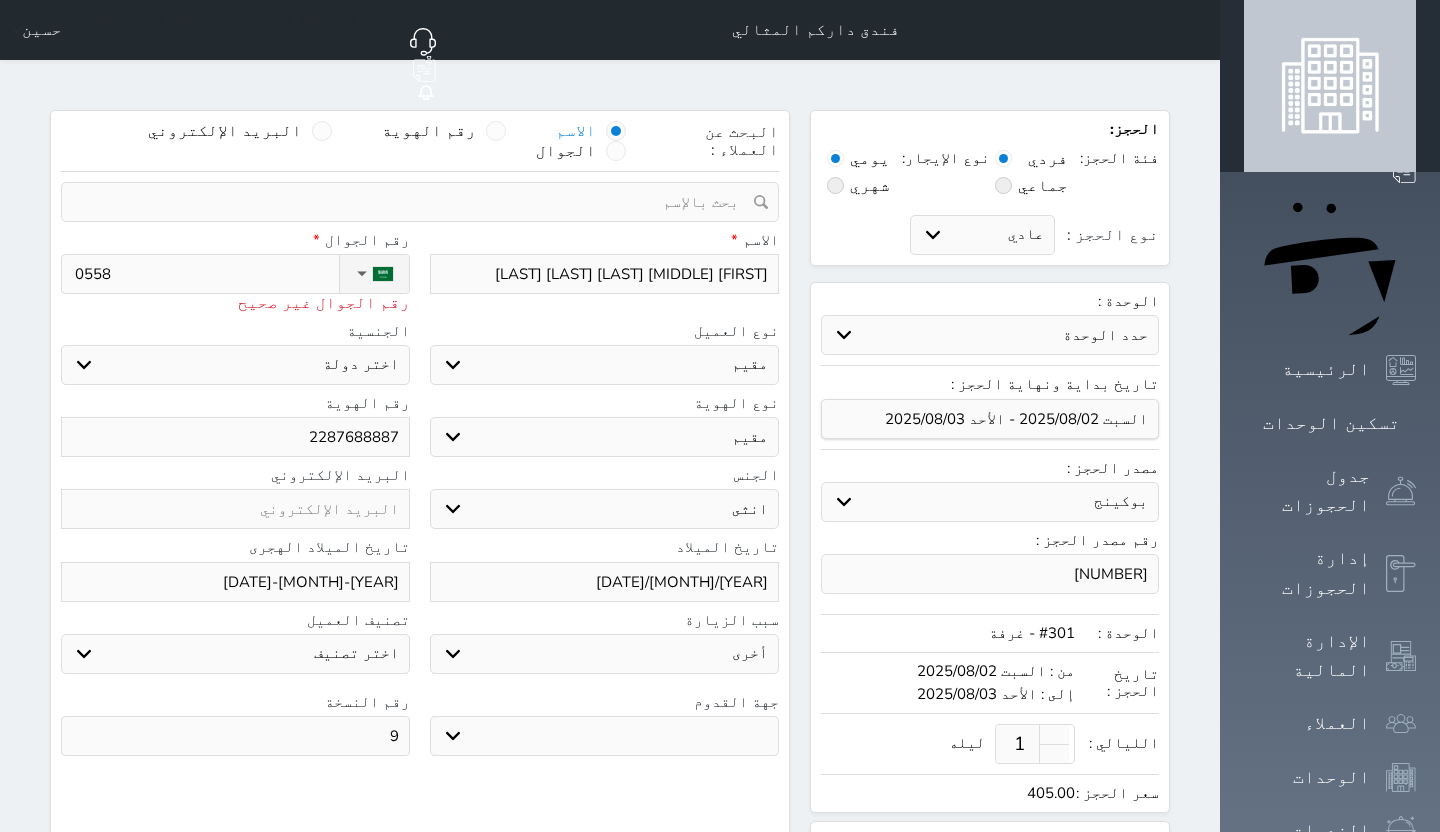 select 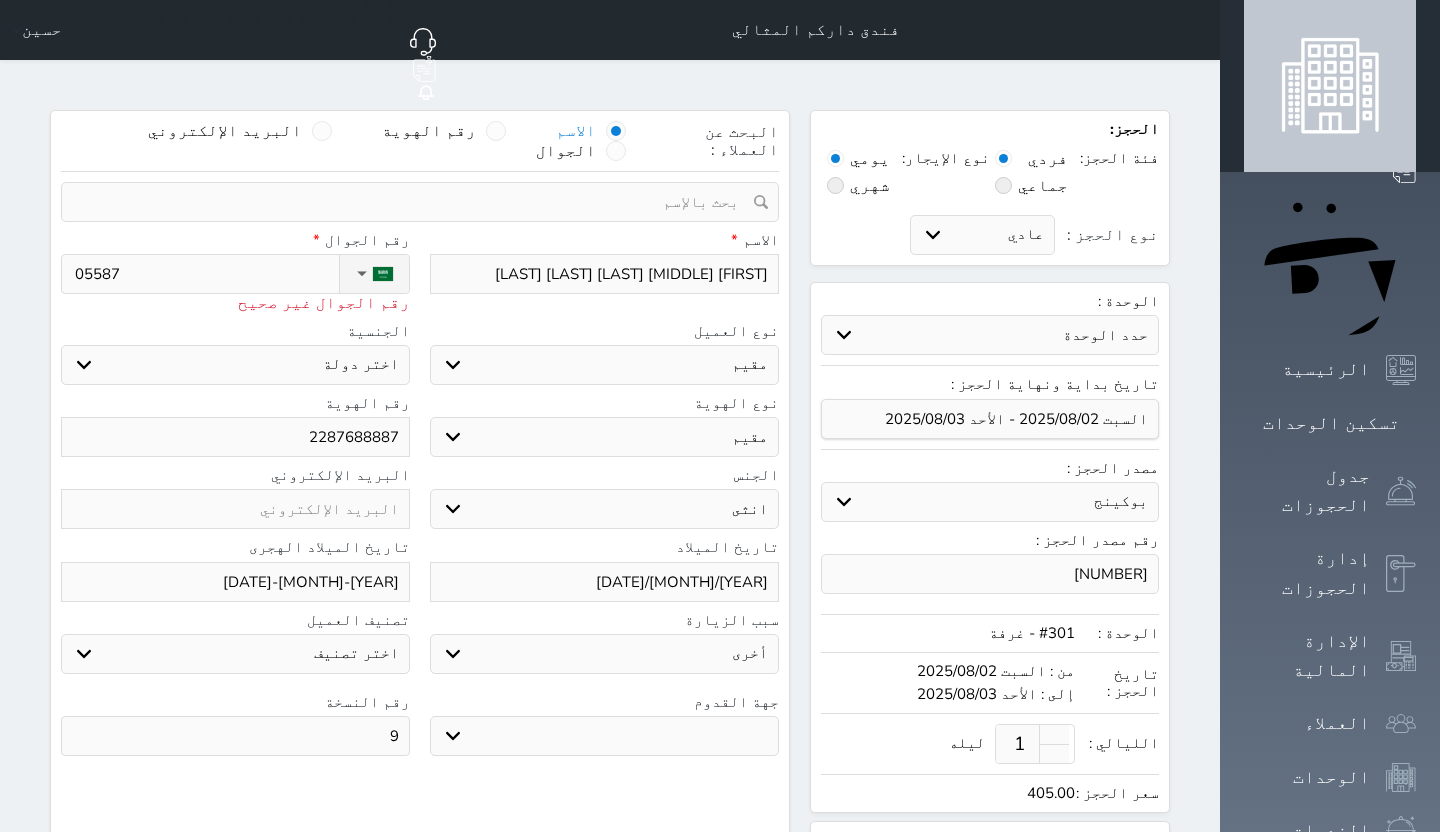 select 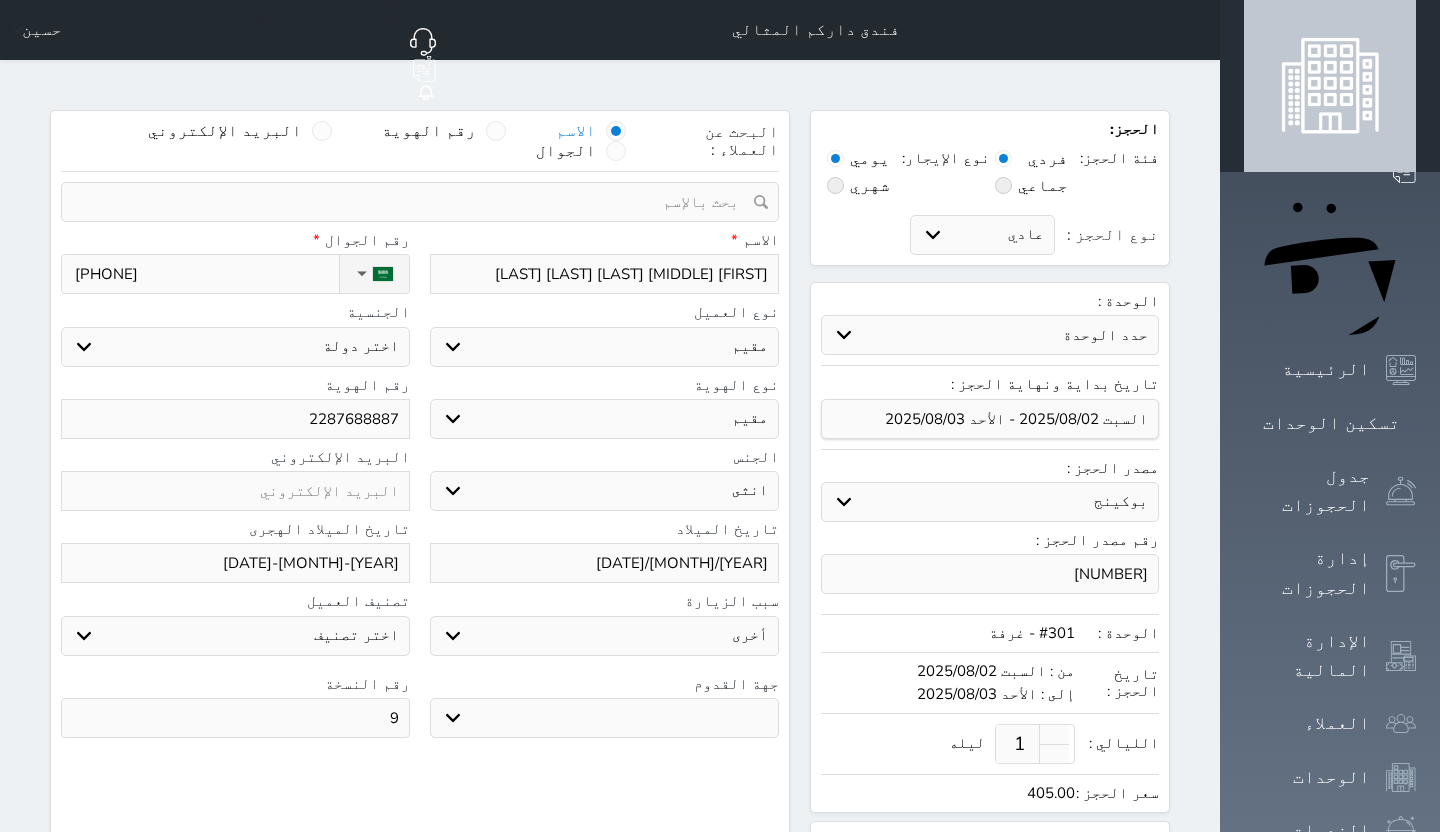 click on "اختر دولة
اثيوبيا
اجنبي بجواز سعودي
اخرى
اذربيجان
ارتيريا
ارمينيا
ازبكستان
اسبانيا
استراليا
استونيا" at bounding box center [235, 347] 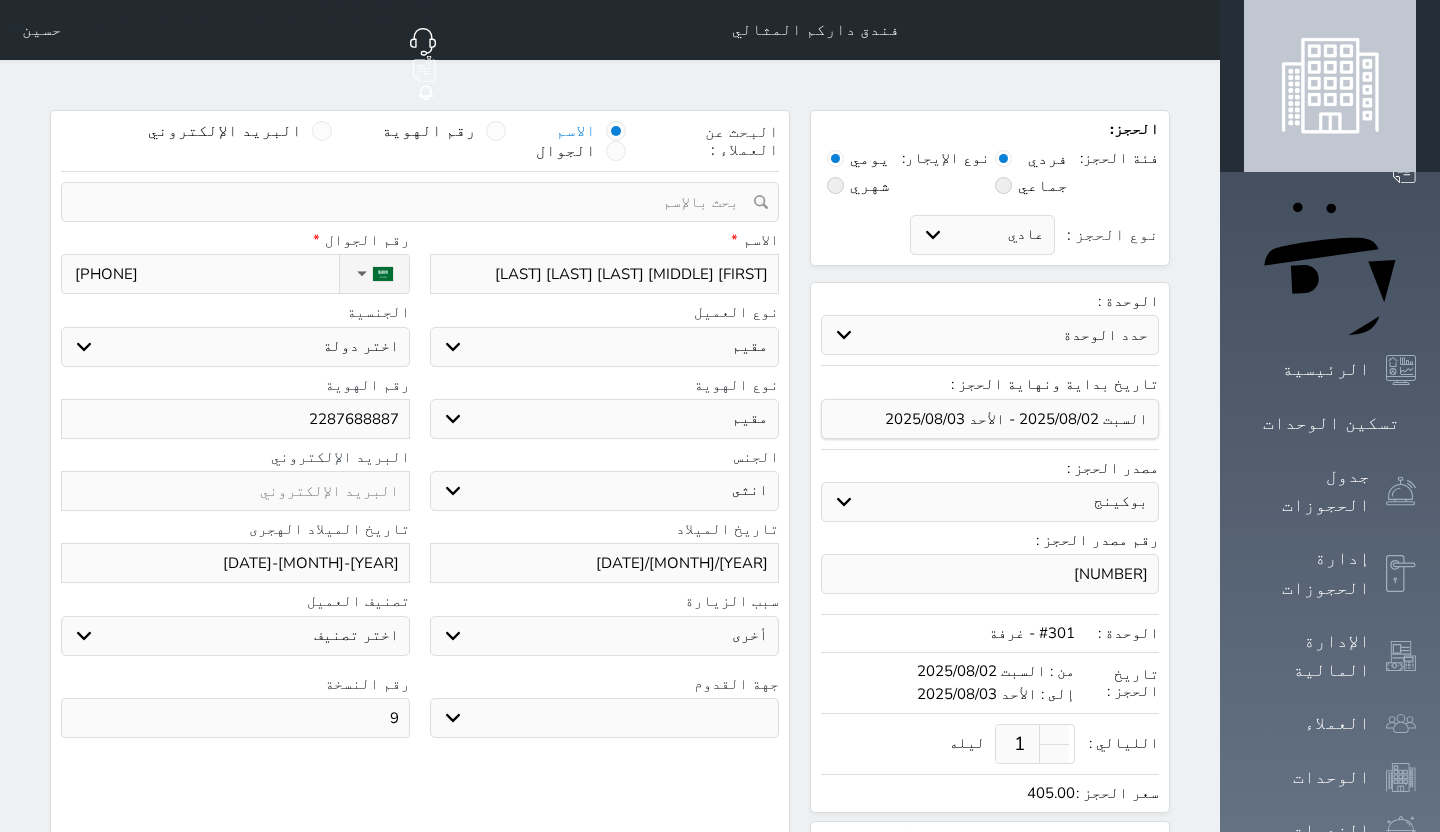 click on "اختر دولة
اثيوبيا
اجنبي بجواز سعودي
اخرى
اذربيجان
ارتيريا
ارمينيا
ازبكستان
اسبانيا
استراليا
استونيا" at bounding box center (235, 347) 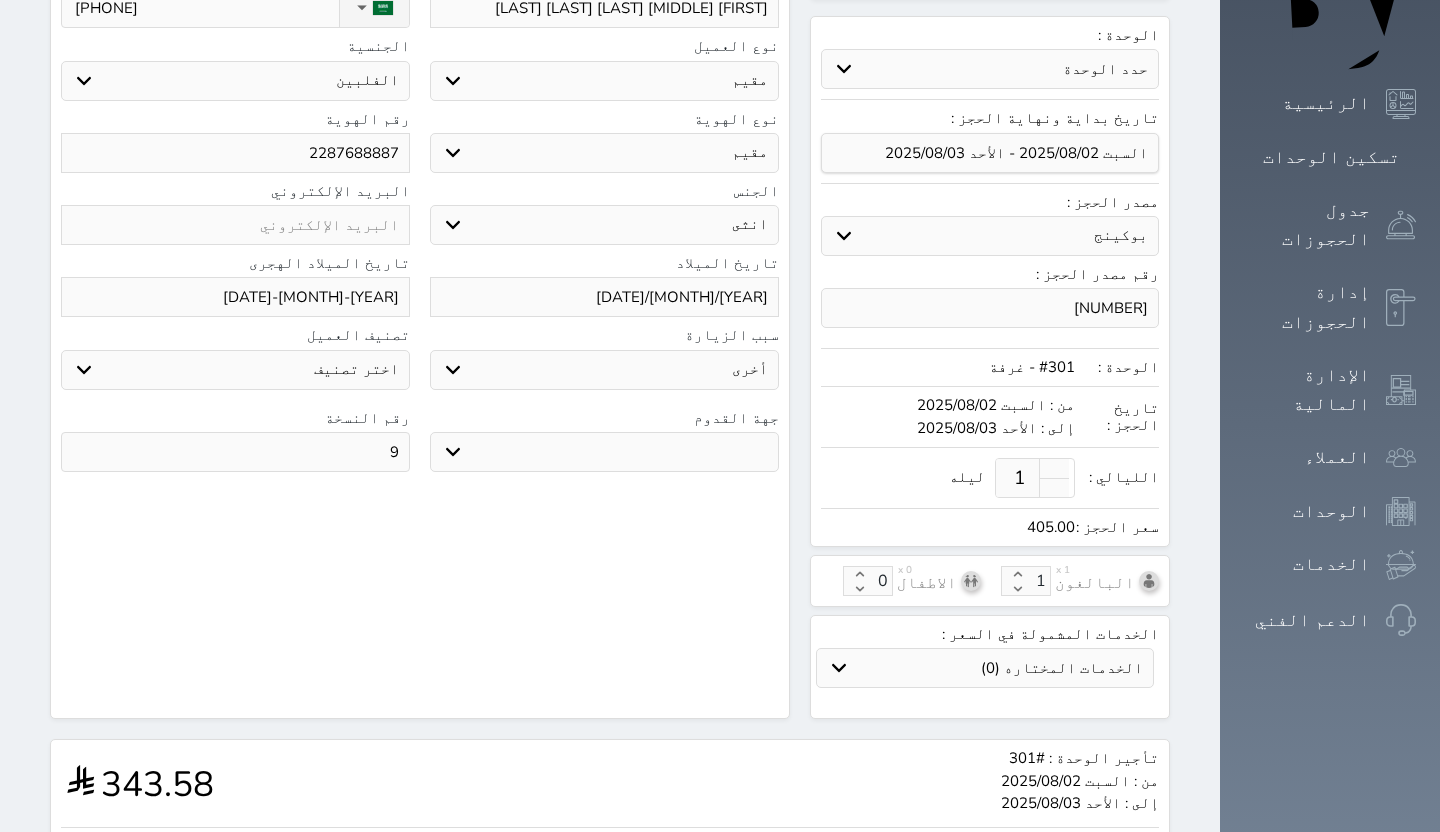 scroll, scrollTop: 387, scrollLeft: 0, axis: vertical 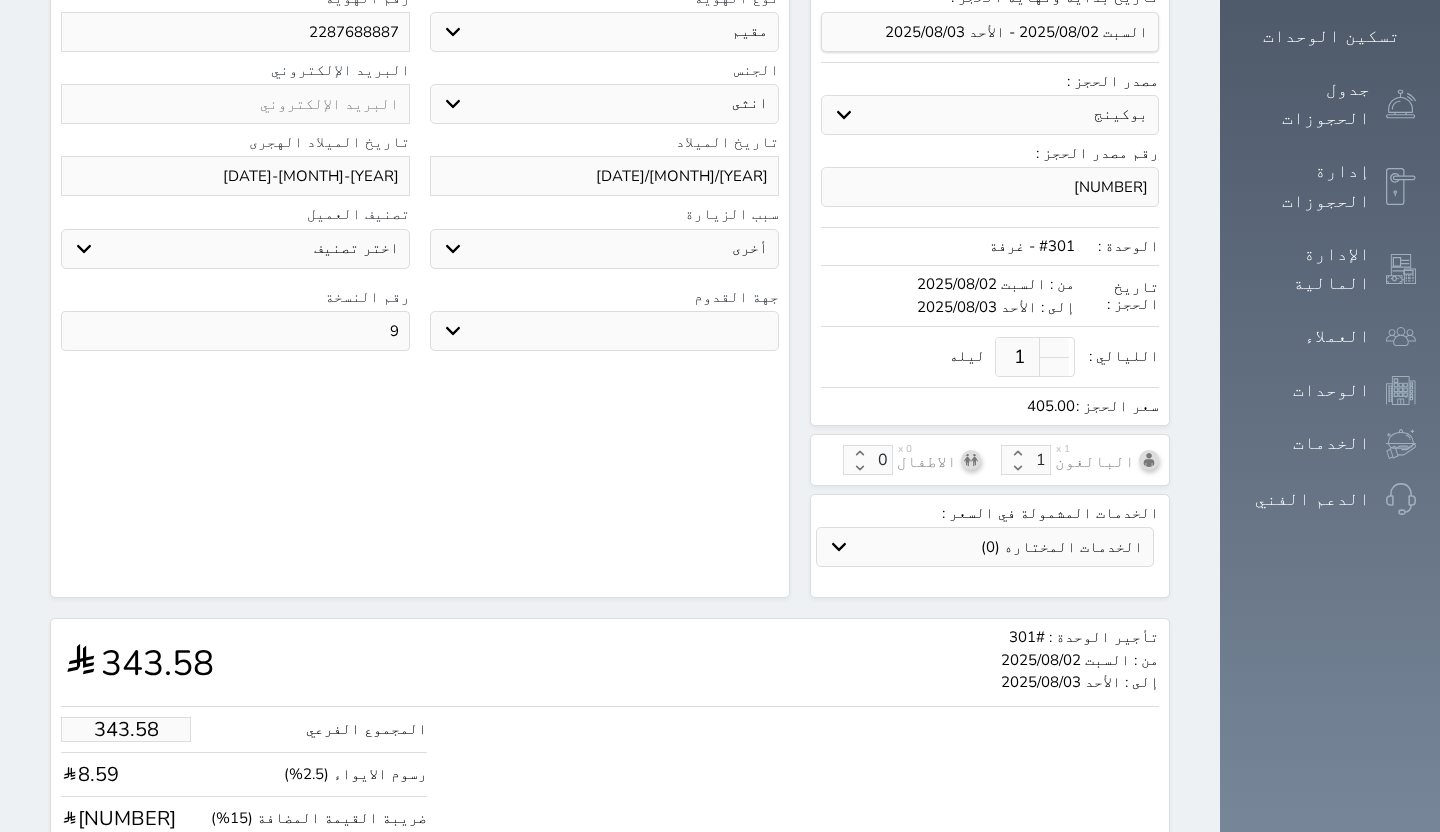 click on "حجز" at bounding box center [157, 924] 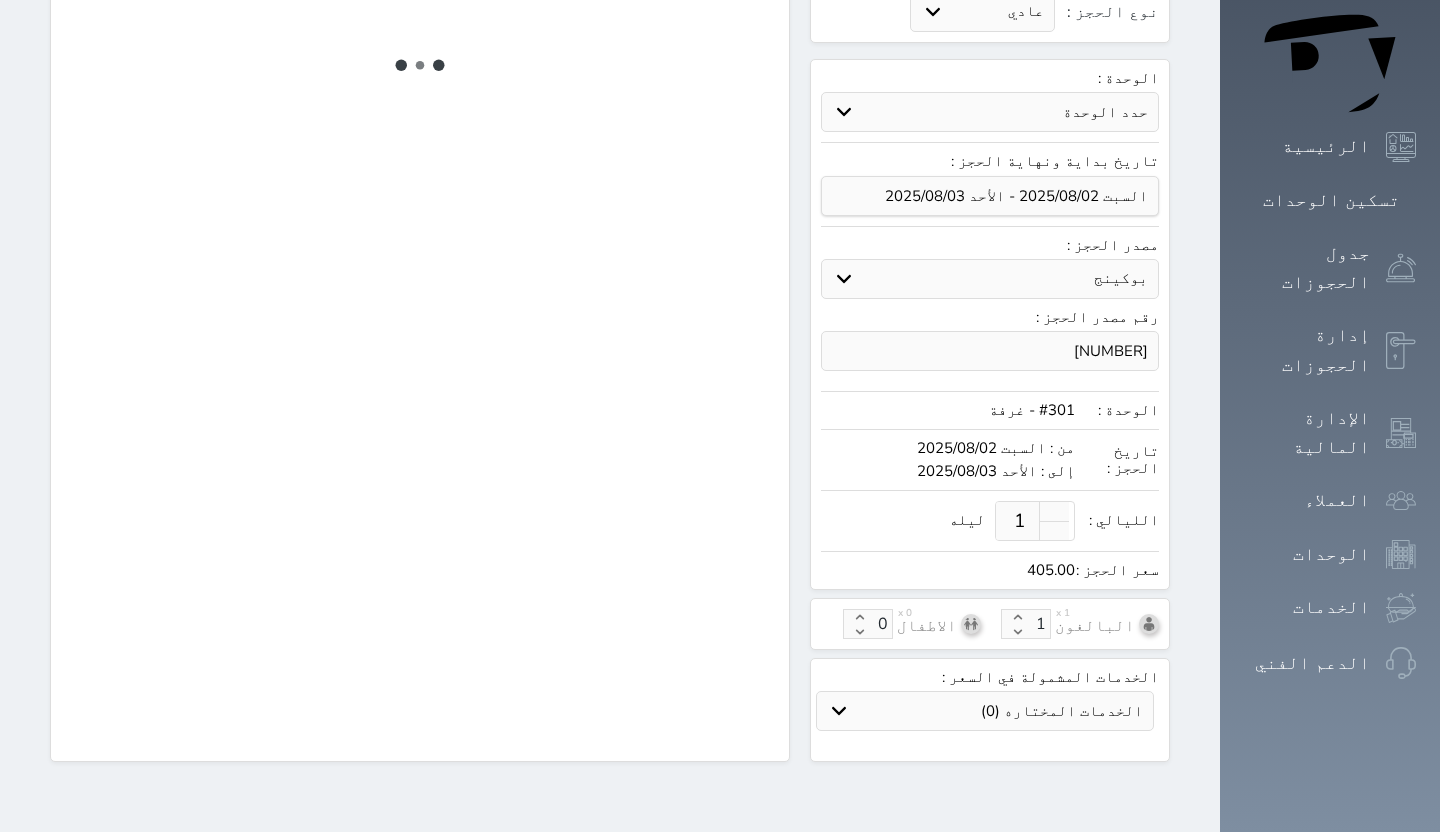scroll, scrollTop: 63, scrollLeft: 0, axis: vertical 